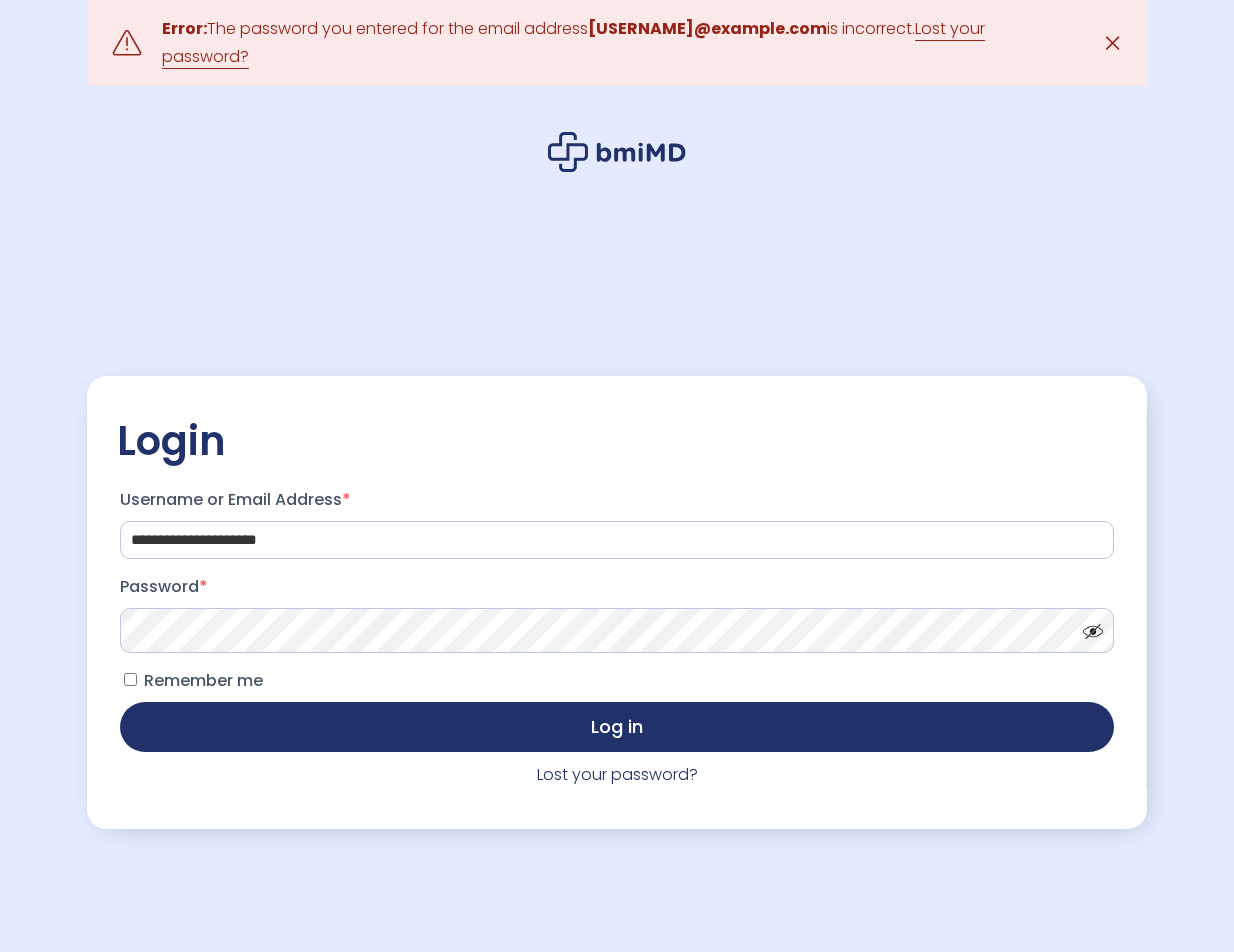 scroll, scrollTop: 0, scrollLeft: 0, axis: both 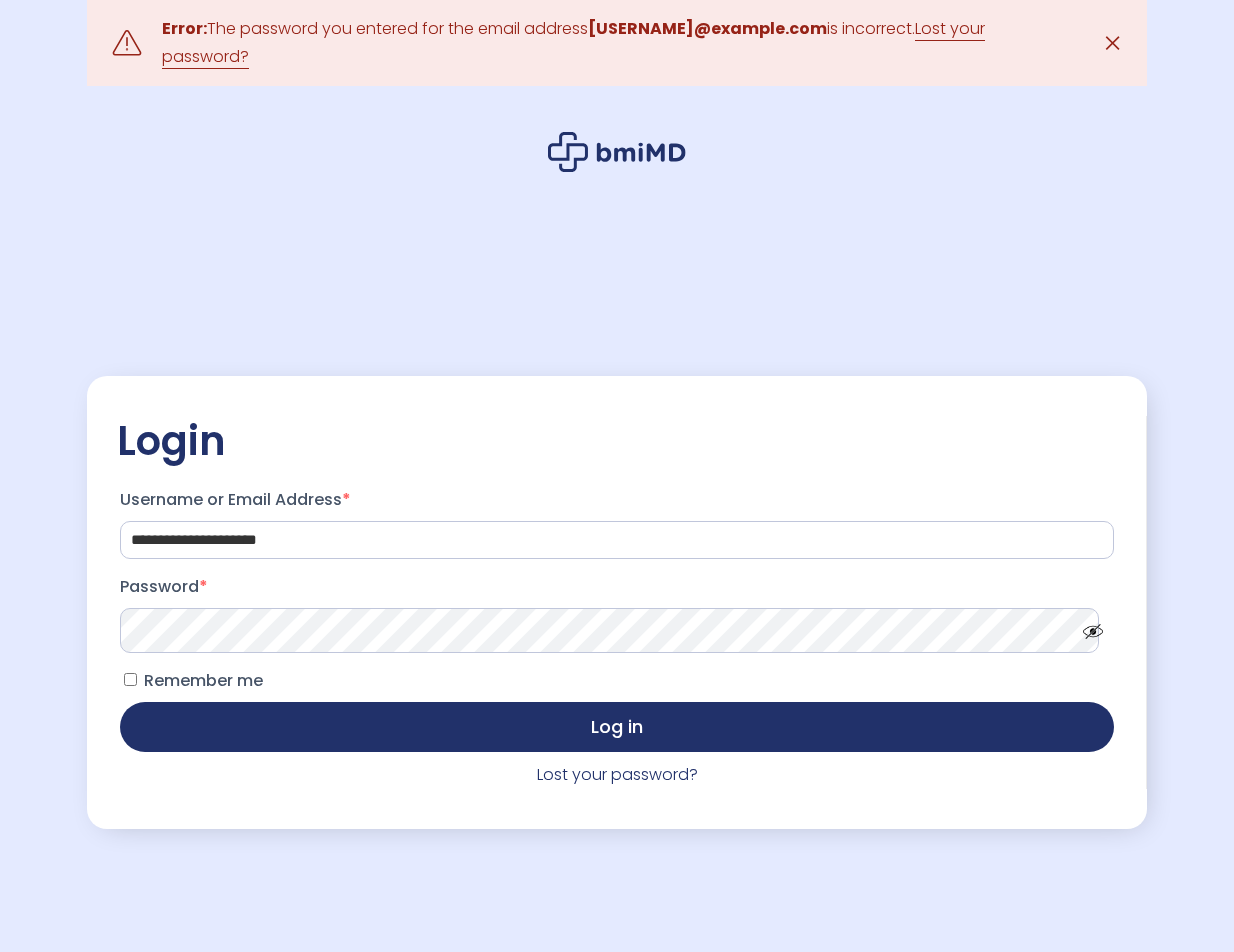click on "Log in" at bounding box center (617, 727) 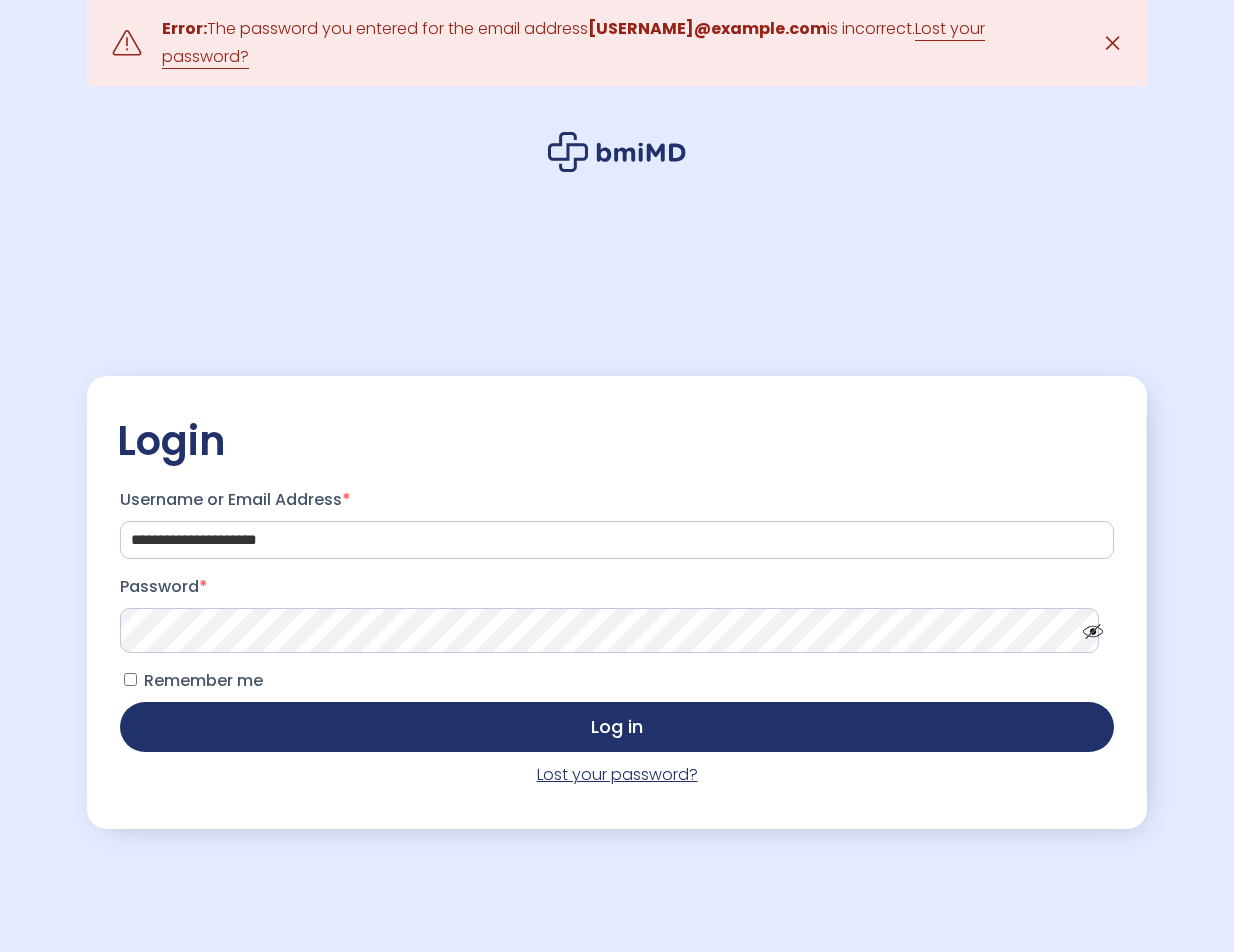 click on "Lost your password?" at bounding box center [617, 774] 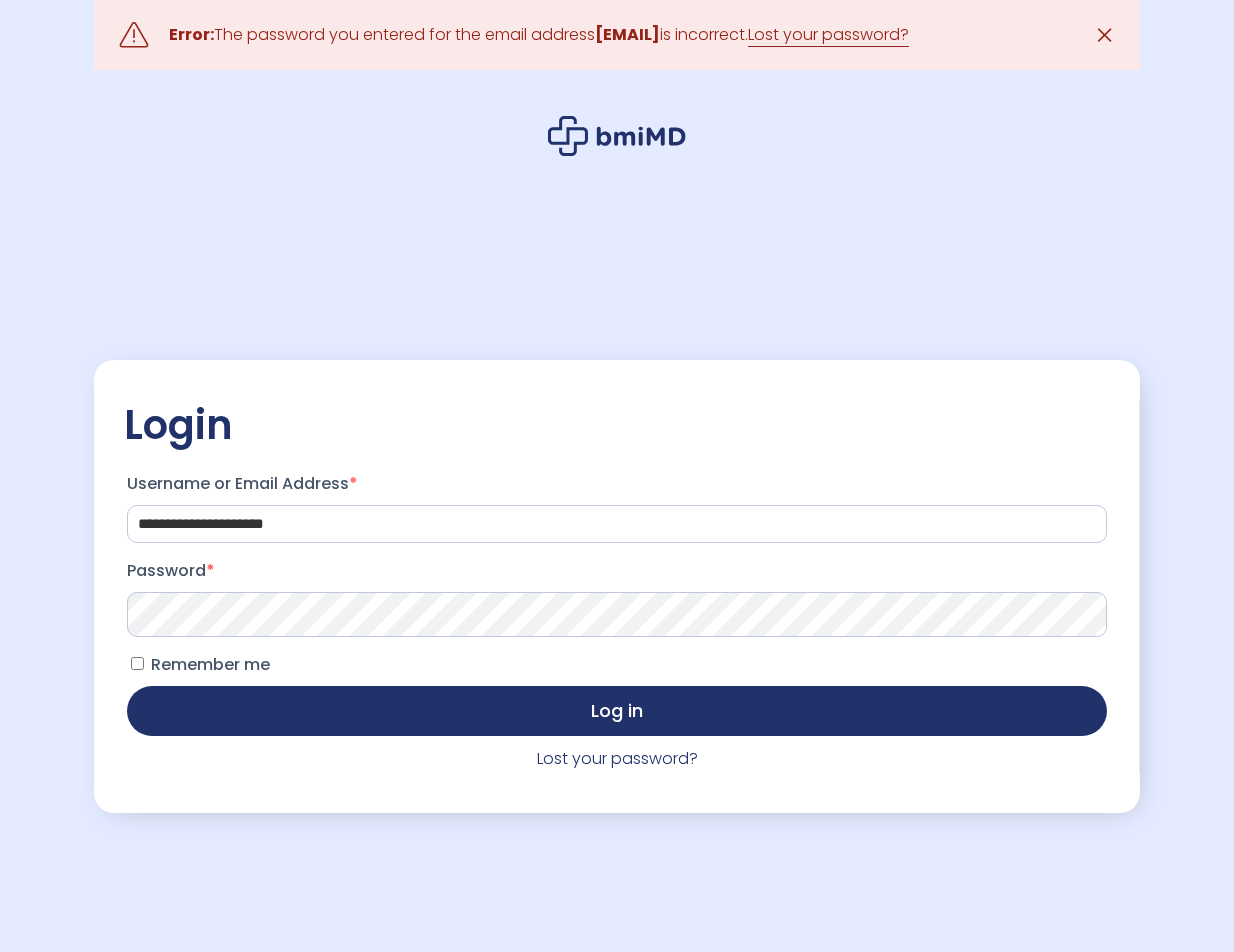 scroll, scrollTop: 0, scrollLeft: 0, axis: both 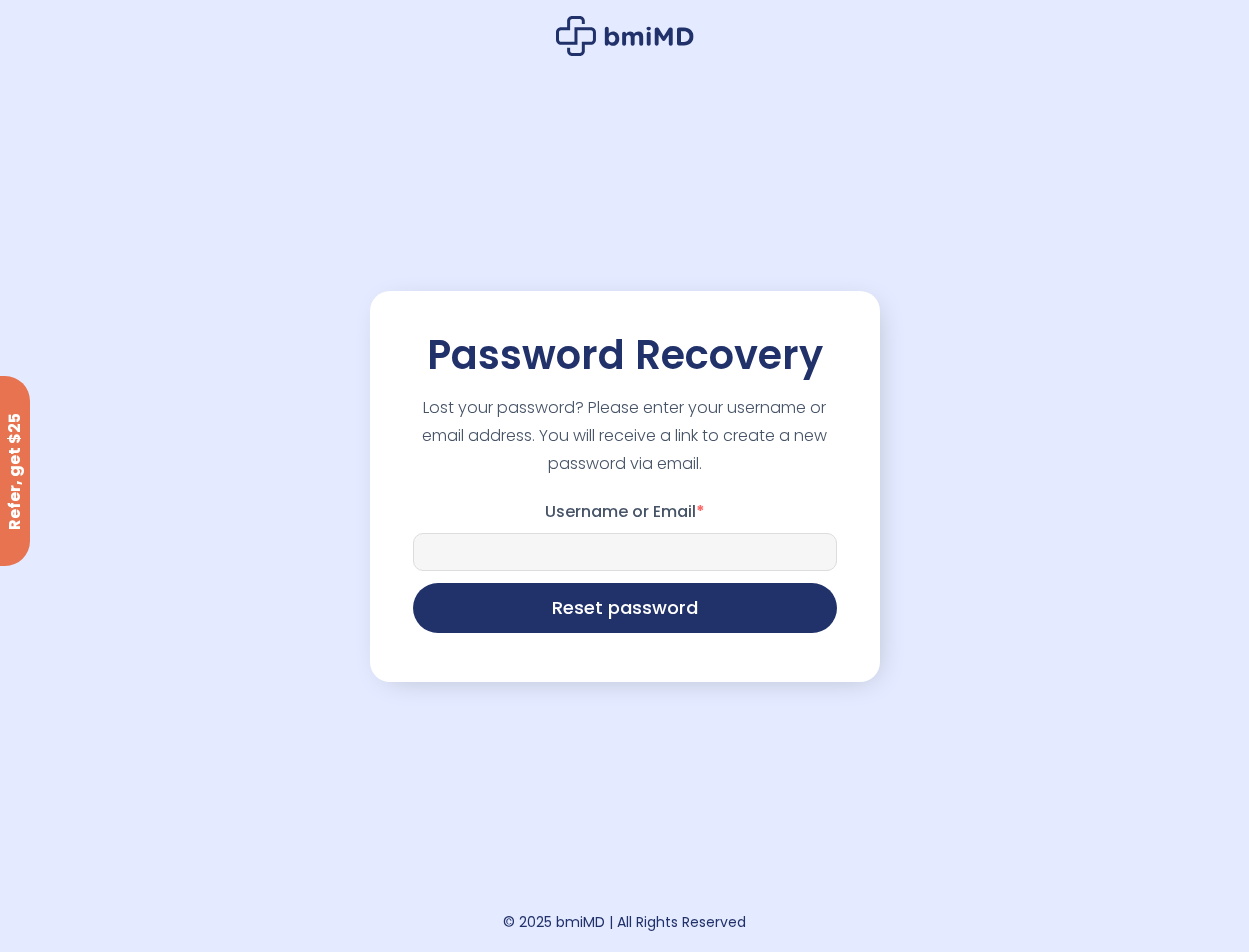 click on "Username or Email  *" at bounding box center (625, 552) 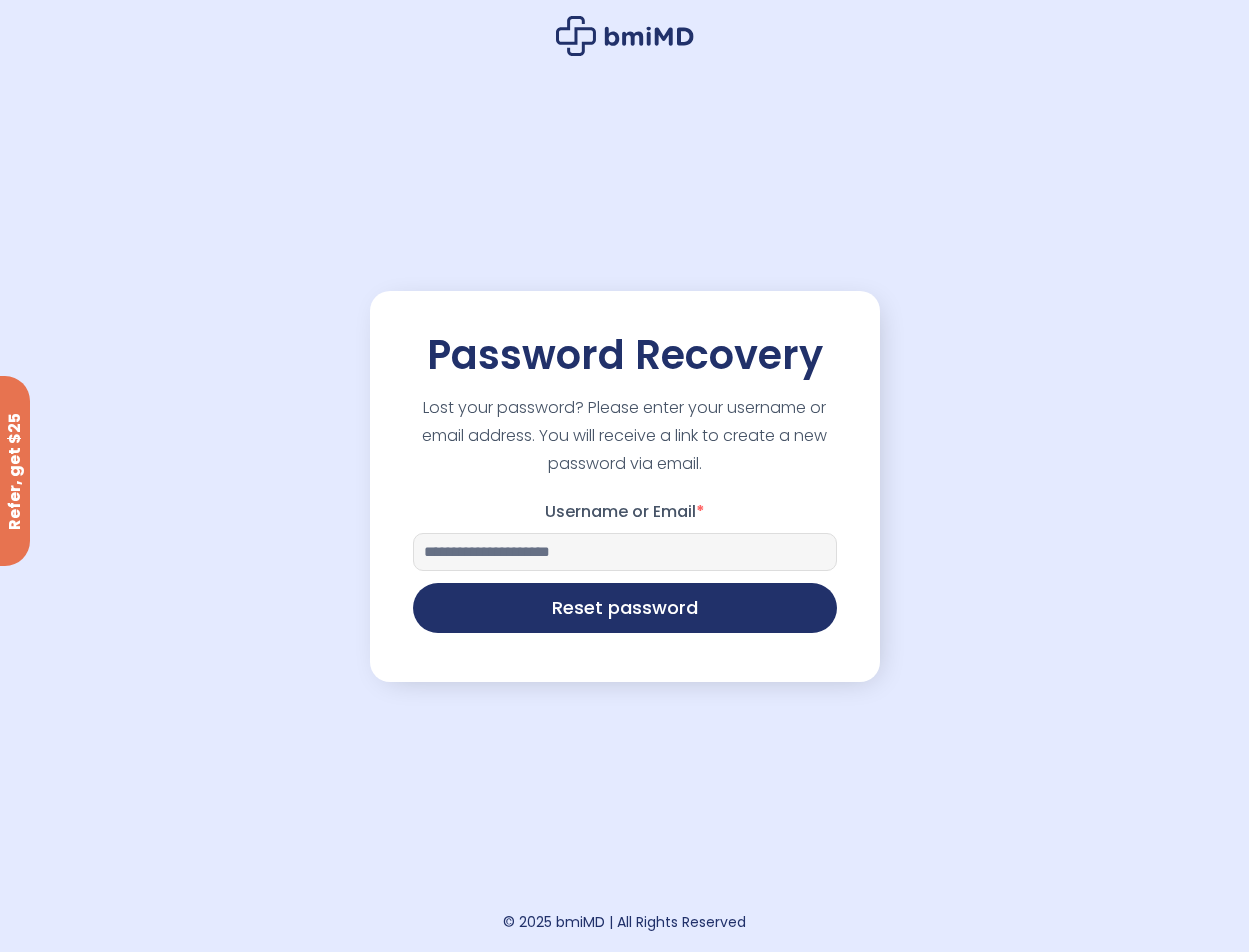 type on "**********" 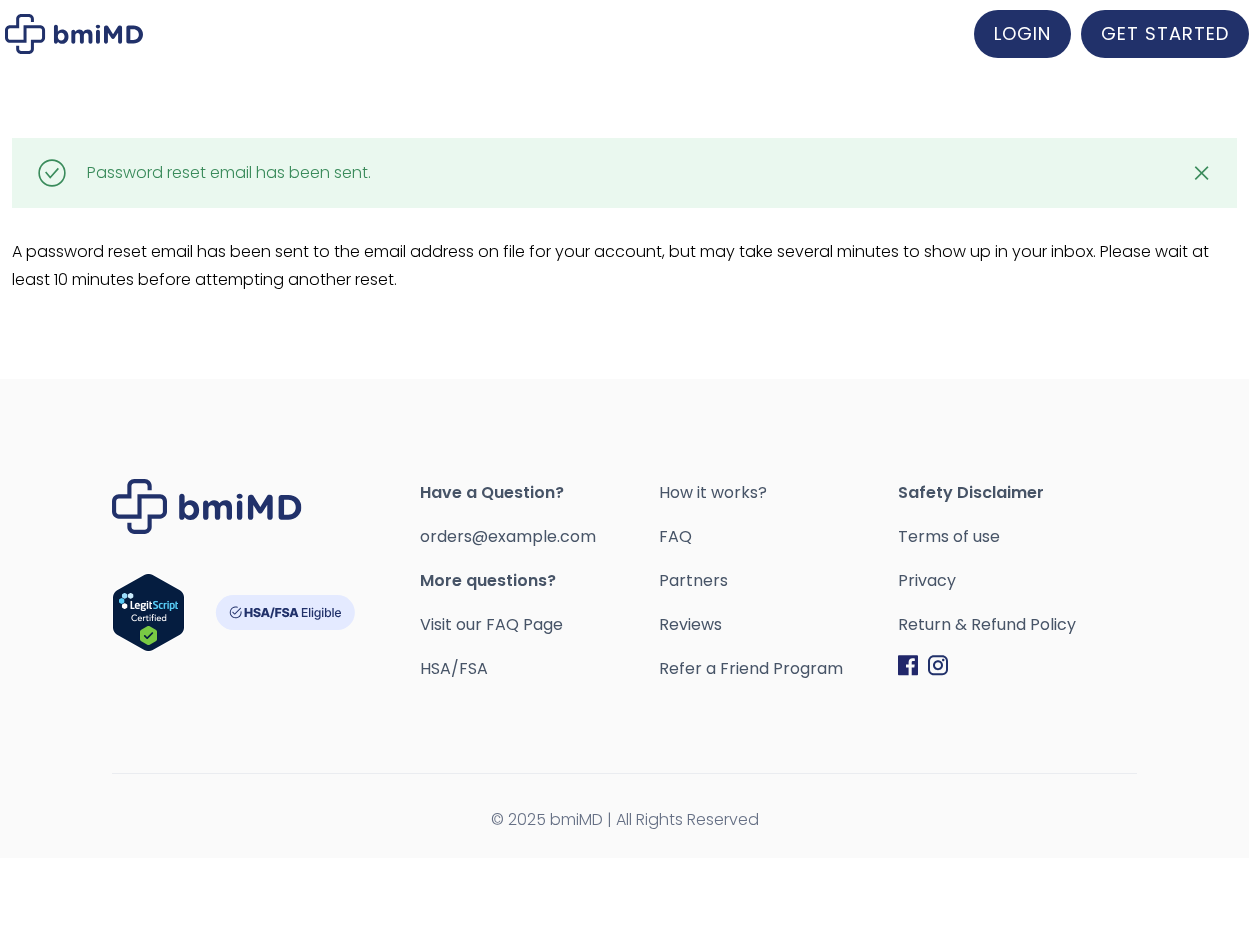 scroll, scrollTop: 0, scrollLeft: 0, axis: both 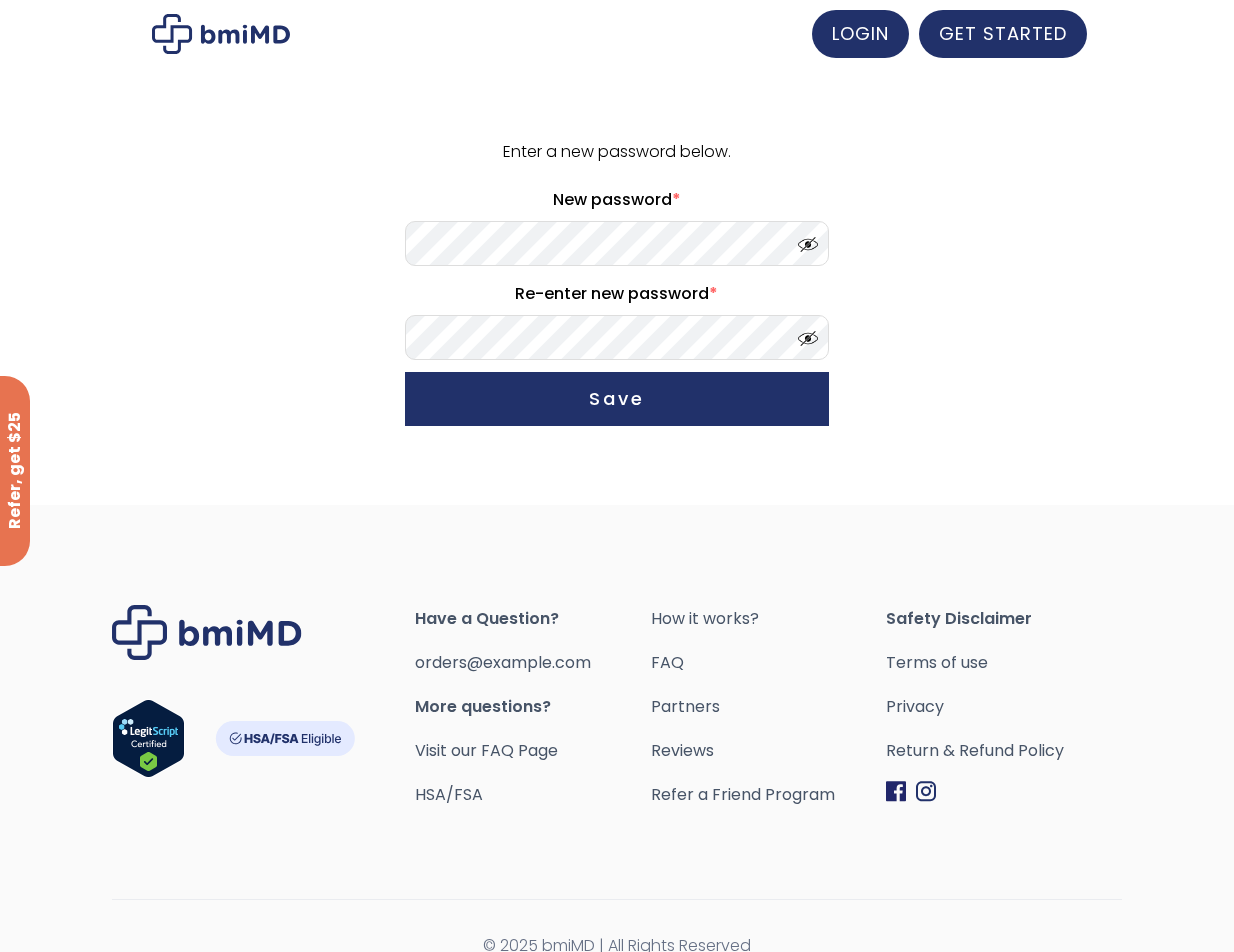 click on "Enter a new password below.
New password  *
Re-enter new password  *
Save" at bounding box center (616, 286) 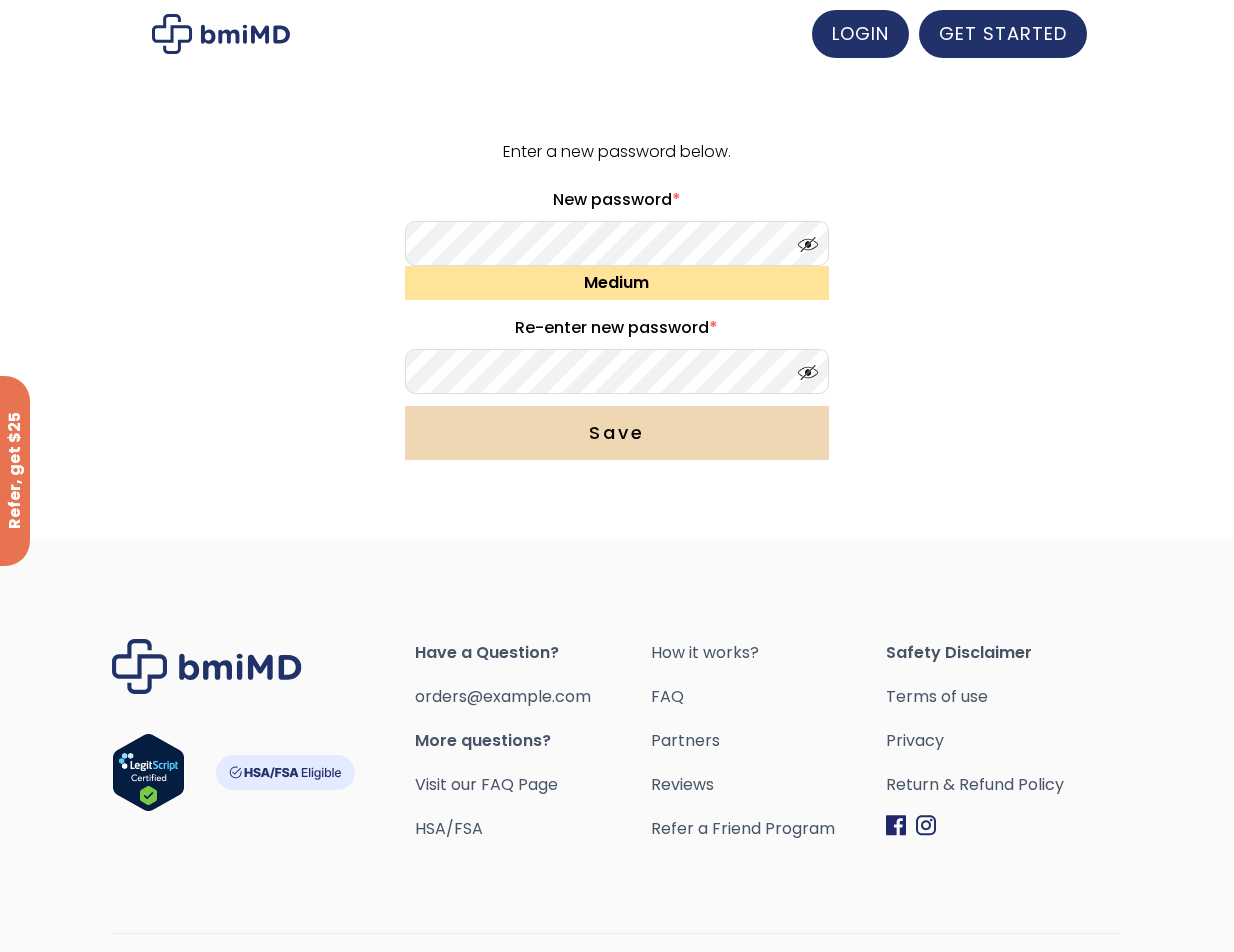 click on "Save" at bounding box center (617, 433) 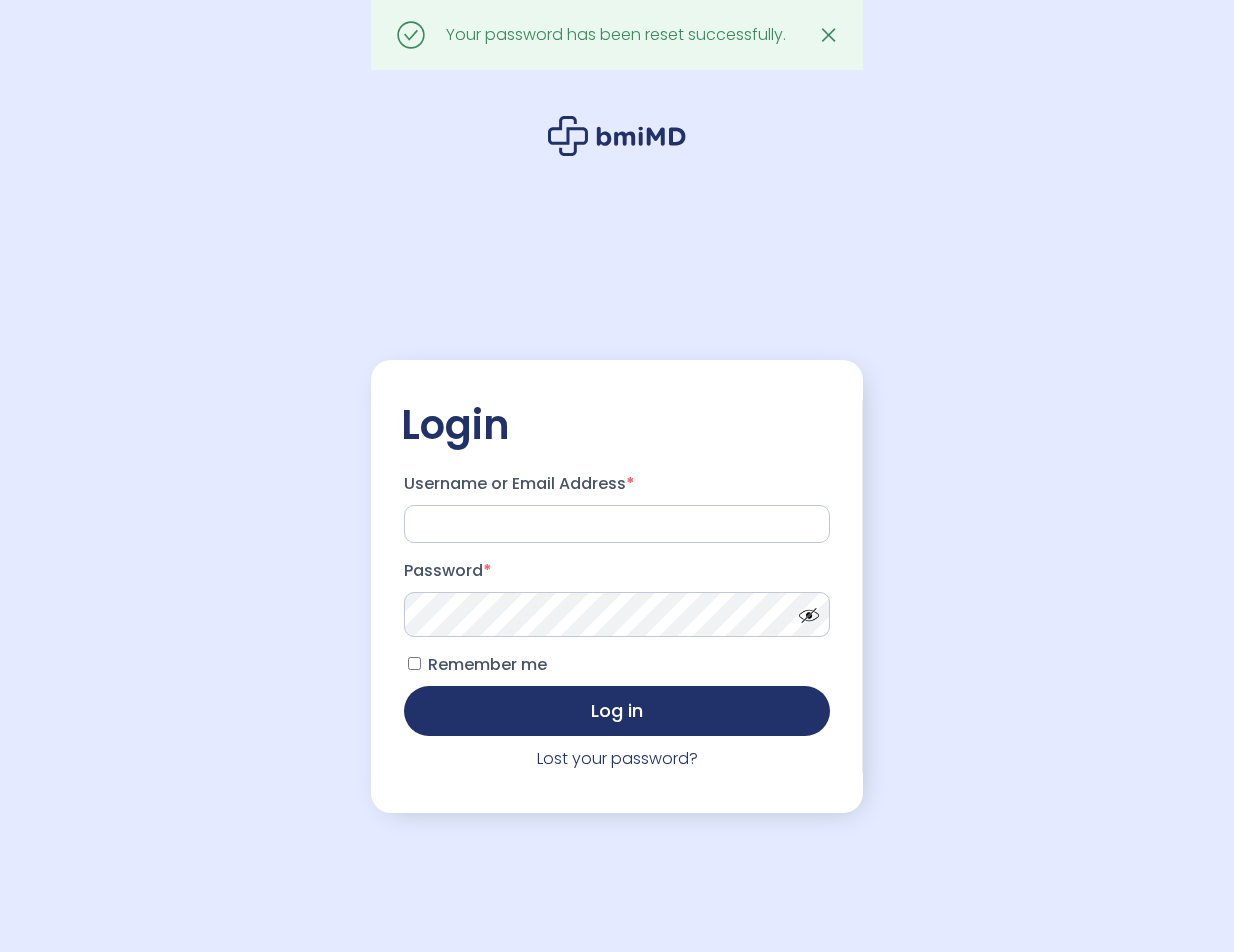 scroll, scrollTop: 0, scrollLeft: 0, axis: both 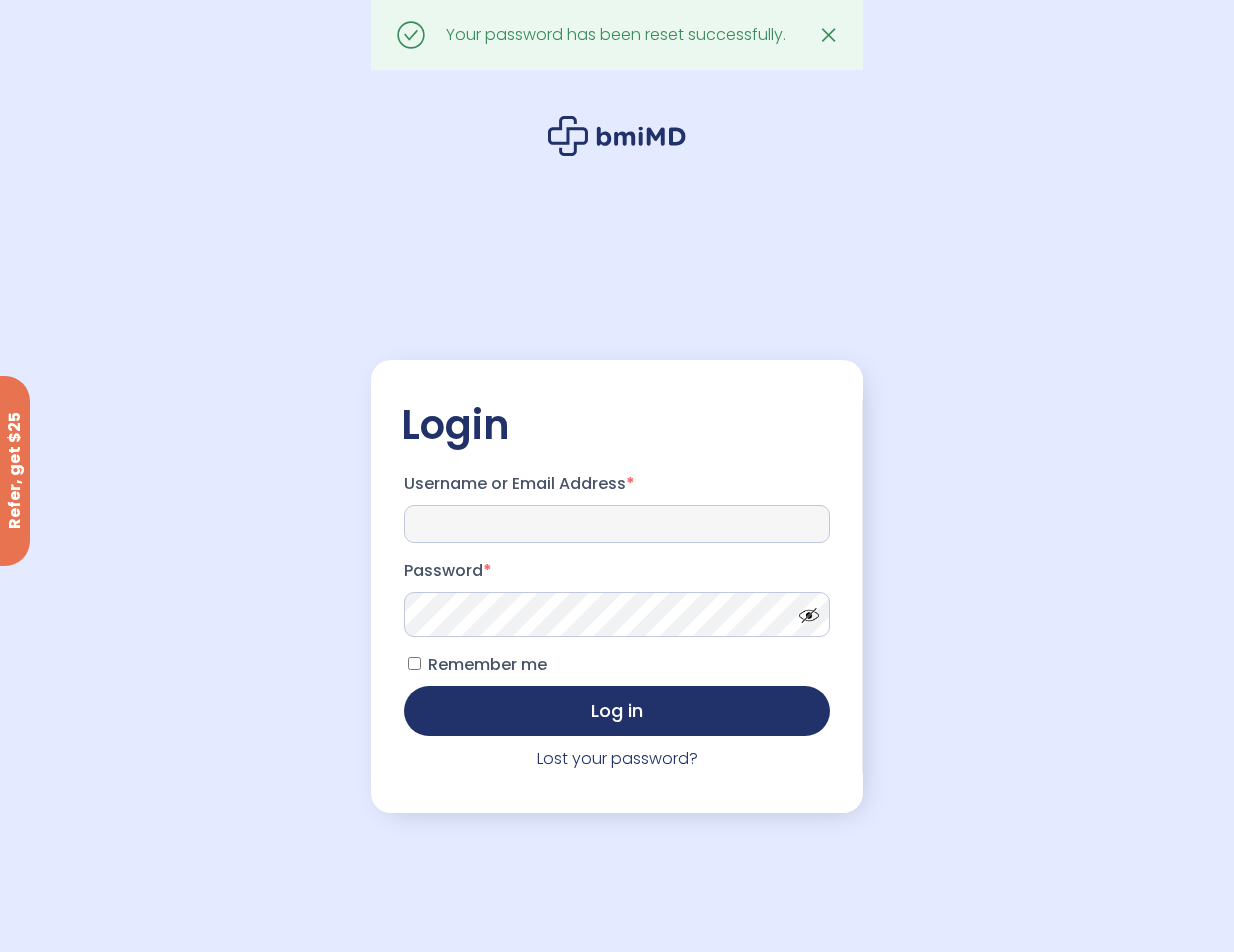 click on "Username or Email Address  *" at bounding box center [617, 524] 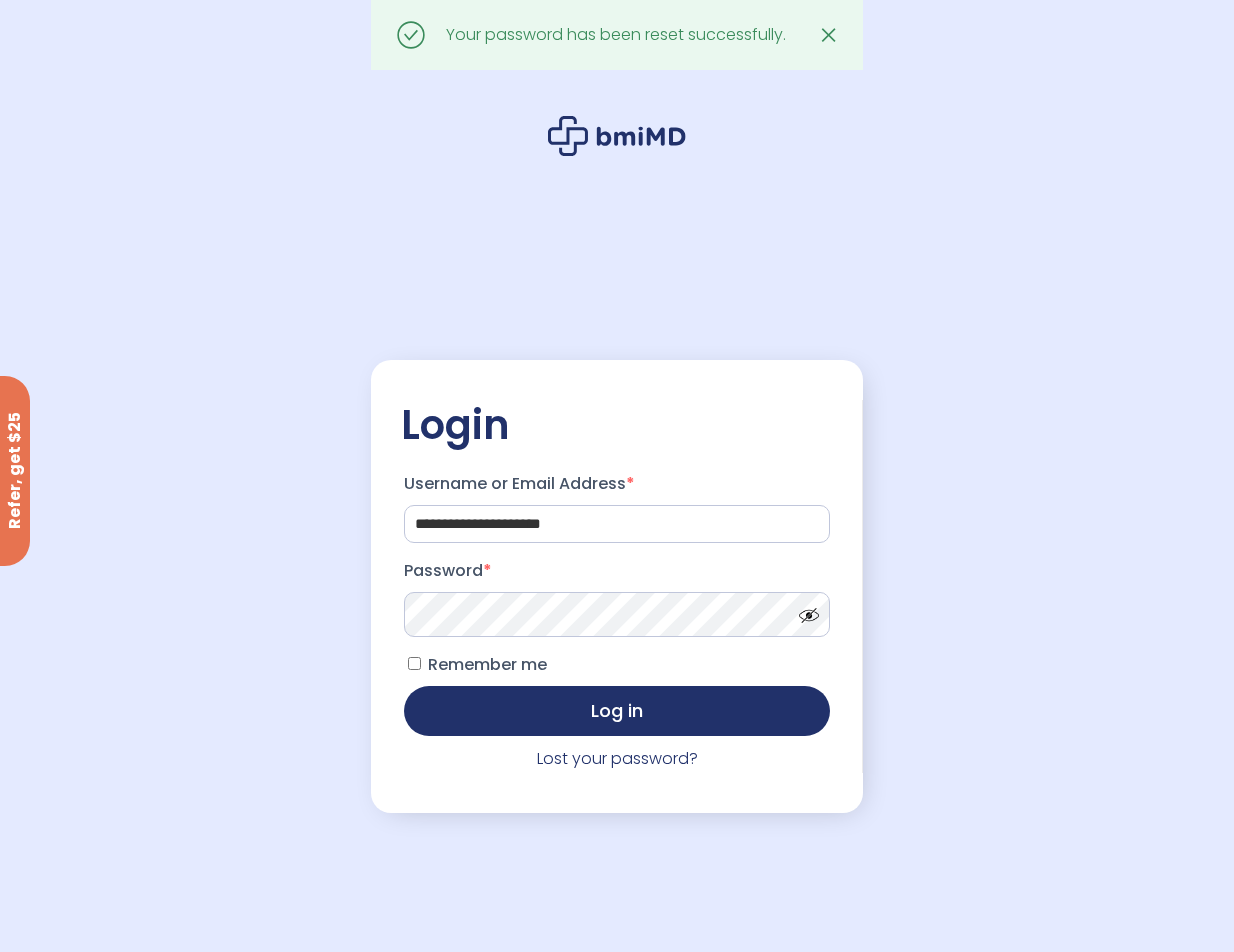 click on "Log in" at bounding box center [617, 711] 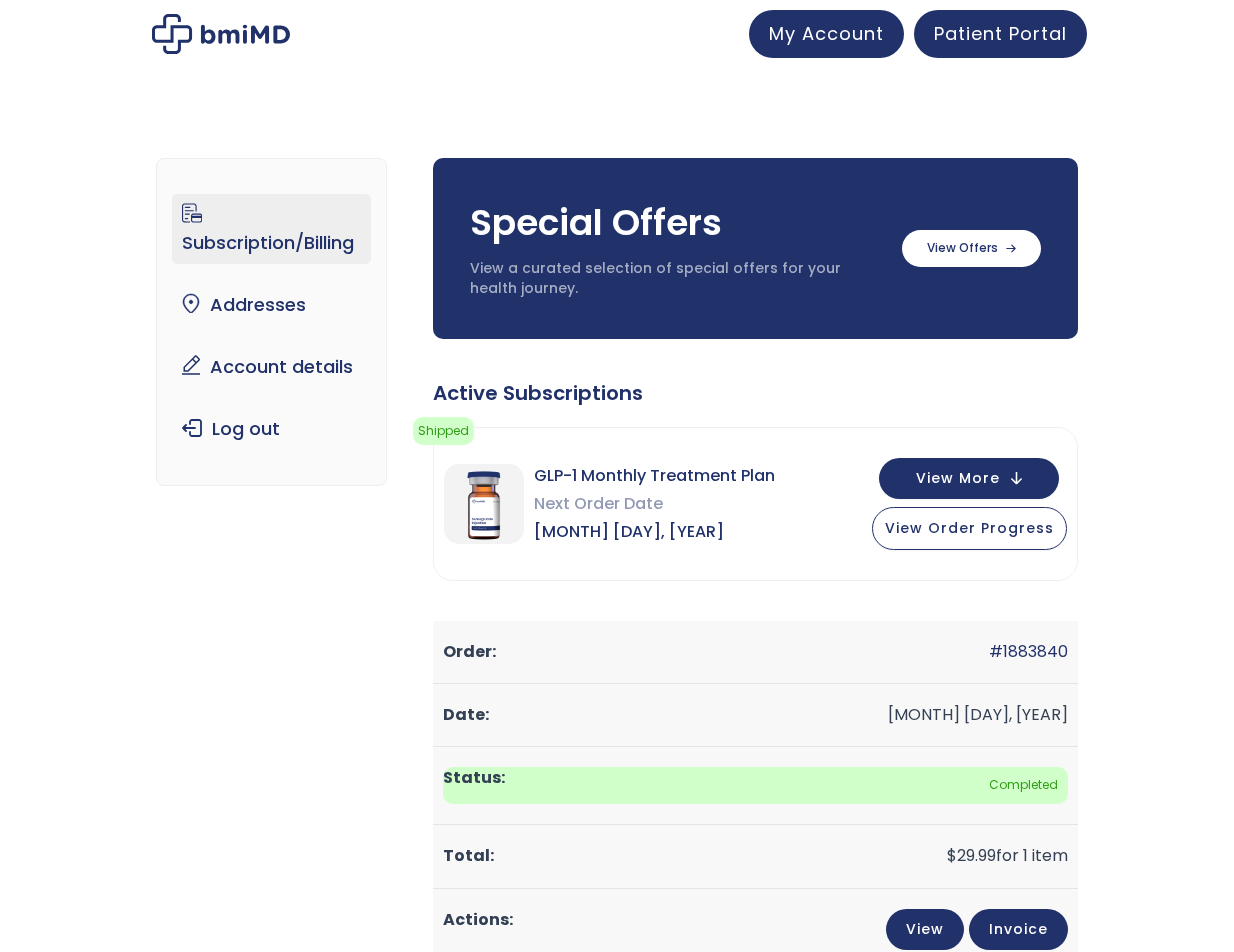 scroll, scrollTop: 0, scrollLeft: 0, axis: both 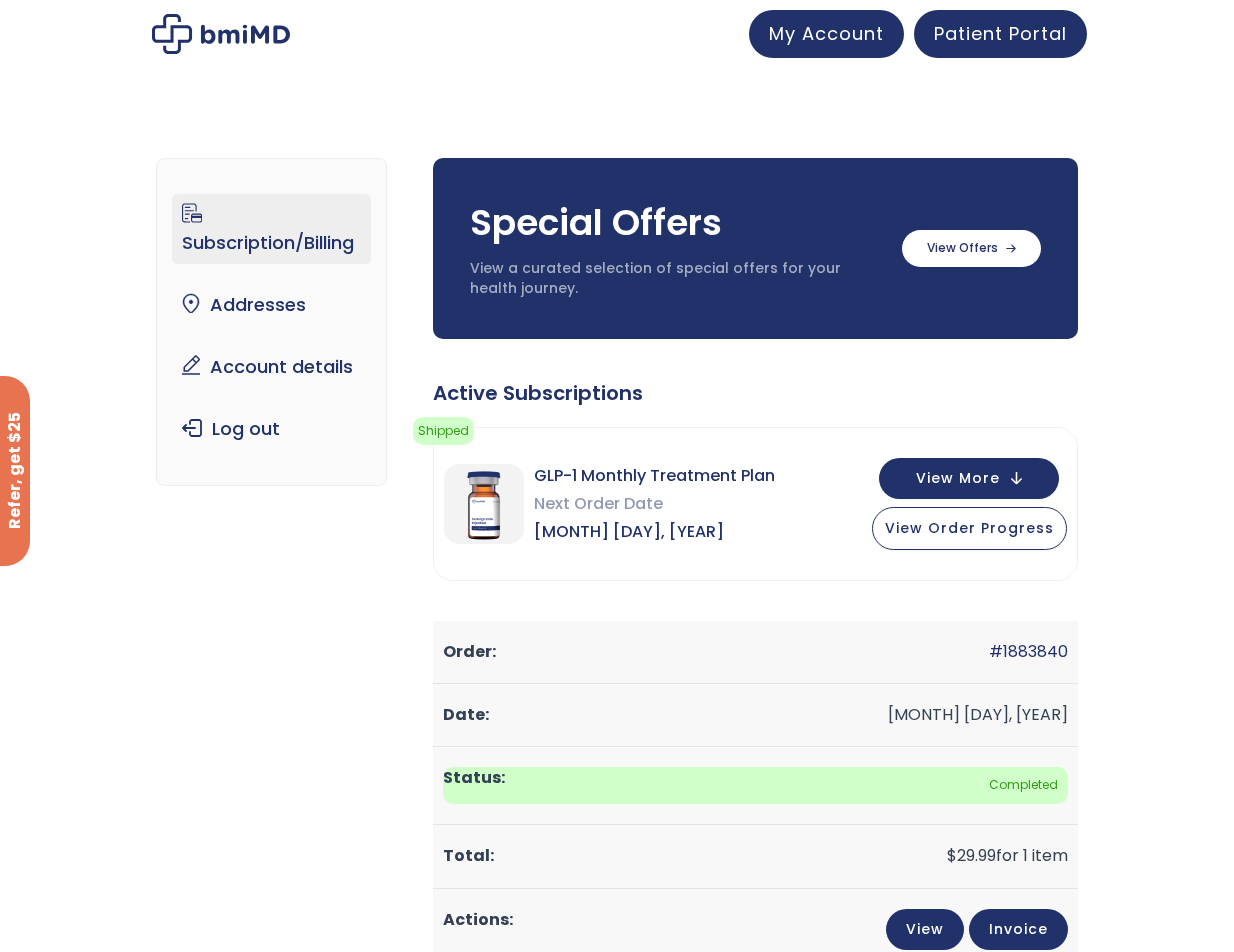 click on "Subscription/Billing
bmiRewards
Addresses
Account details
Submit a Review
Log out
Subscription/Billing
Special Offers
View a curated selection of special offers for your health journey.
Semaglutide 3 month $233/month + FREE SHIPPING" at bounding box center [616, 750] 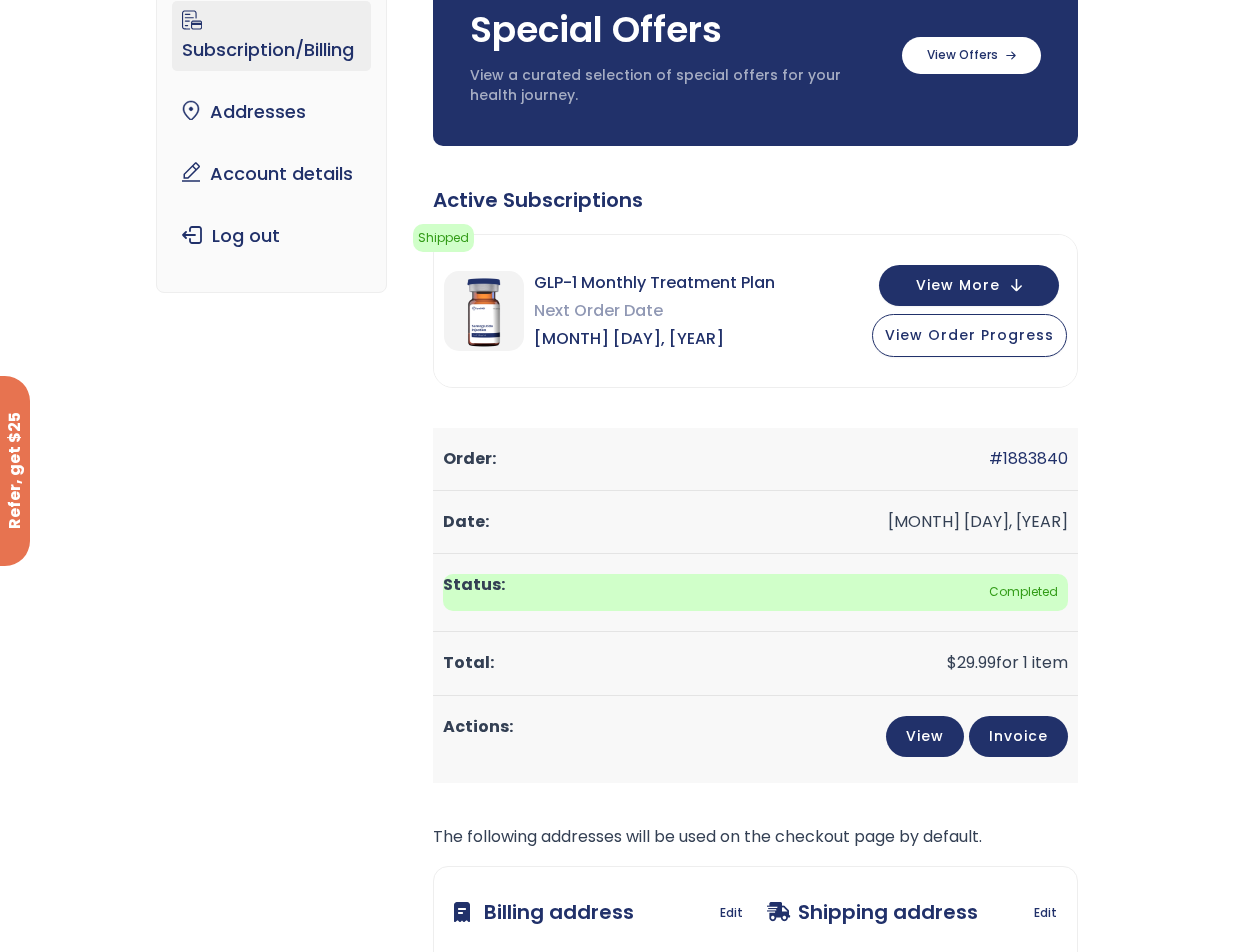 scroll, scrollTop: 300, scrollLeft: 0, axis: vertical 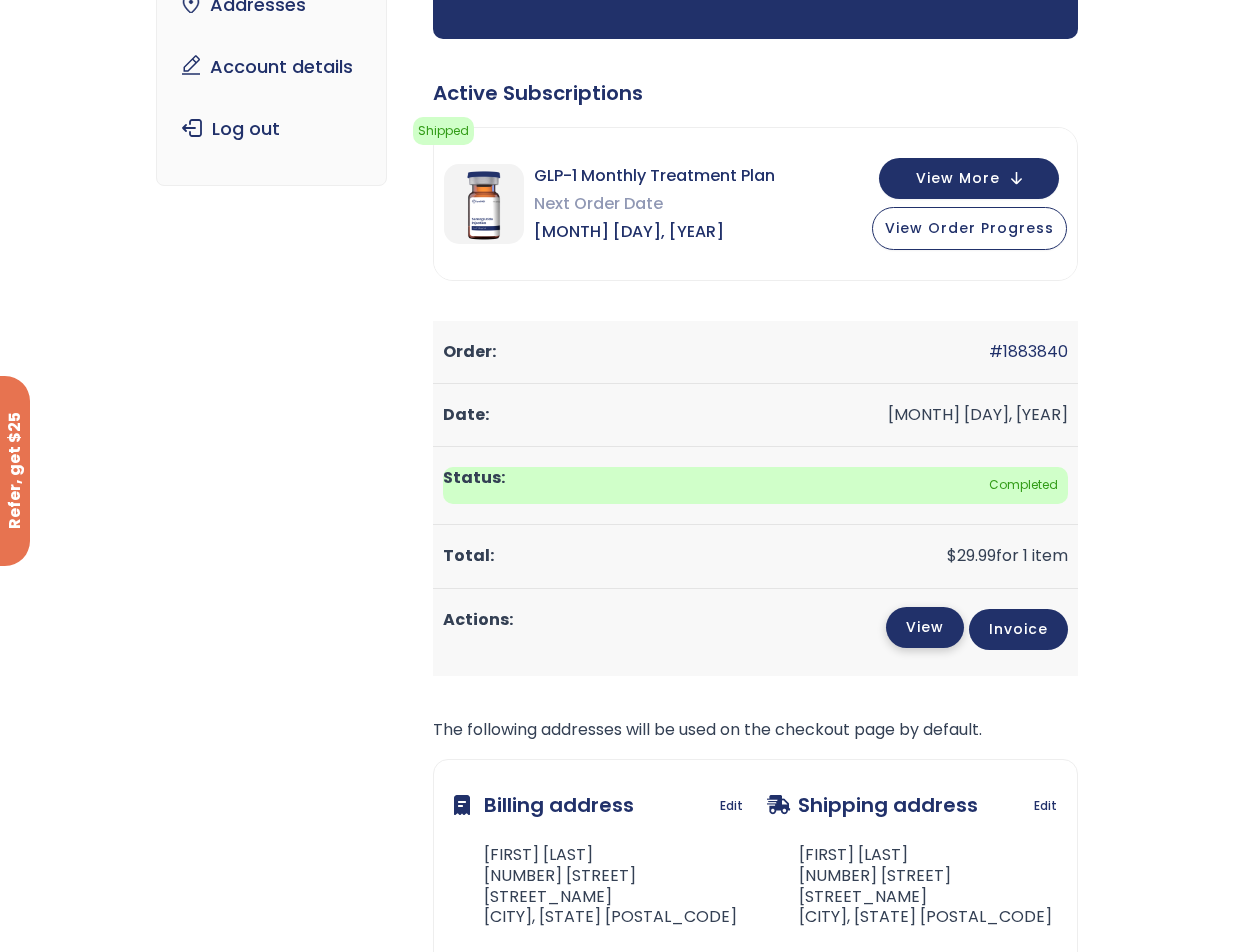 click on "View" 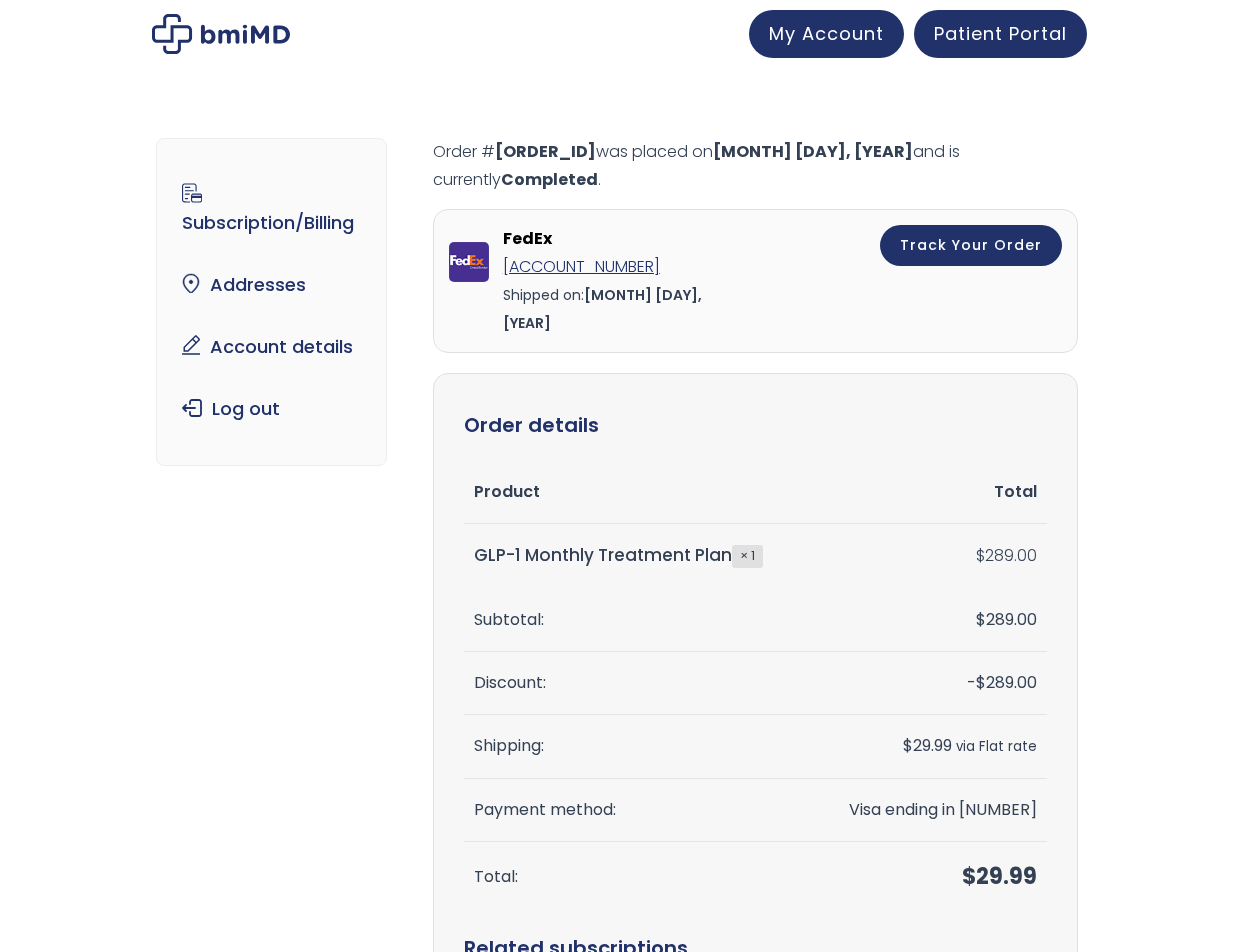 scroll, scrollTop: 0, scrollLeft: 0, axis: both 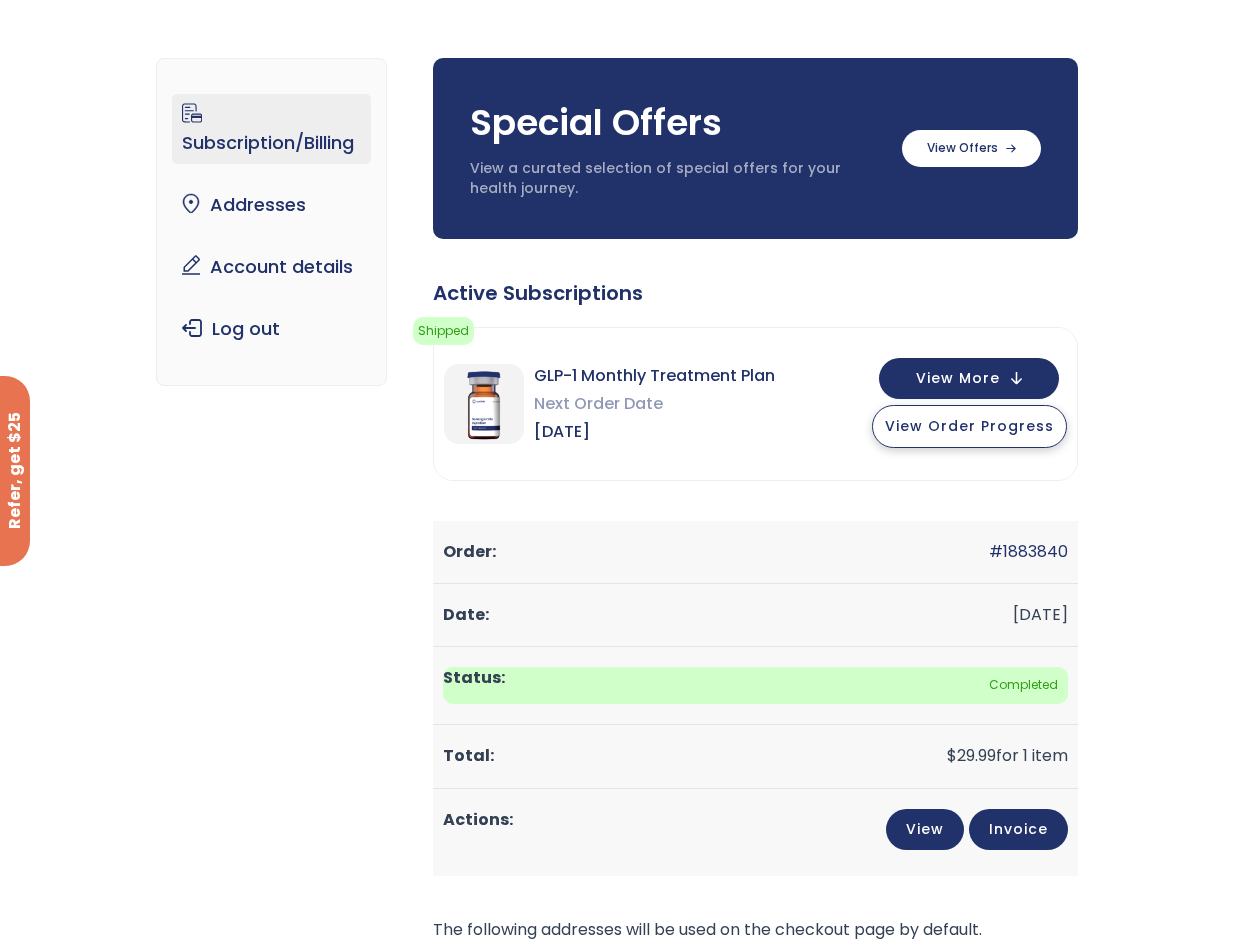 click on "View Order Progress" at bounding box center [969, 426] 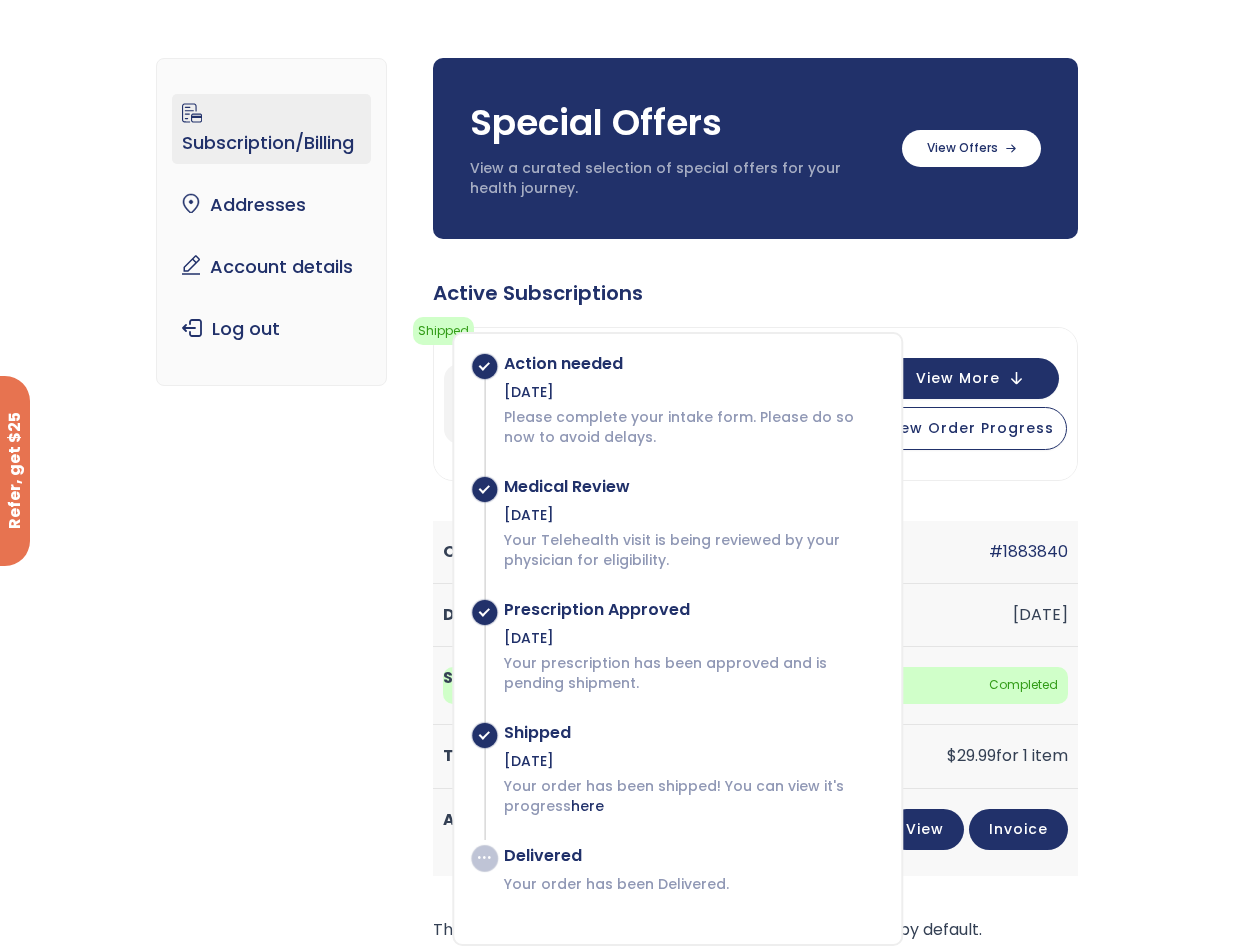click on "Special Offers
View a curated selection of special offers for your health journey.
Semaglutide 3 month
$233/month + FREE SHIPPING  Billed quarterly Billed quarterly" at bounding box center [755, 642] 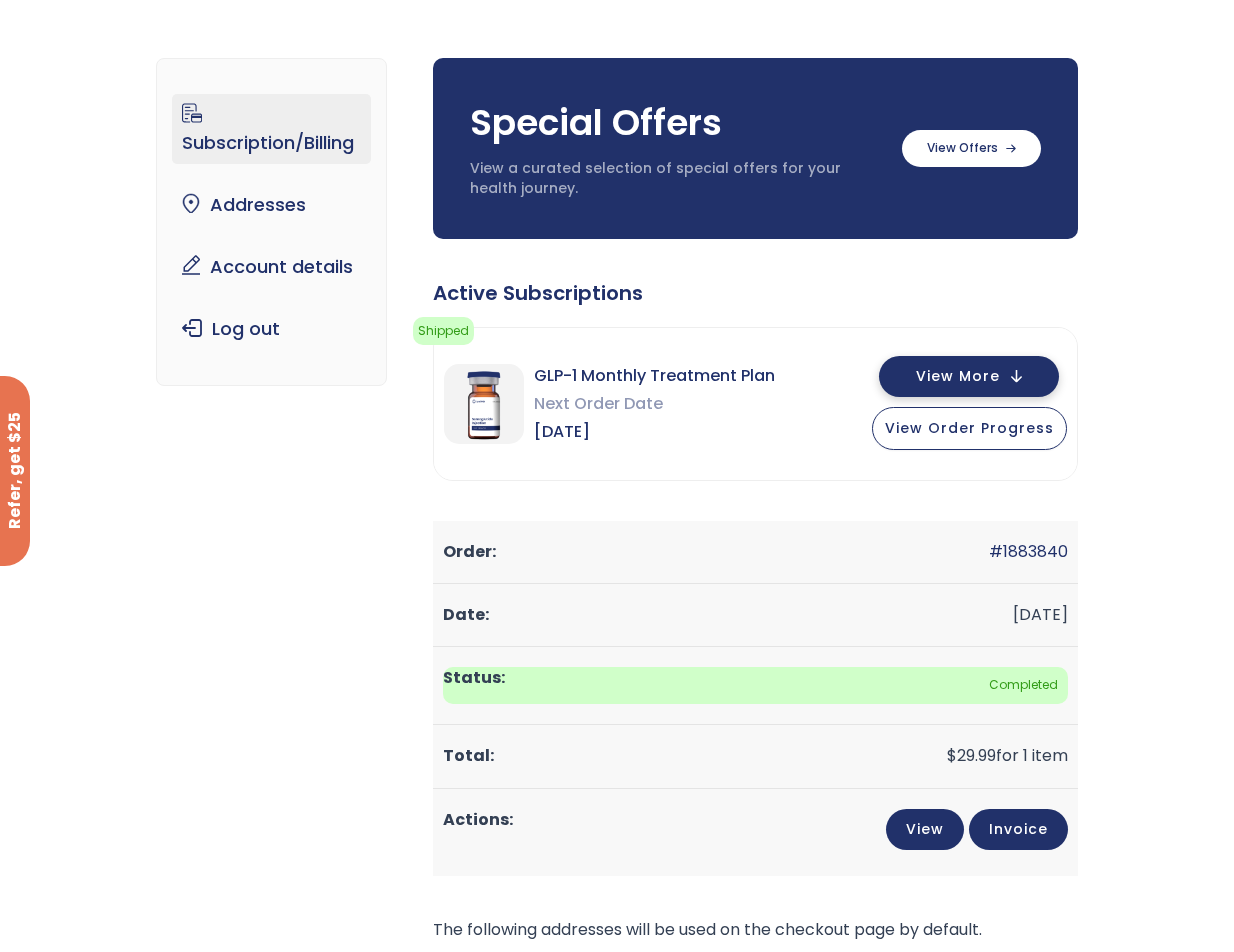 click on "View More" at bounding box center (958, 376) 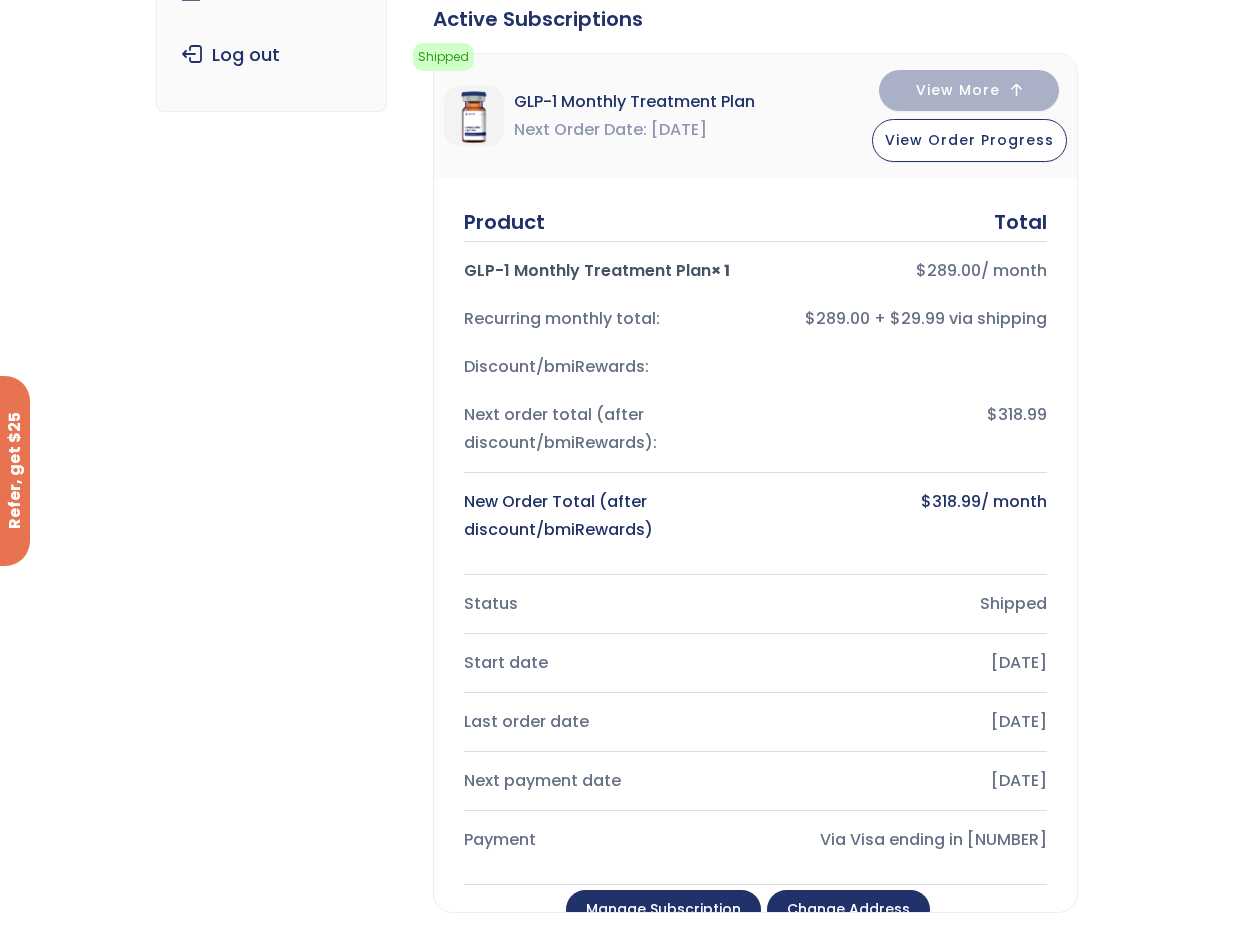 scroll, scrollTop: 400, scrollLeft: 0, axis: vertical 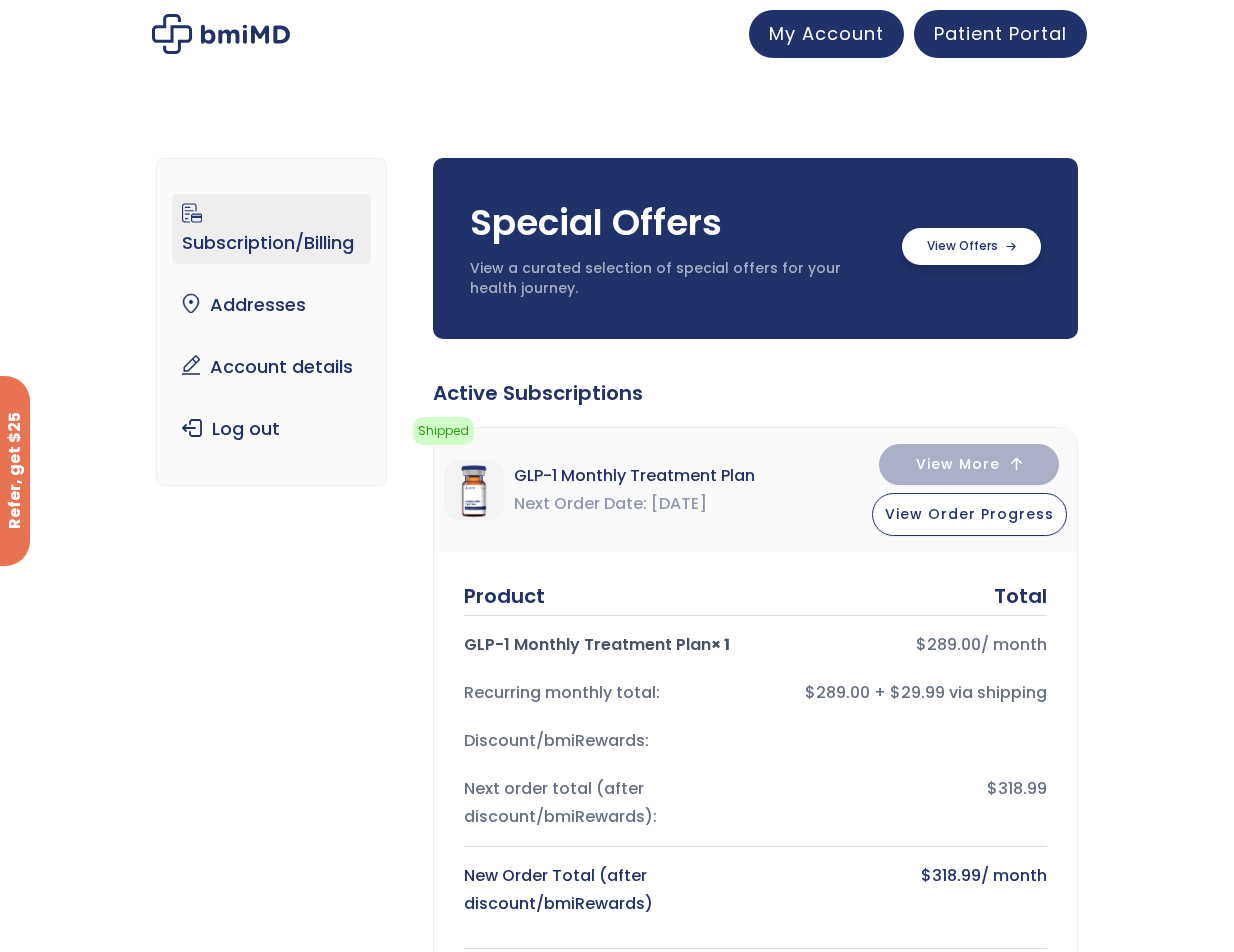 click at bounding box center [971, 246] 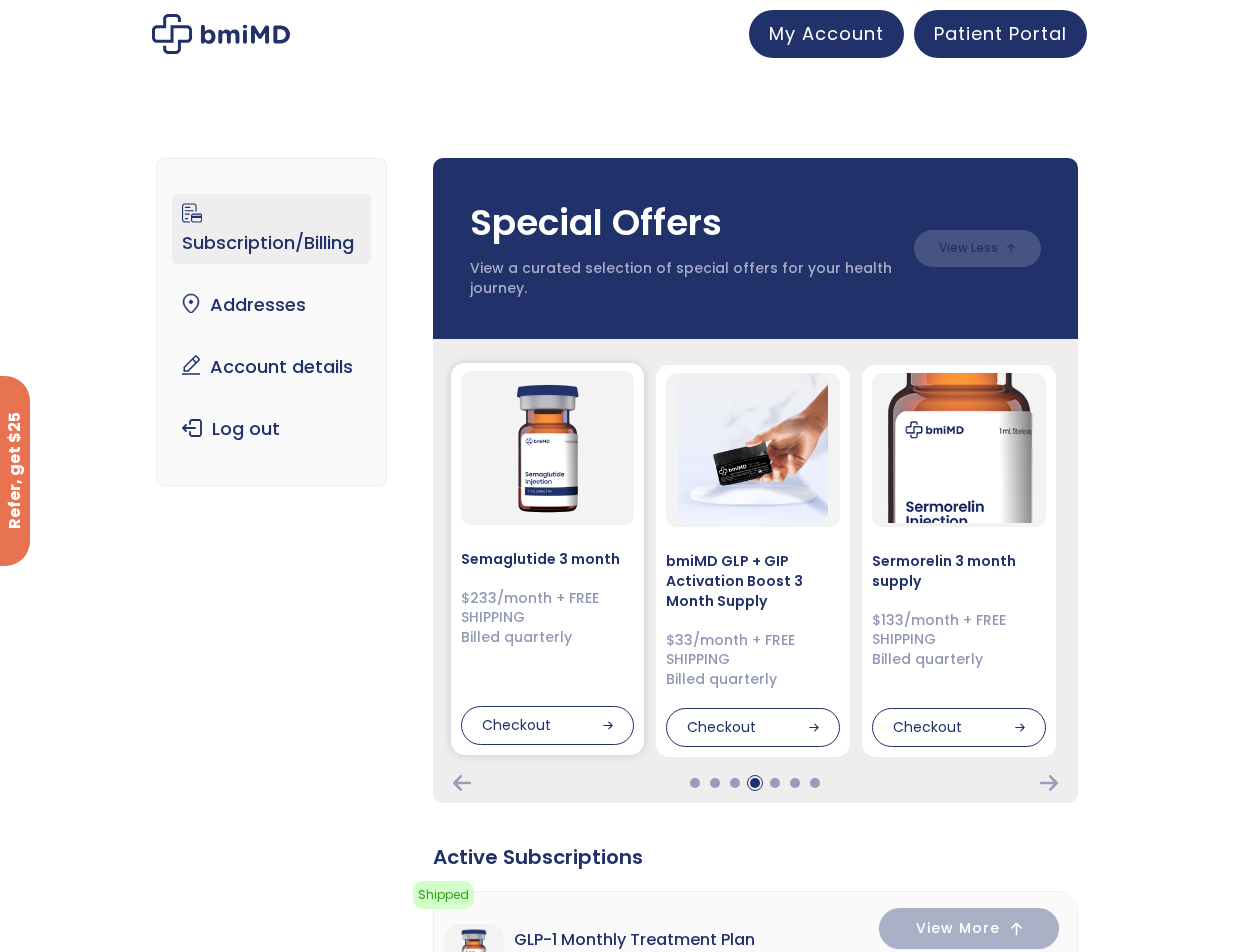 click at bounding box center (548, 446) 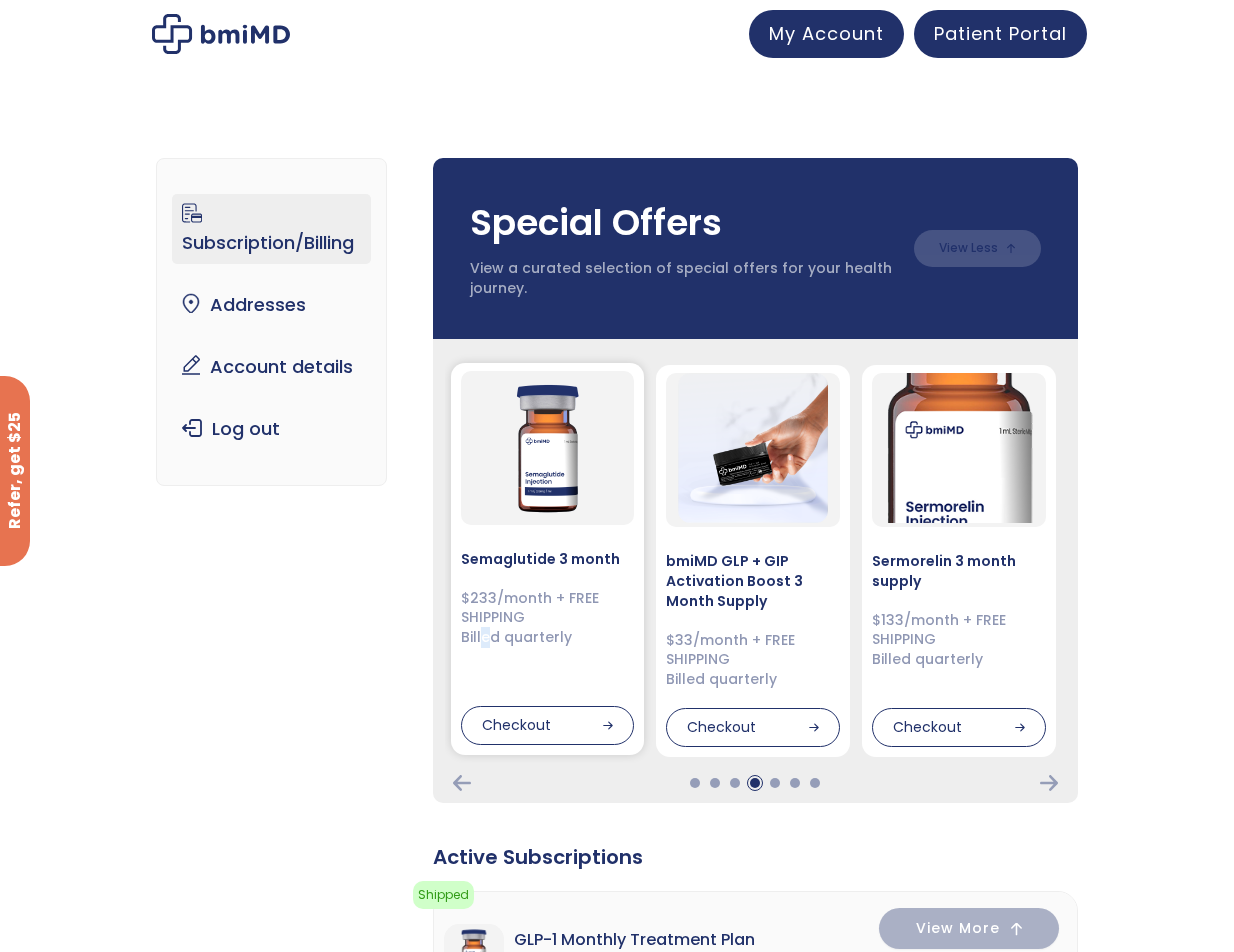 click on "$233/month + FREE SHIPPING  Billed quarterly" at bounding box center [548, 618] 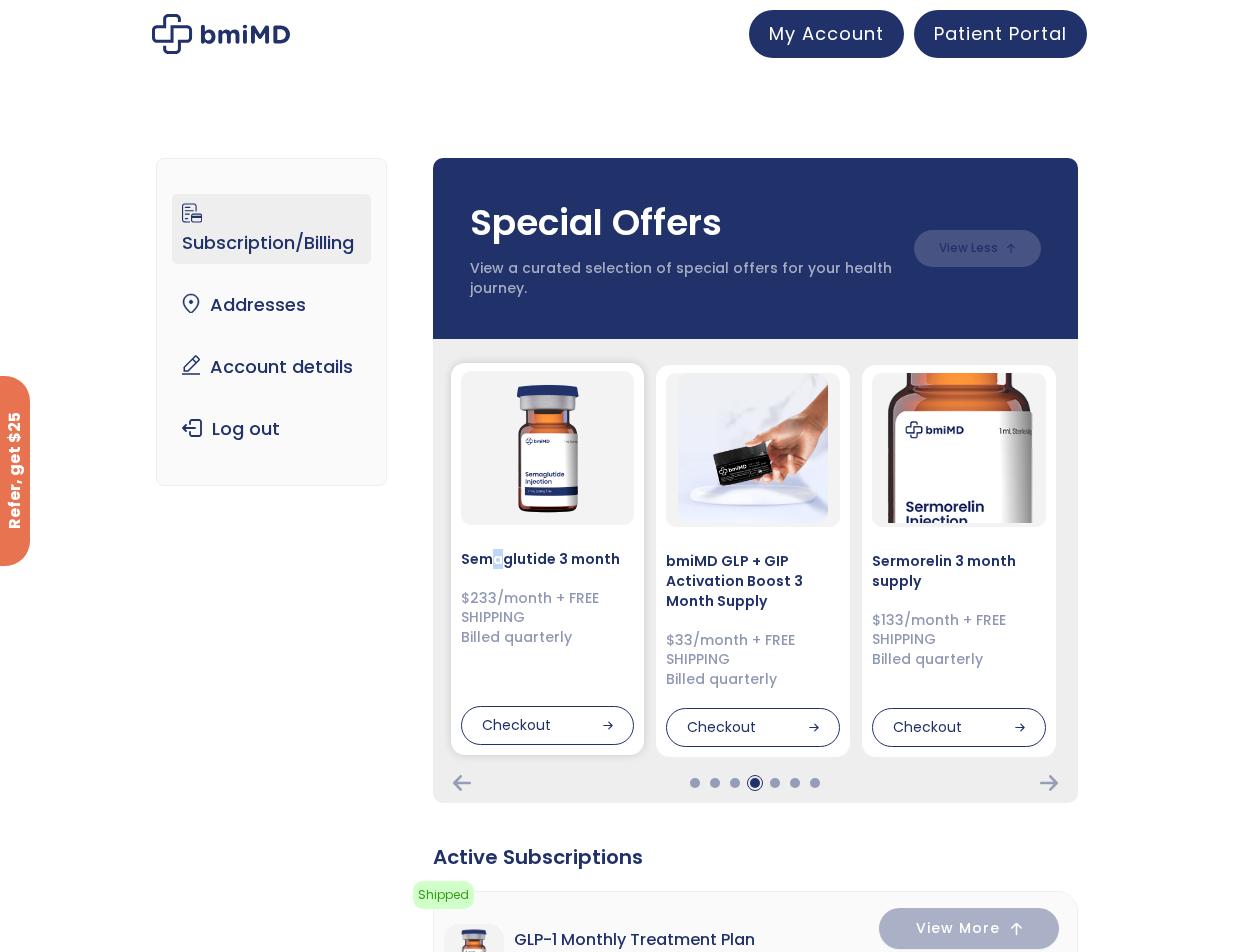 click on "Semaglutide 3 month" at bounding box center (548, 559) 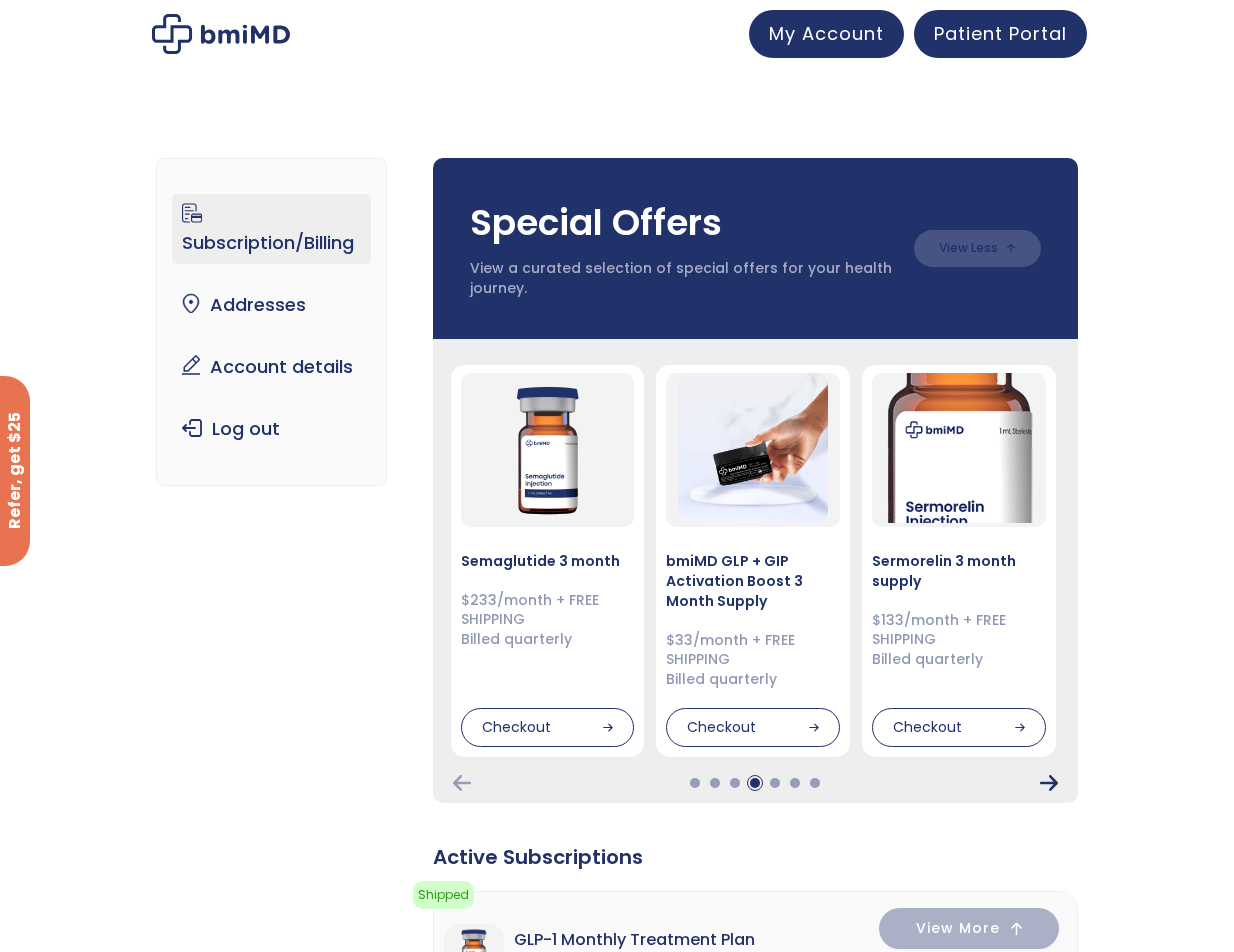 click 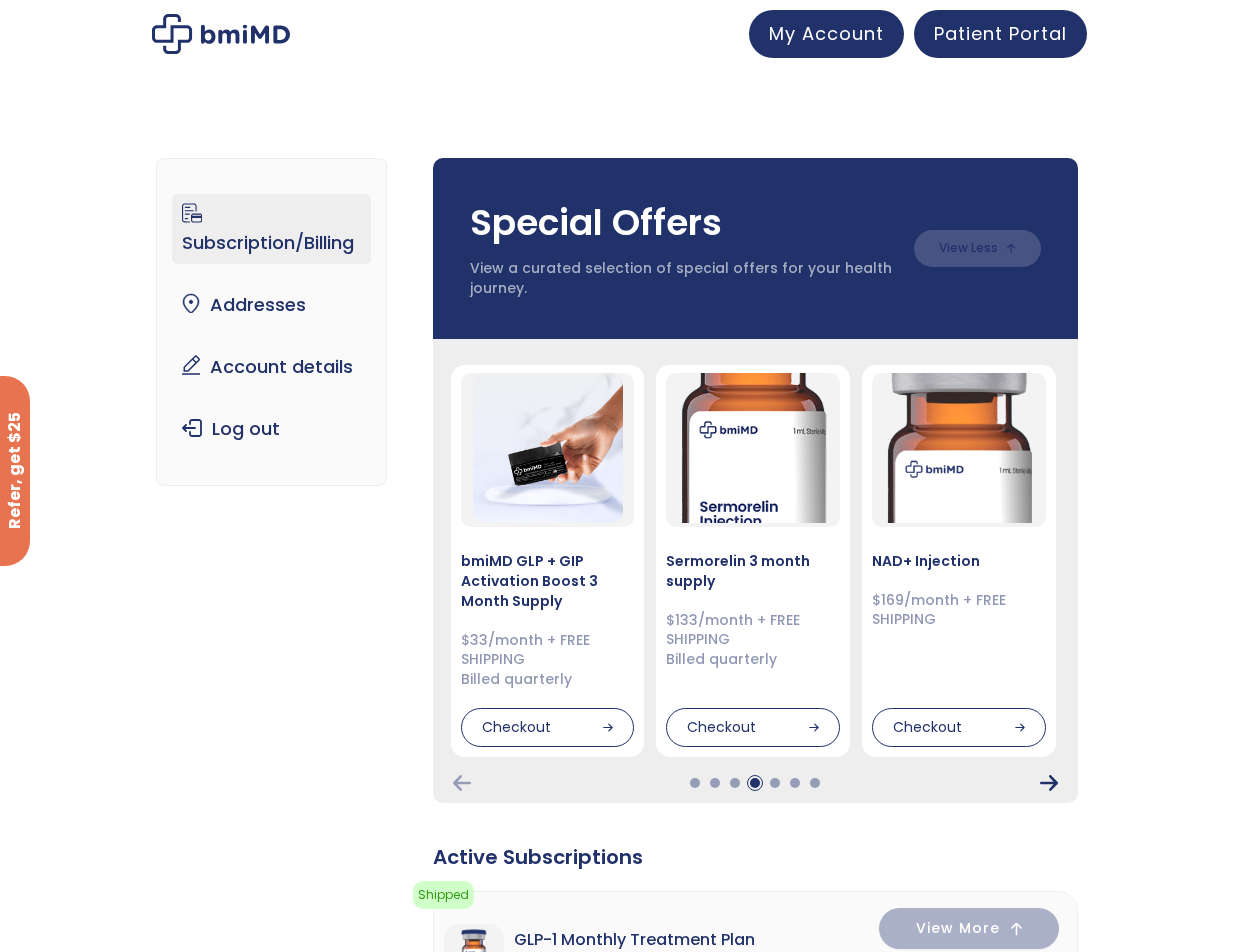 click 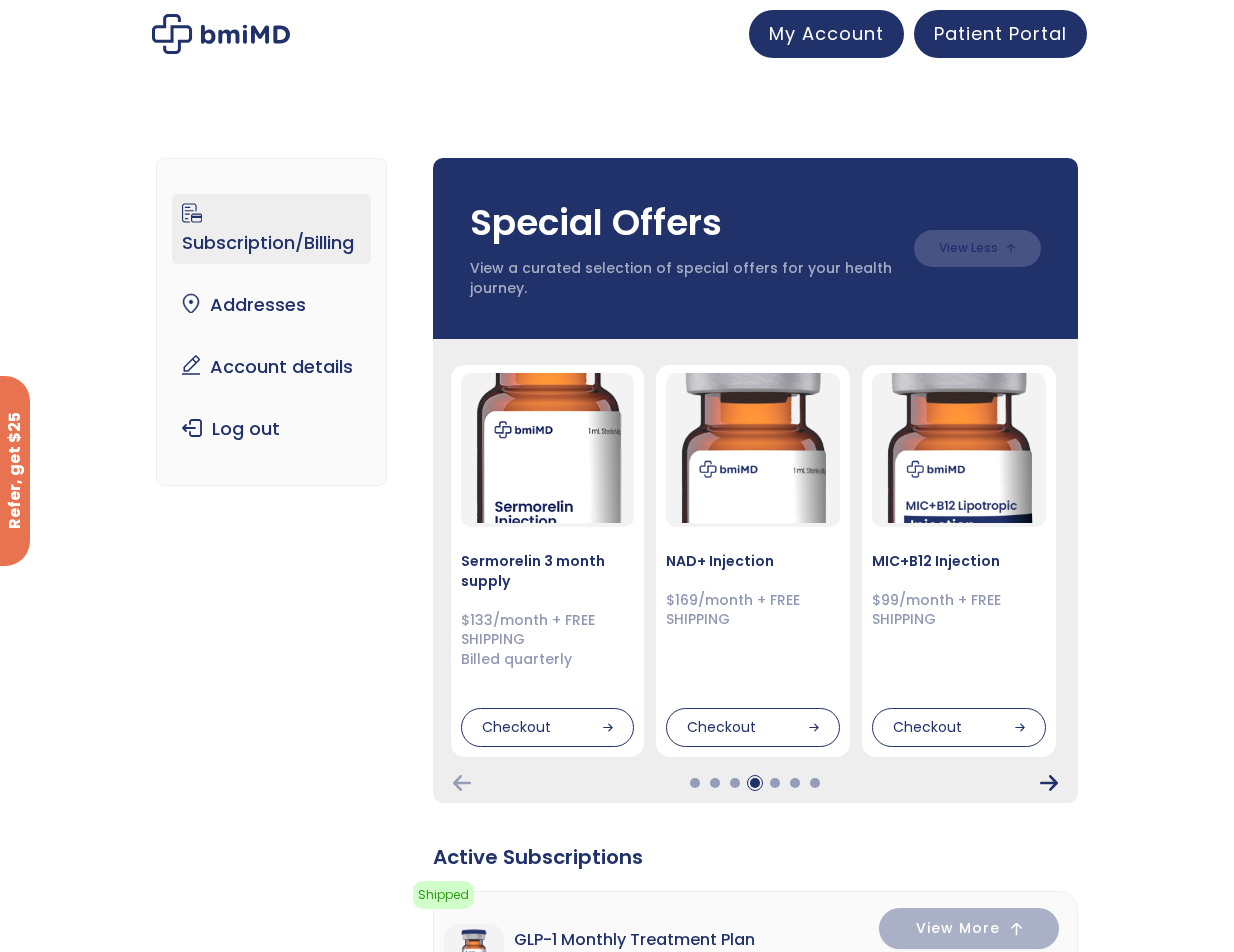 click 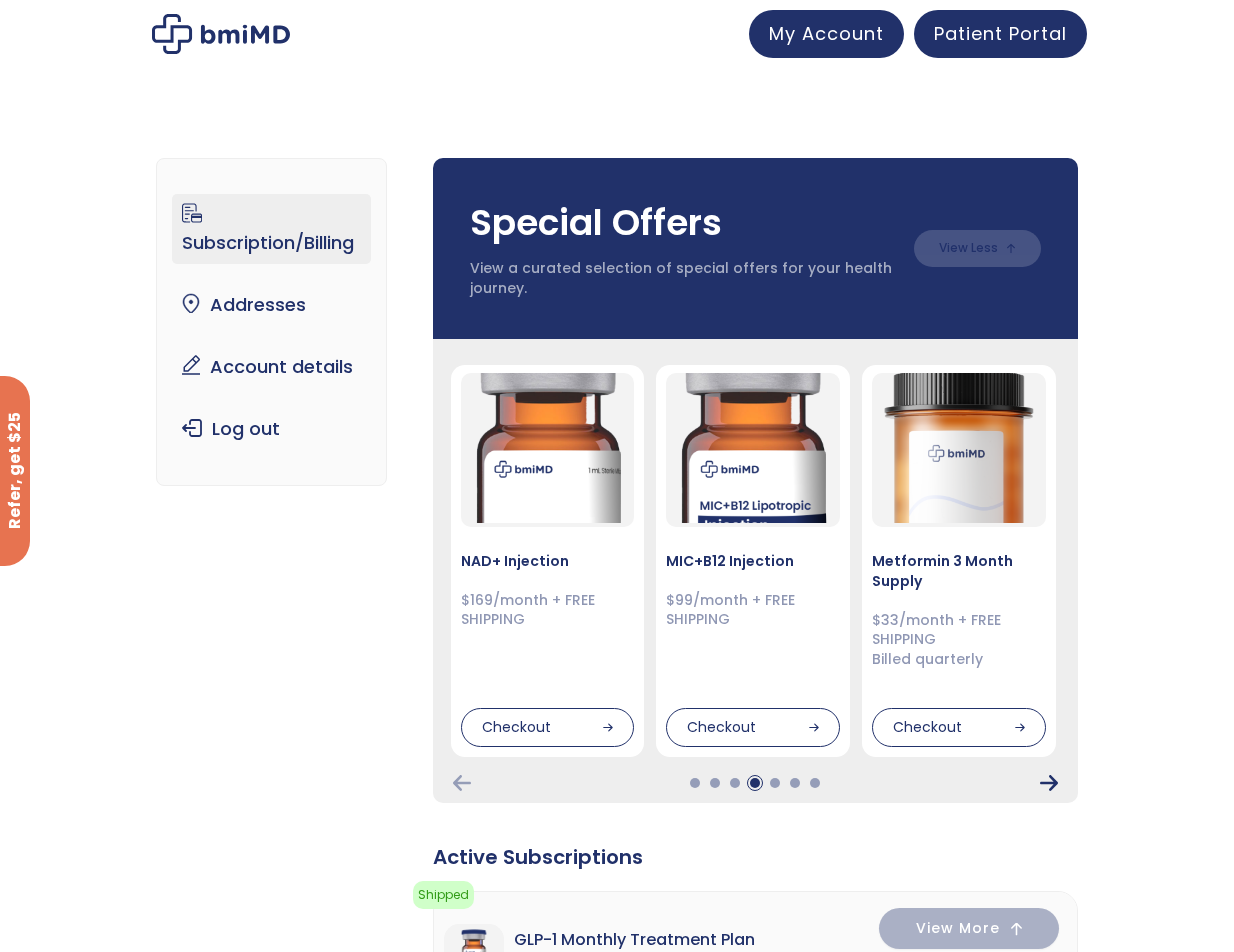 click 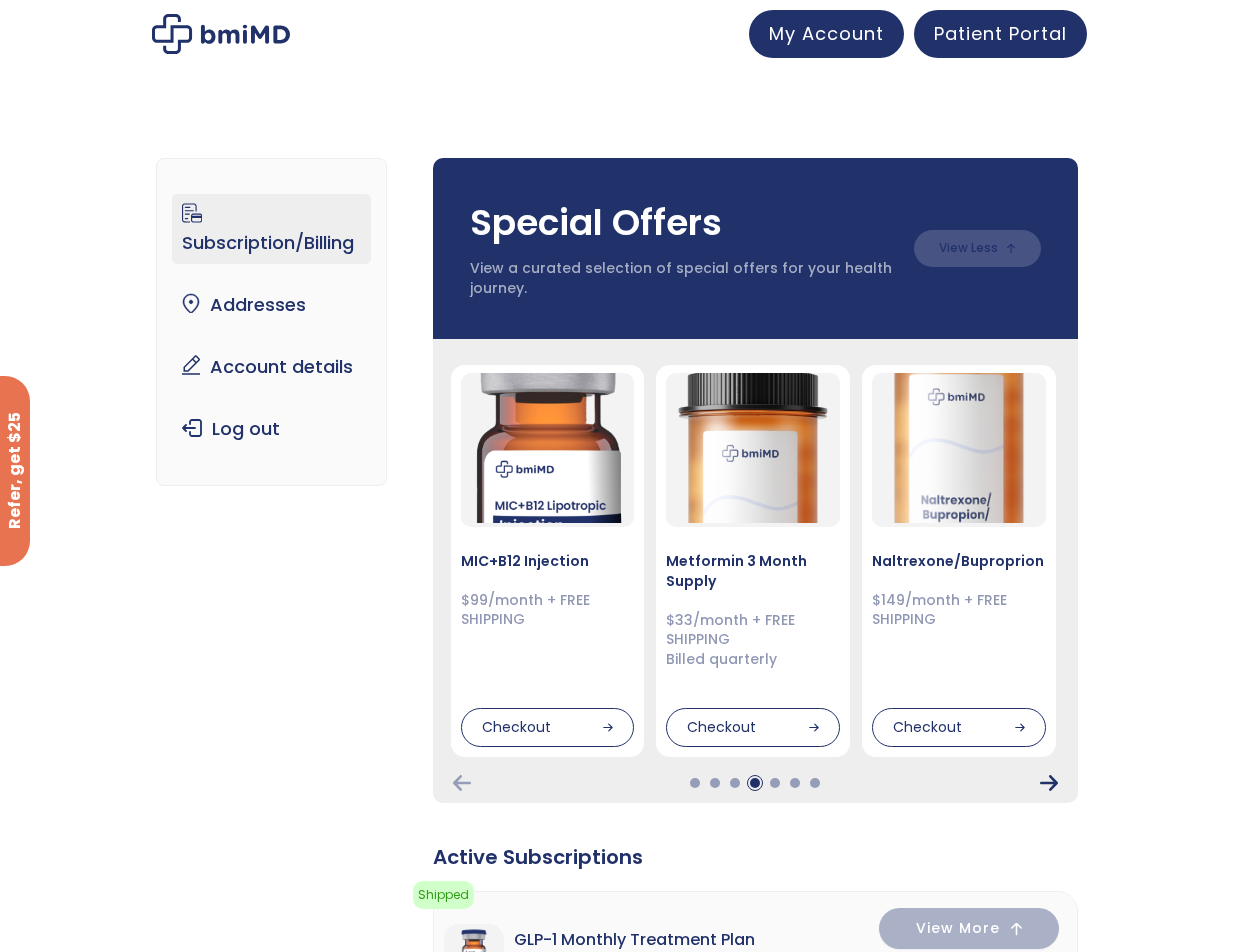 click 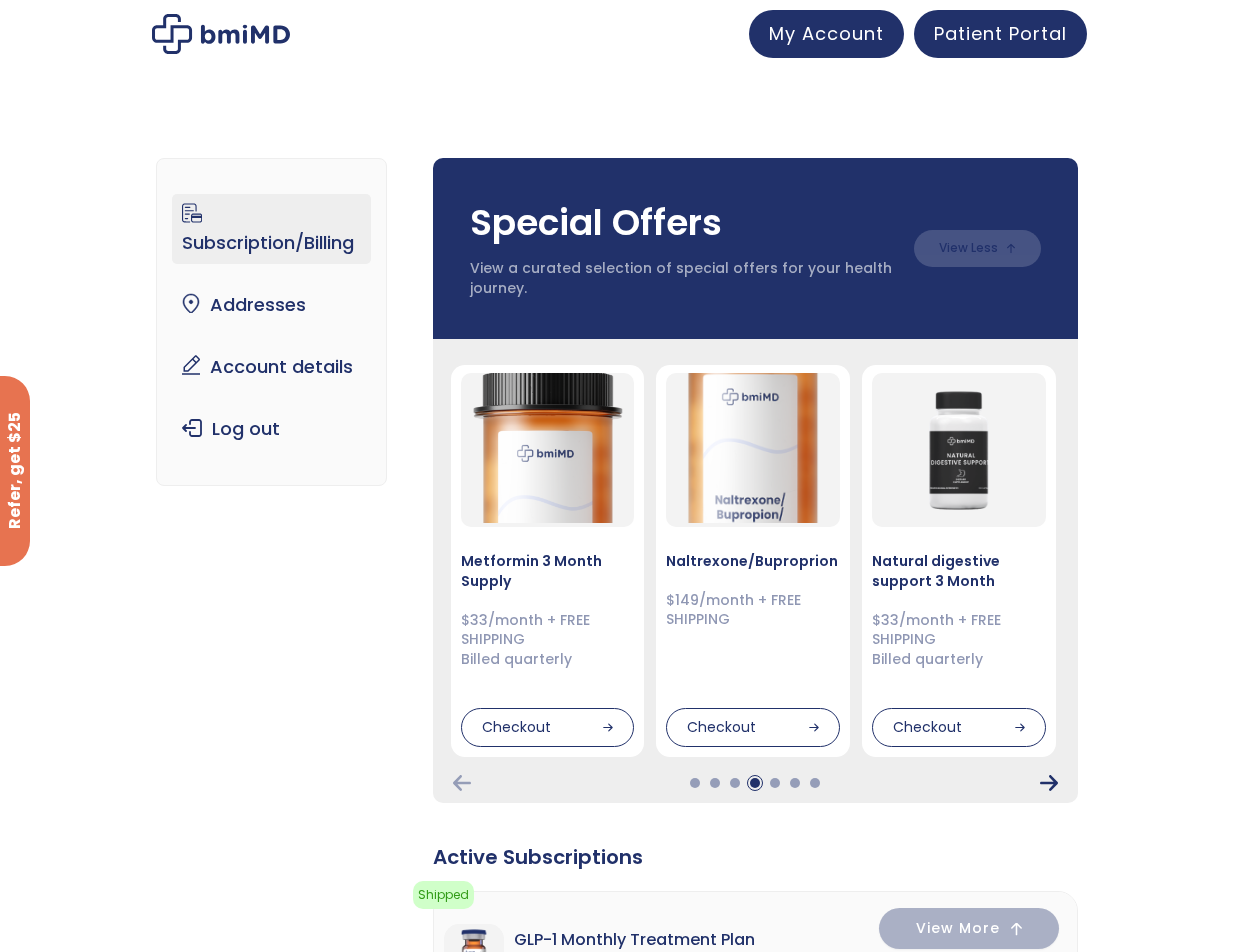 click 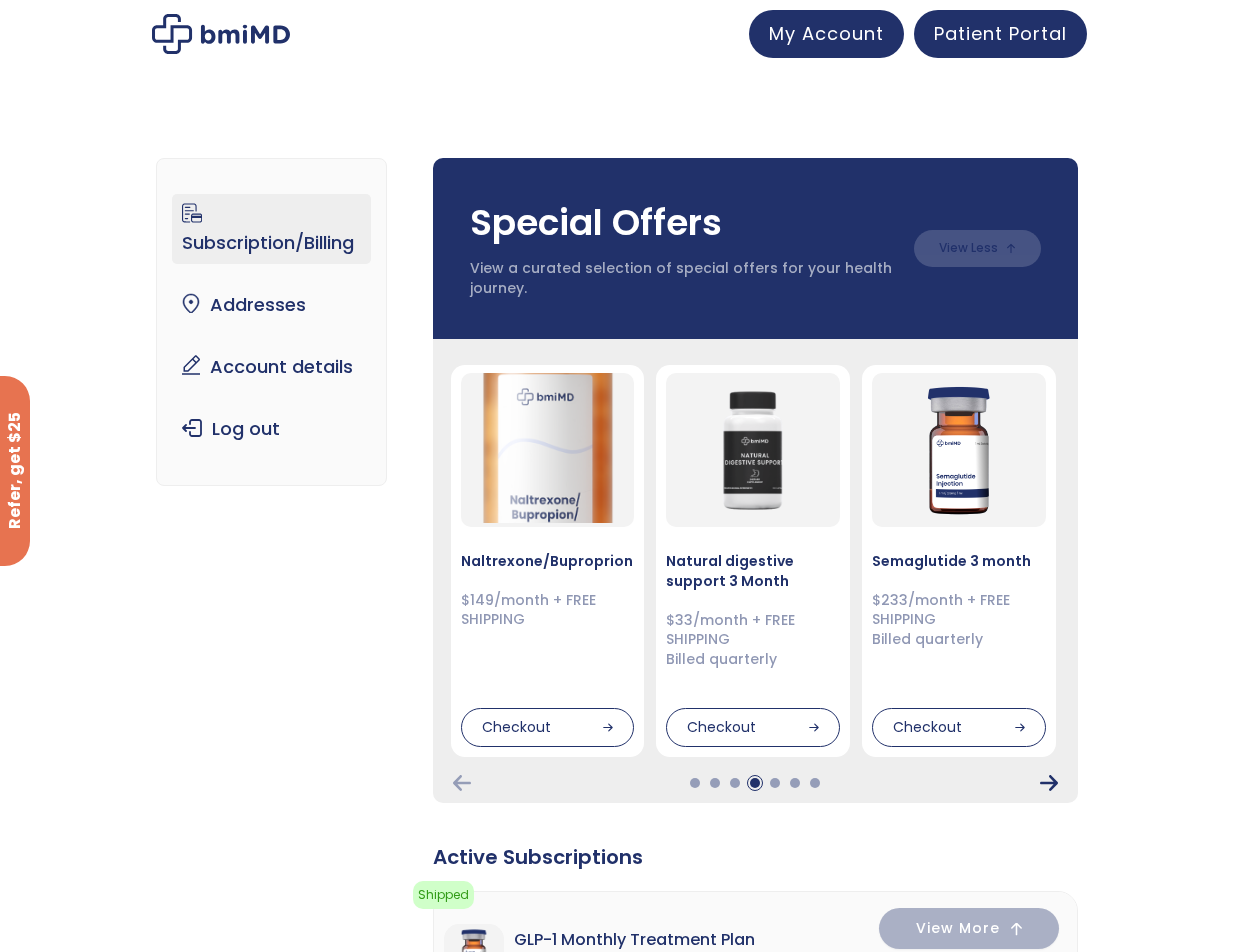 click 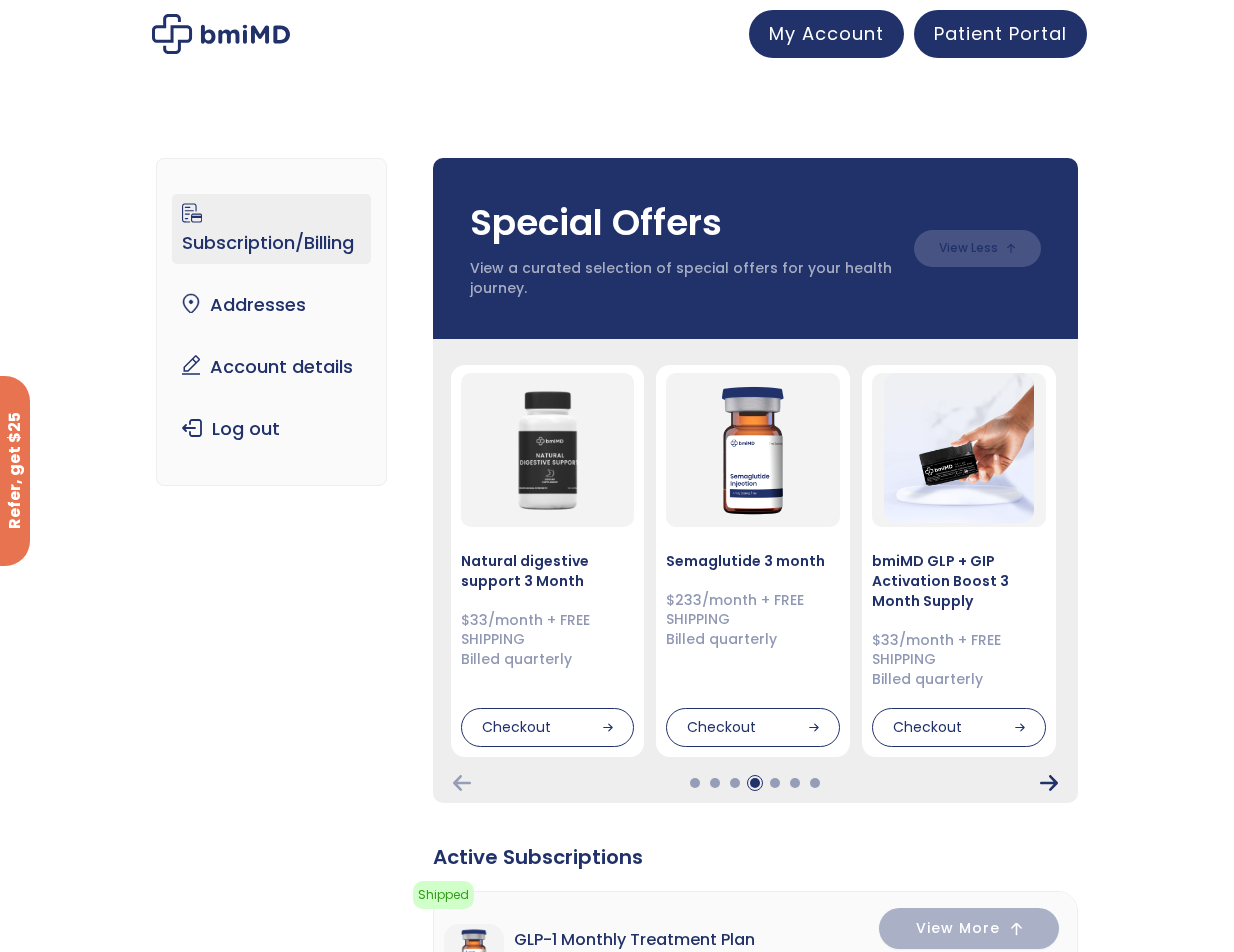 click 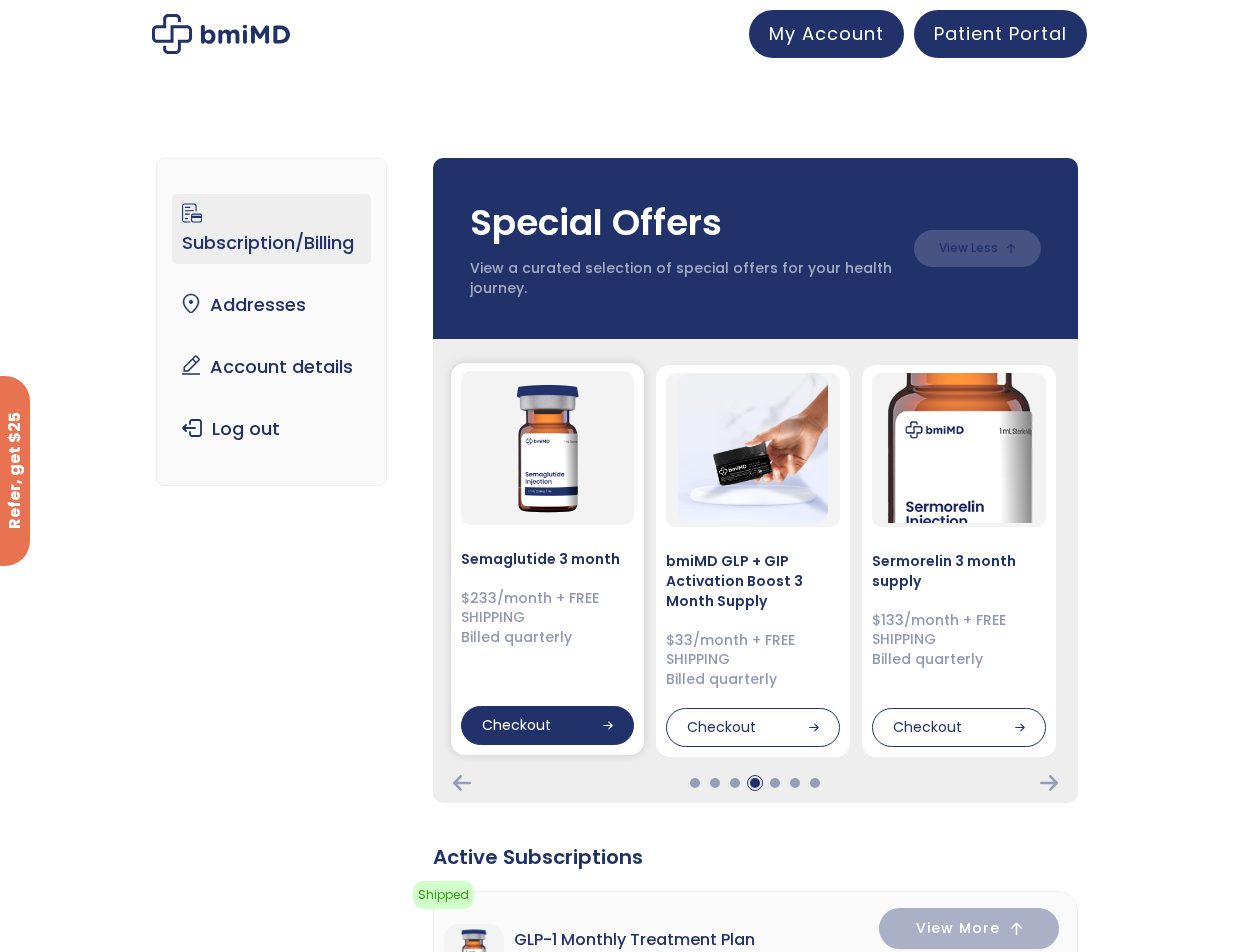 click on "Checkout" at bounding box center (548, 726) 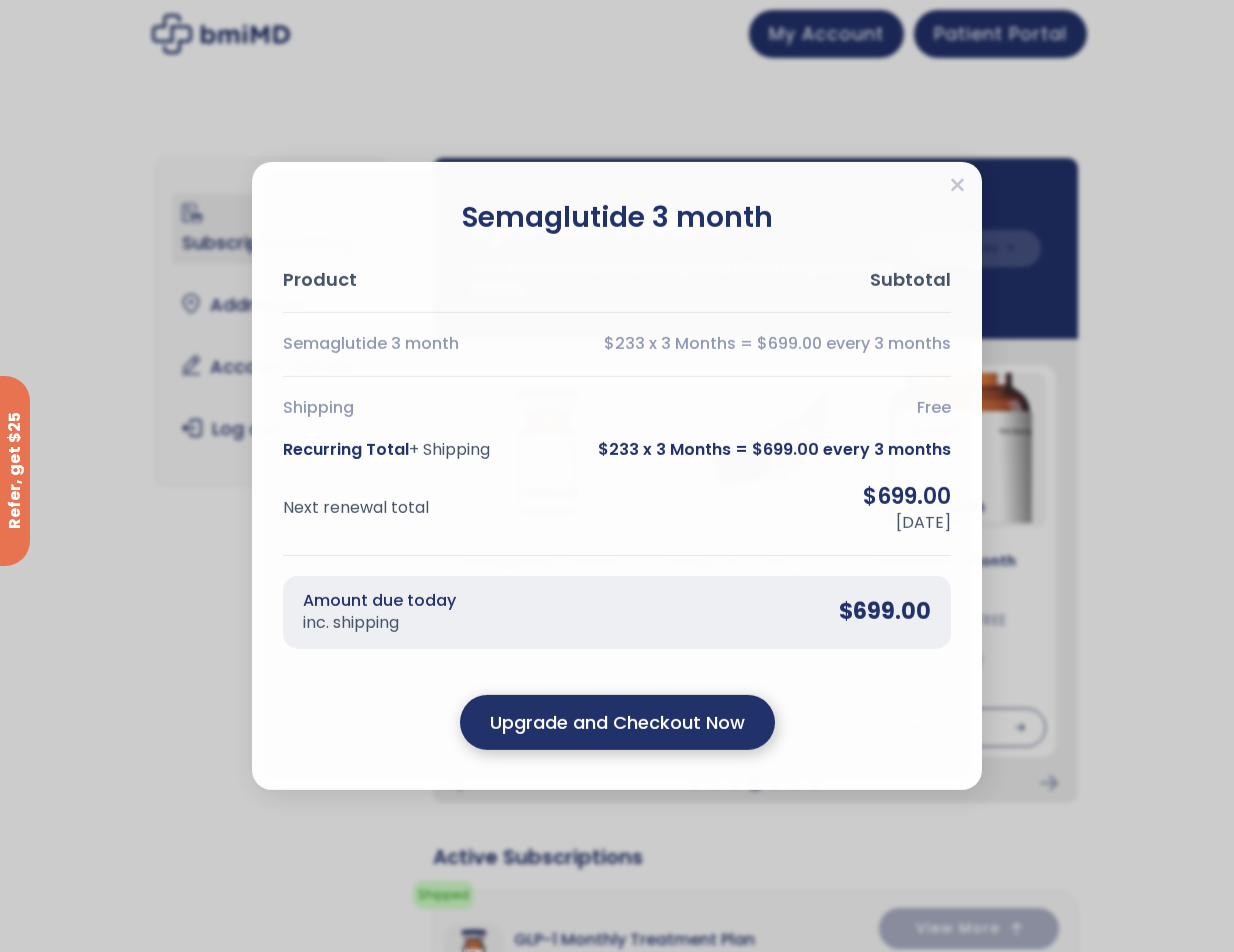 click on "Upgrade and Checkout Now" at bounding box center [617, 722] 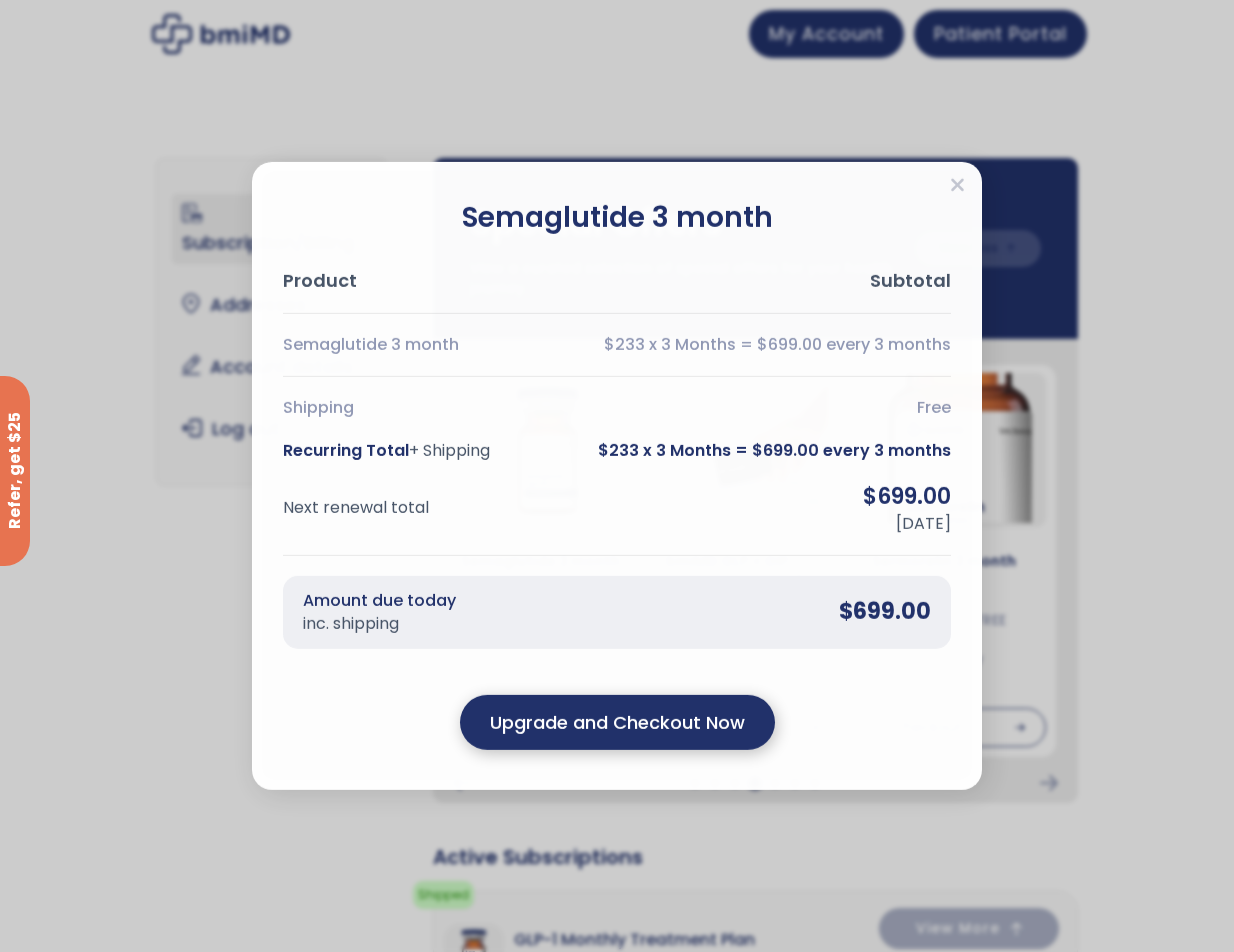 click on "Upgrade and Checkout Now" at bounding box center (617, 722) 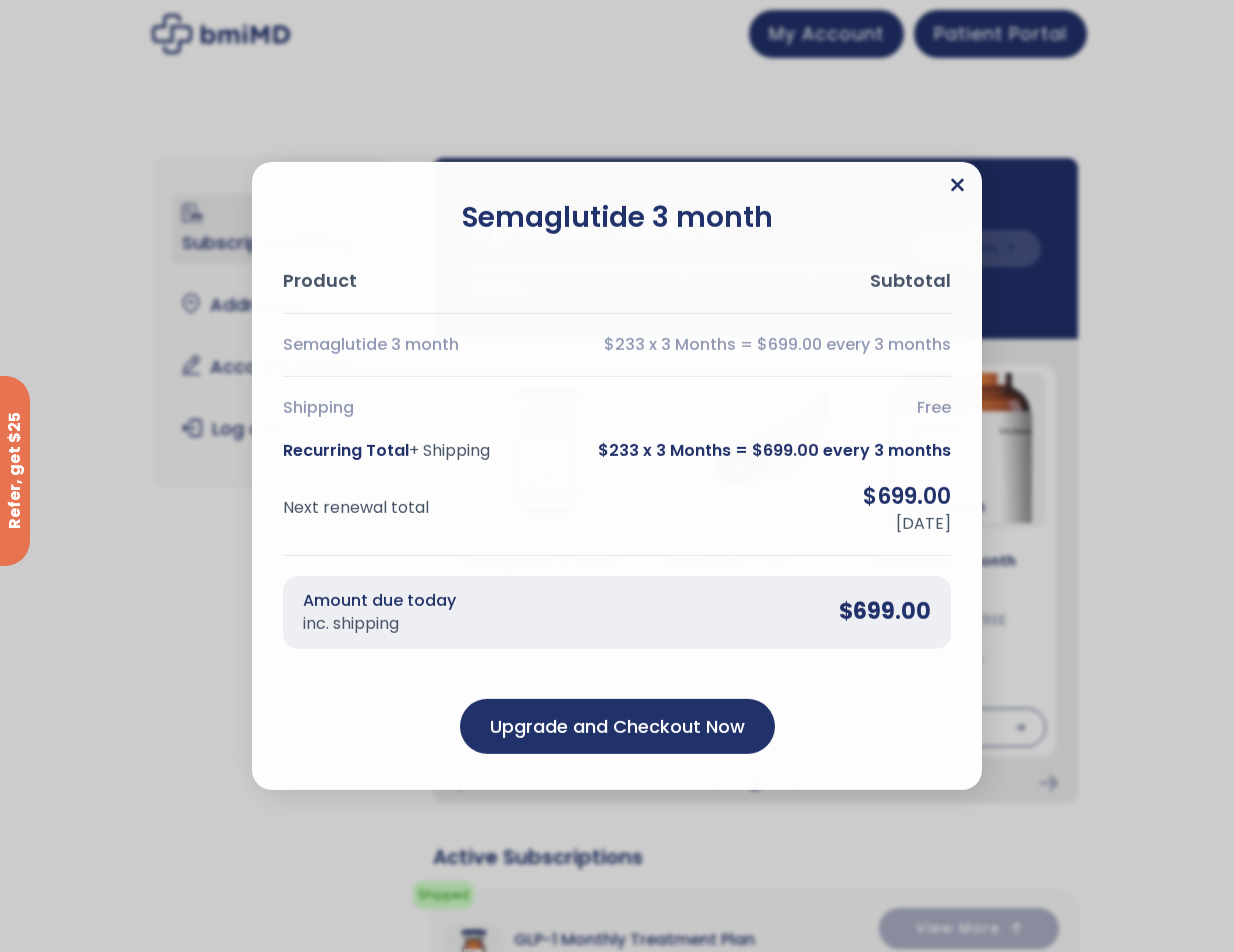 click 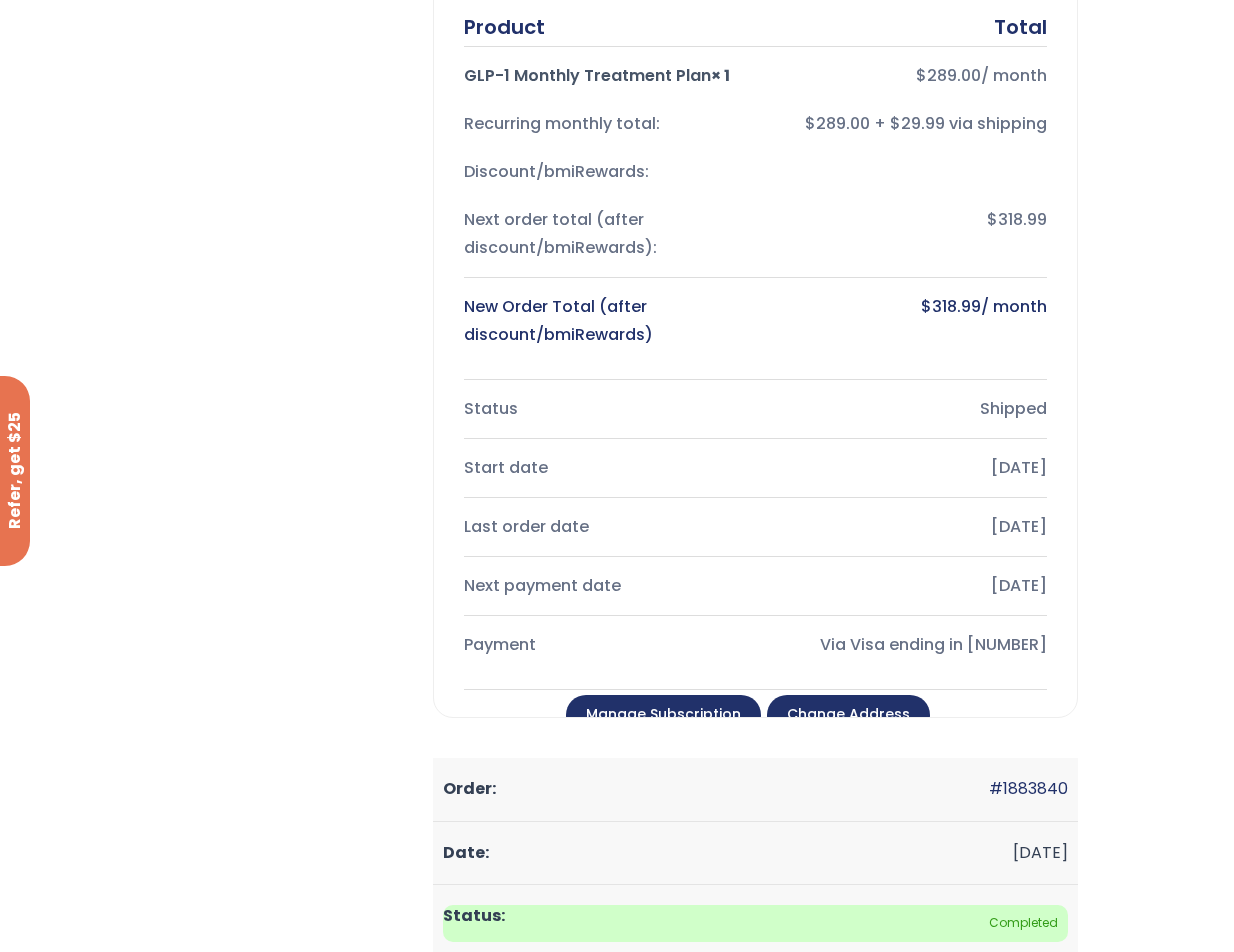 scroll, scrollTop: 1100, scrollLeft: 0, axis: vertical 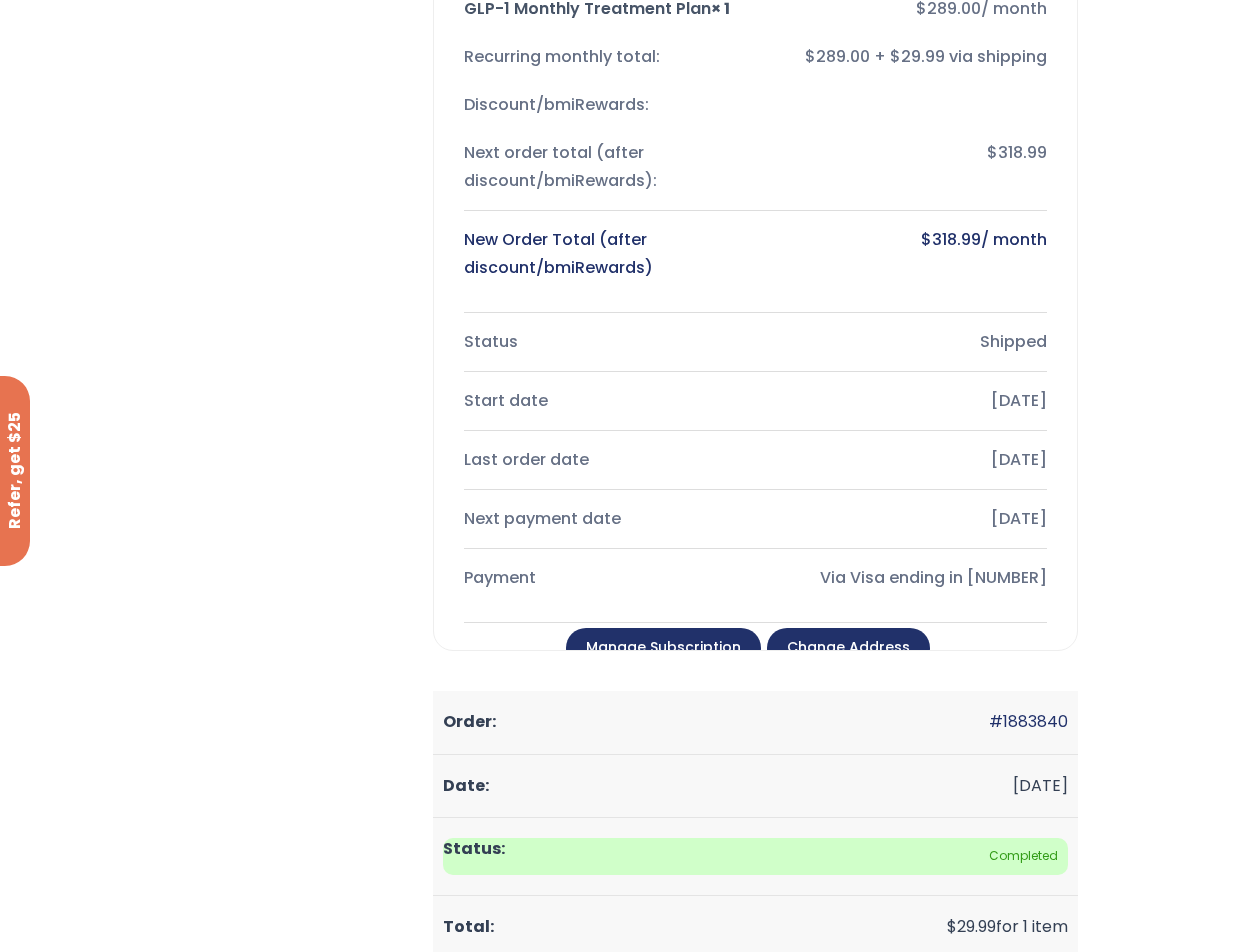 click on "Manage Subscription" at bounding box center (663, 648) 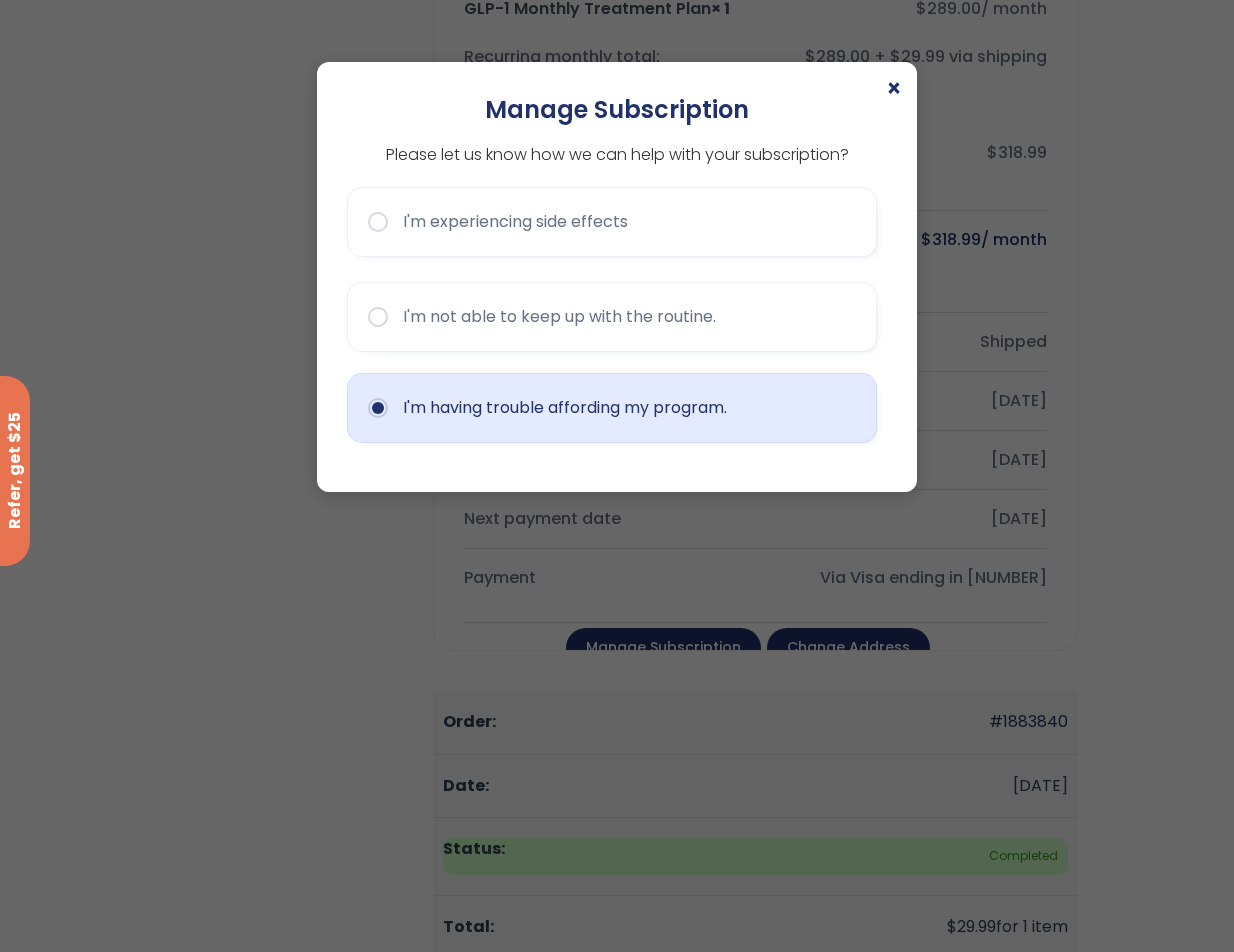 click on "I'm having trouble affording my program." 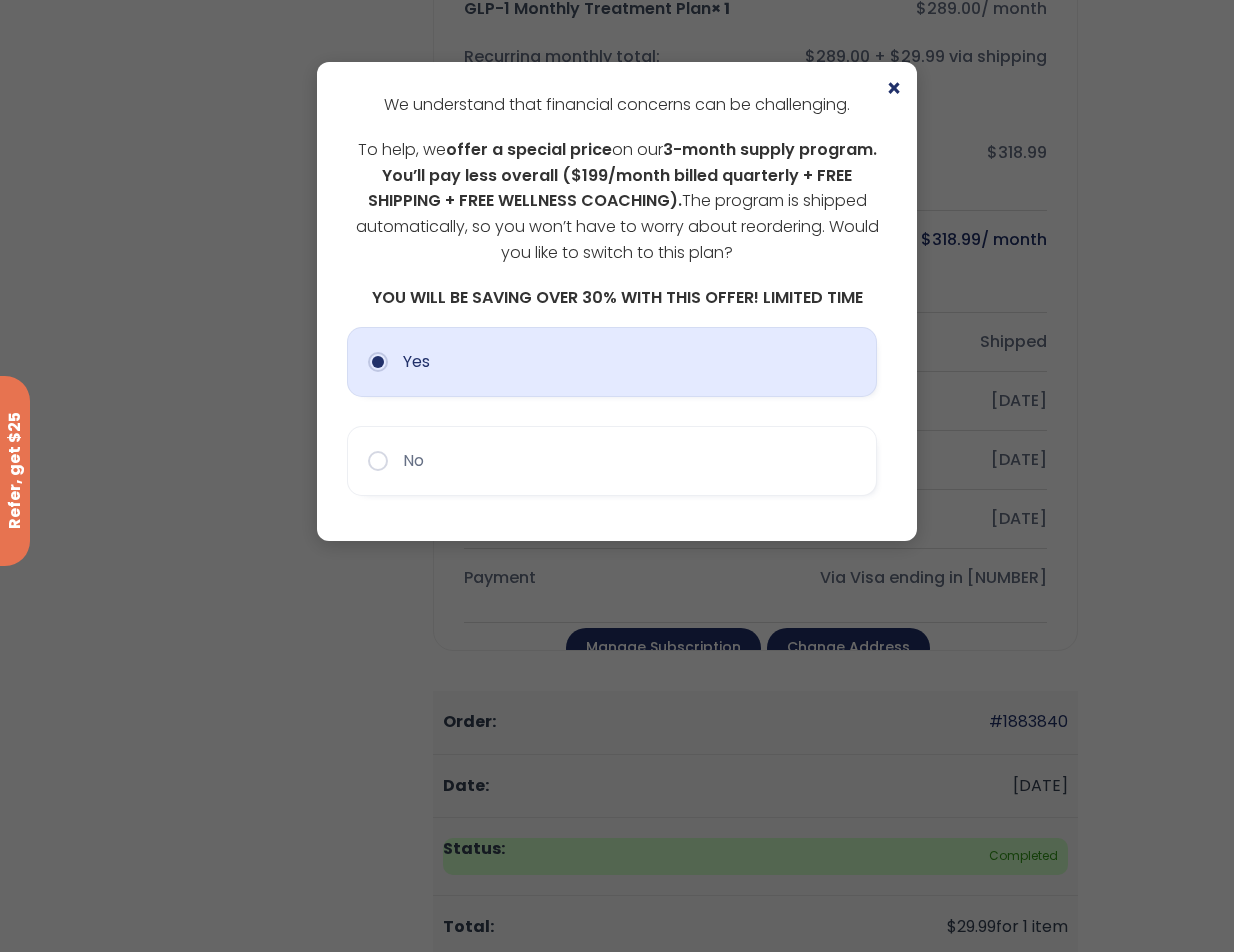 click on "Yes" 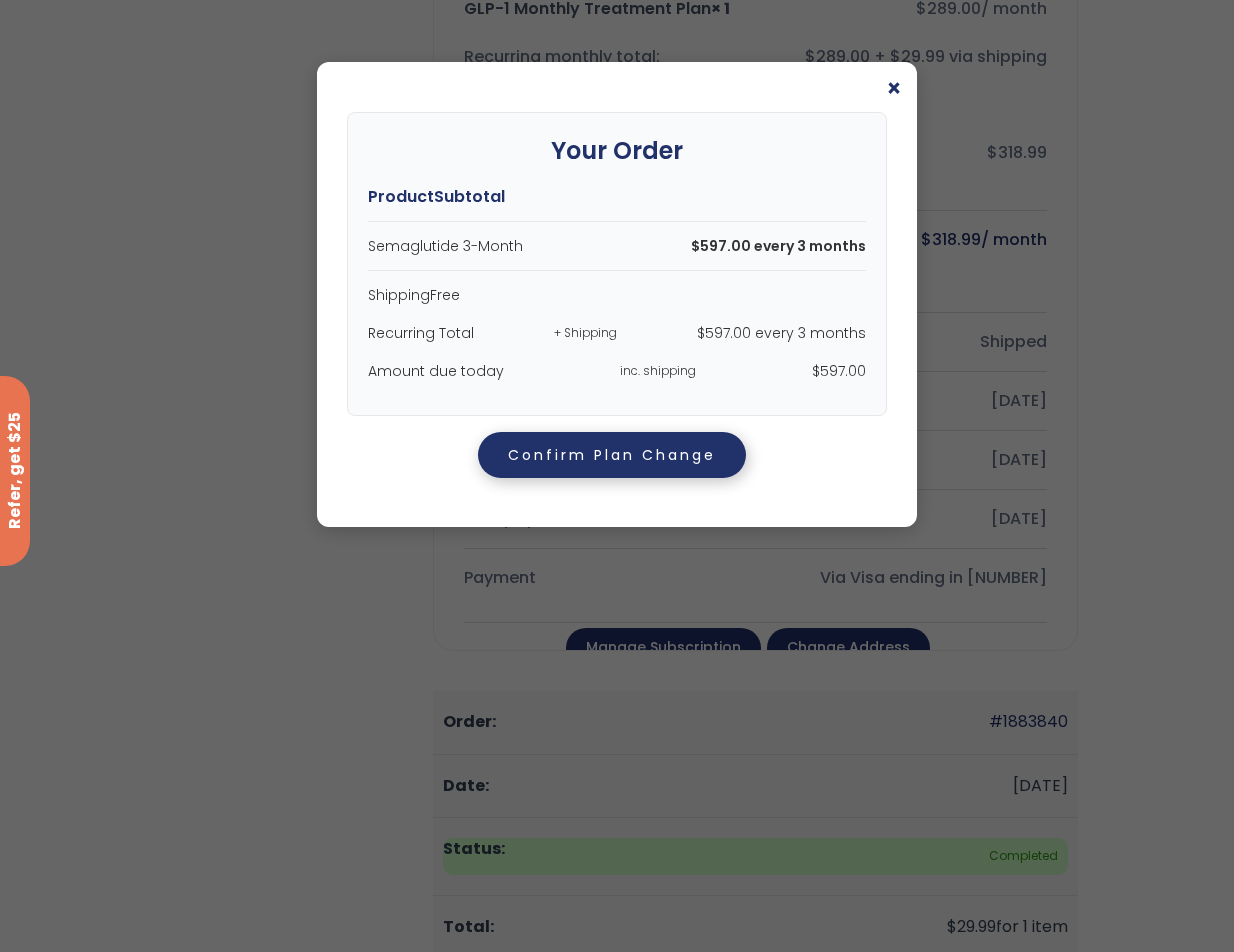 click on "Confirm Plan Change" 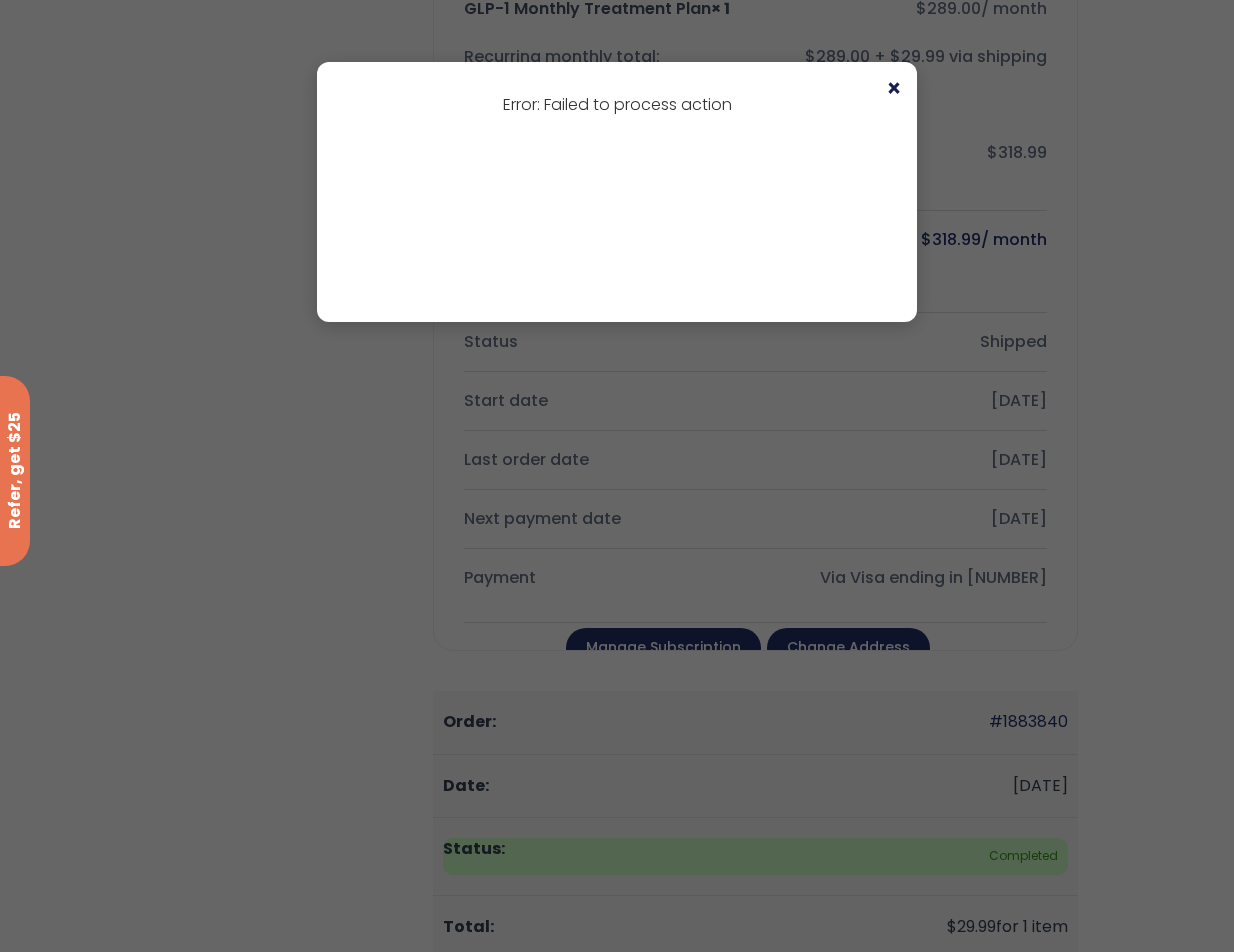 click on "×" 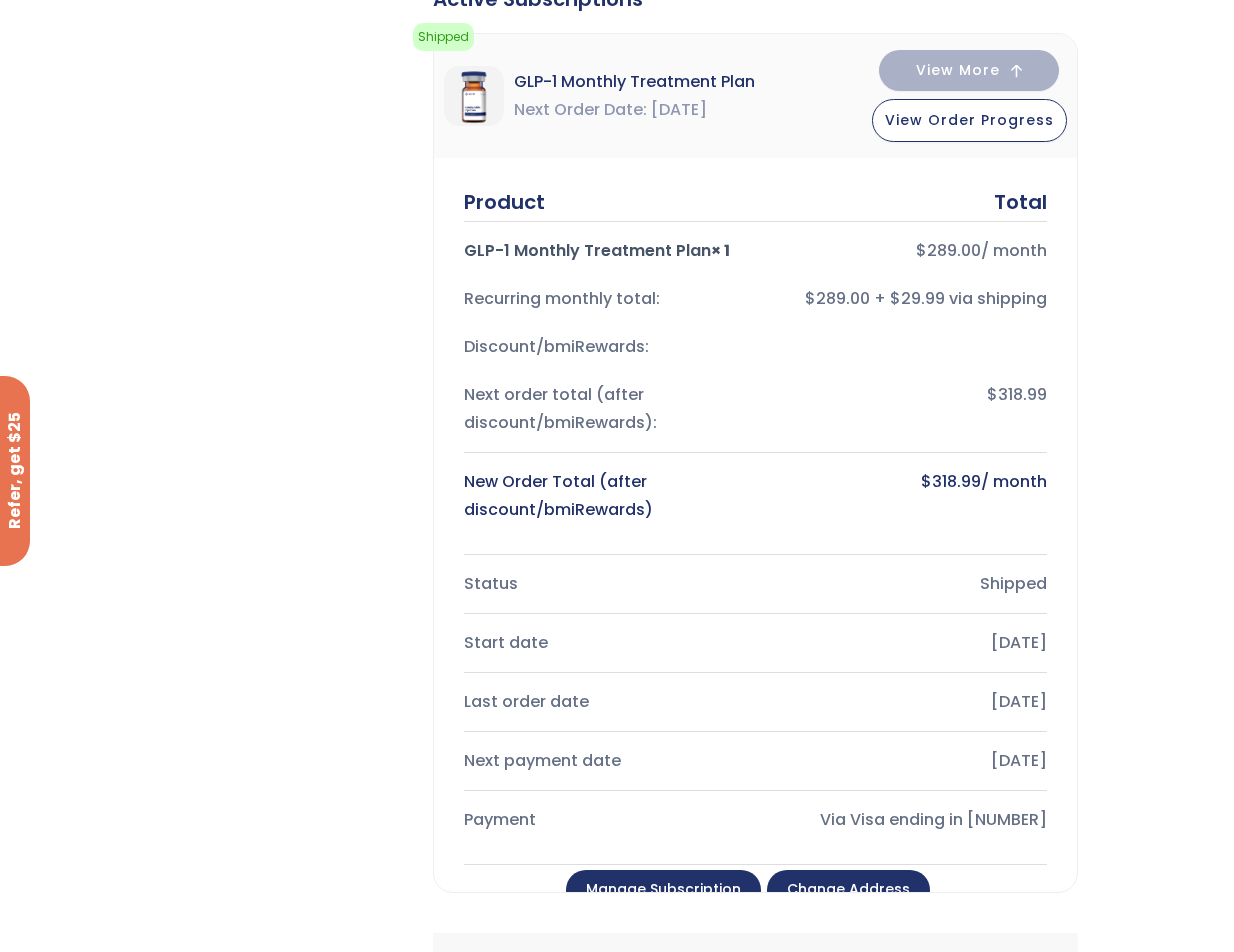 scroll, scrollTop: 1100, scrollLeft: 0, axis: vertical 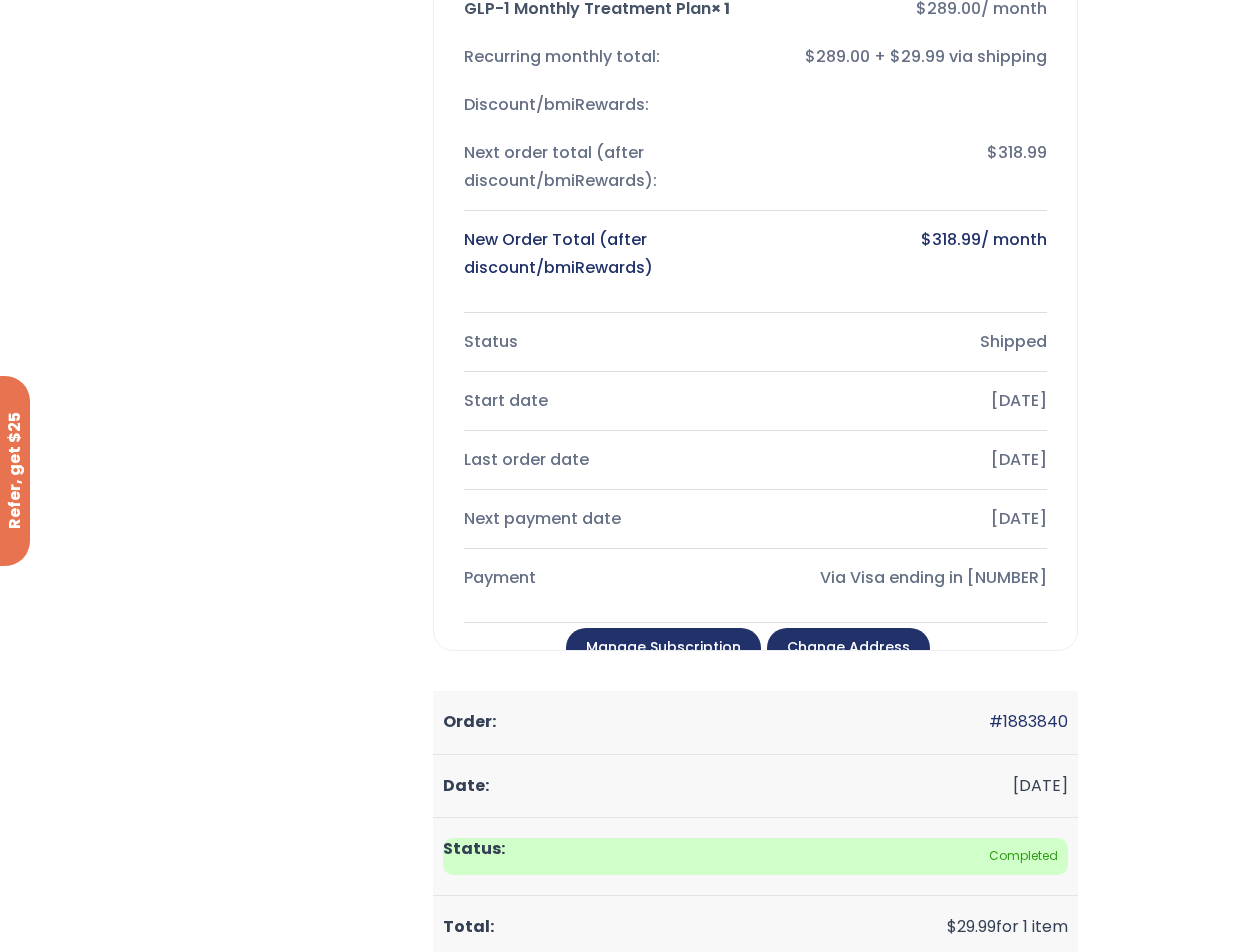 click on "Manage Subscription" at bounding box center (663, 648) 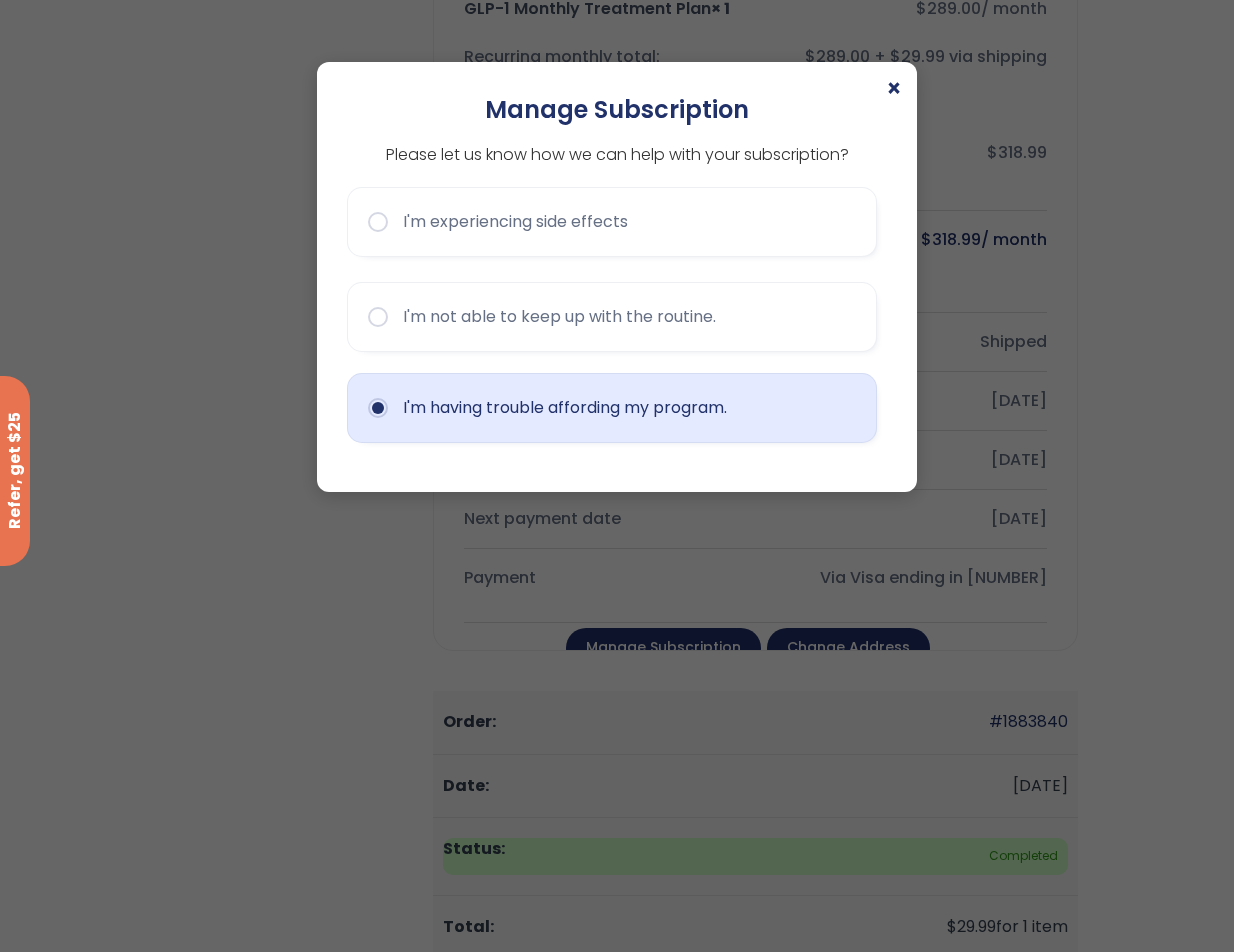 click on "I'm having trouble affording my program." 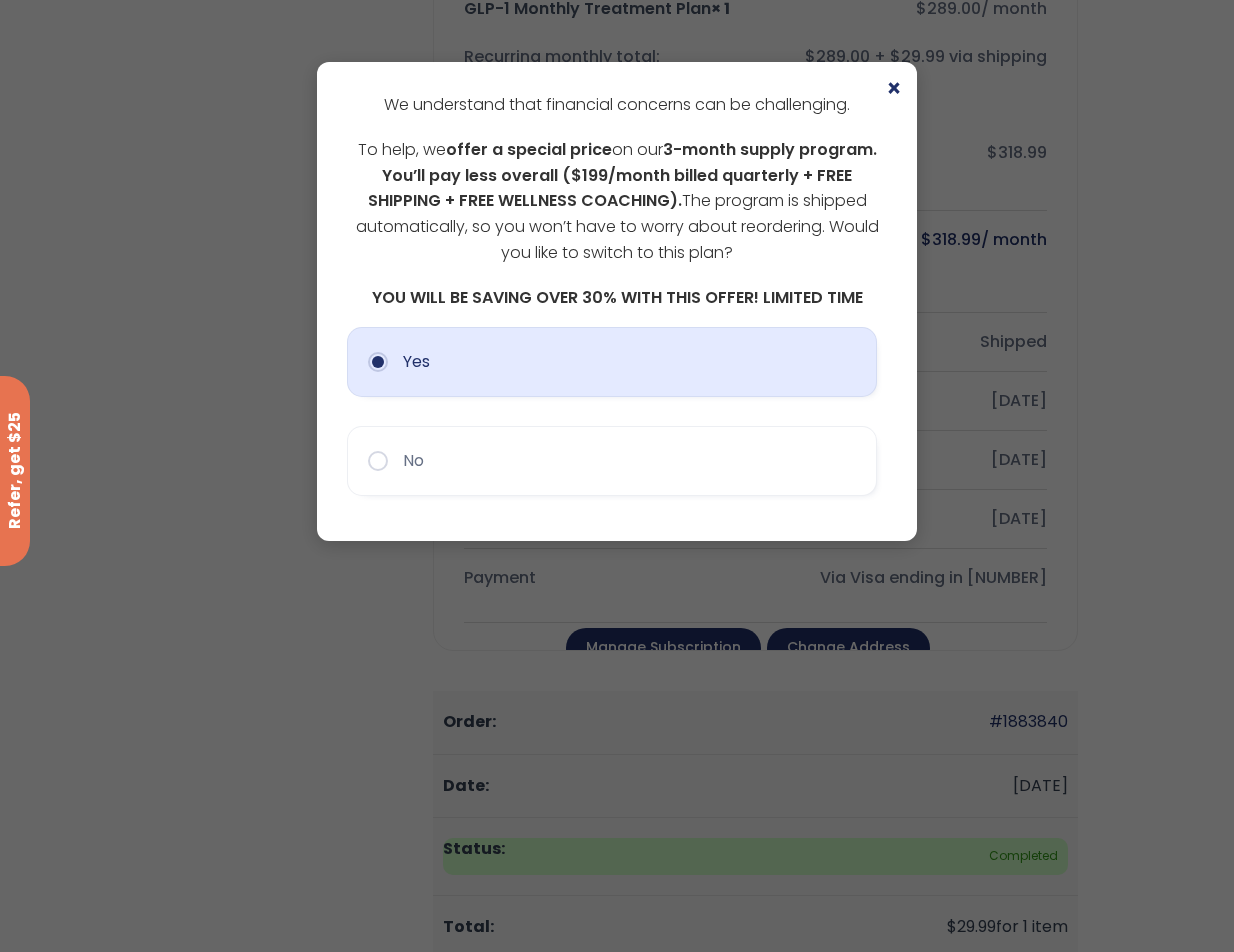 click on "Yes" 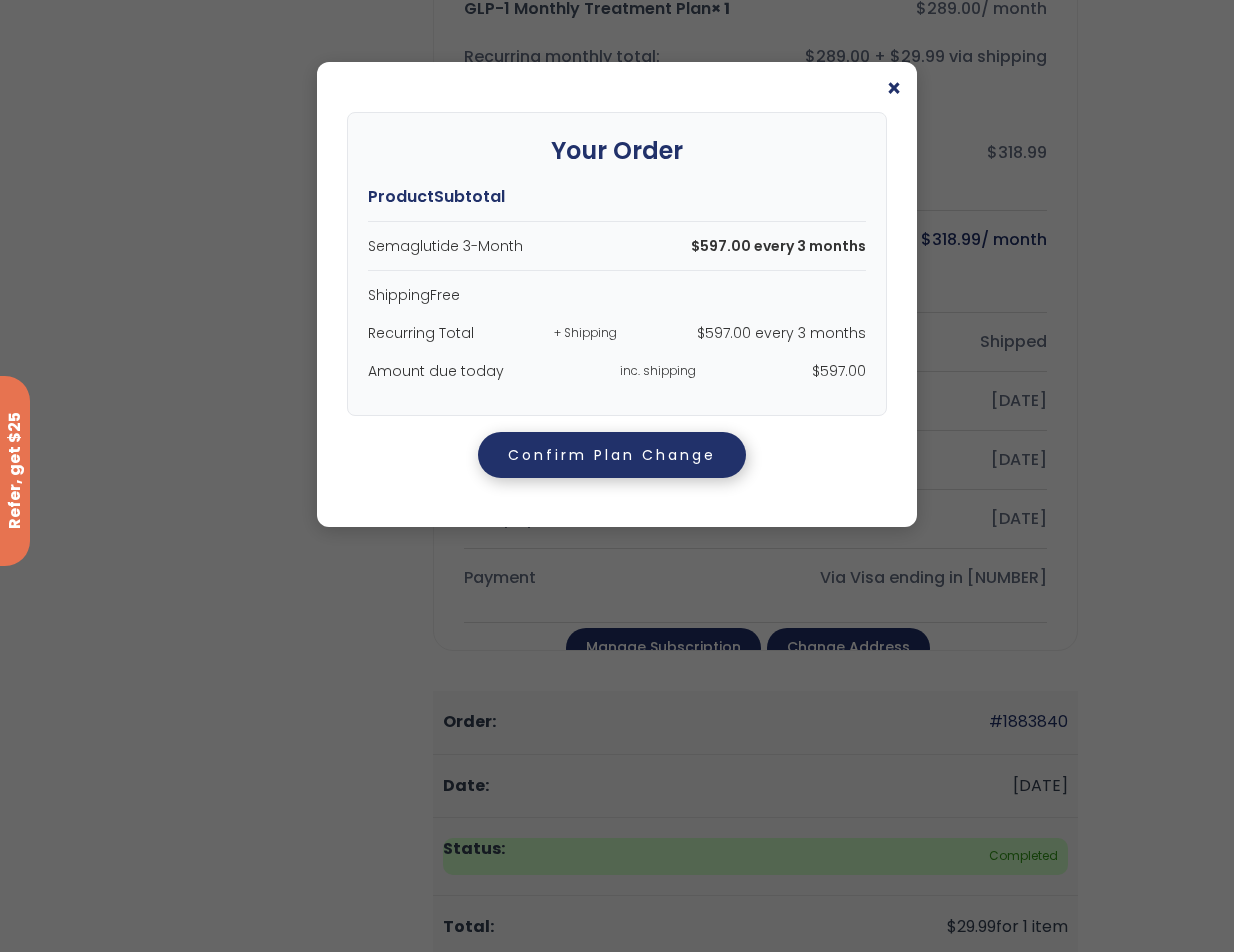 click on "Confirm Plan Change" 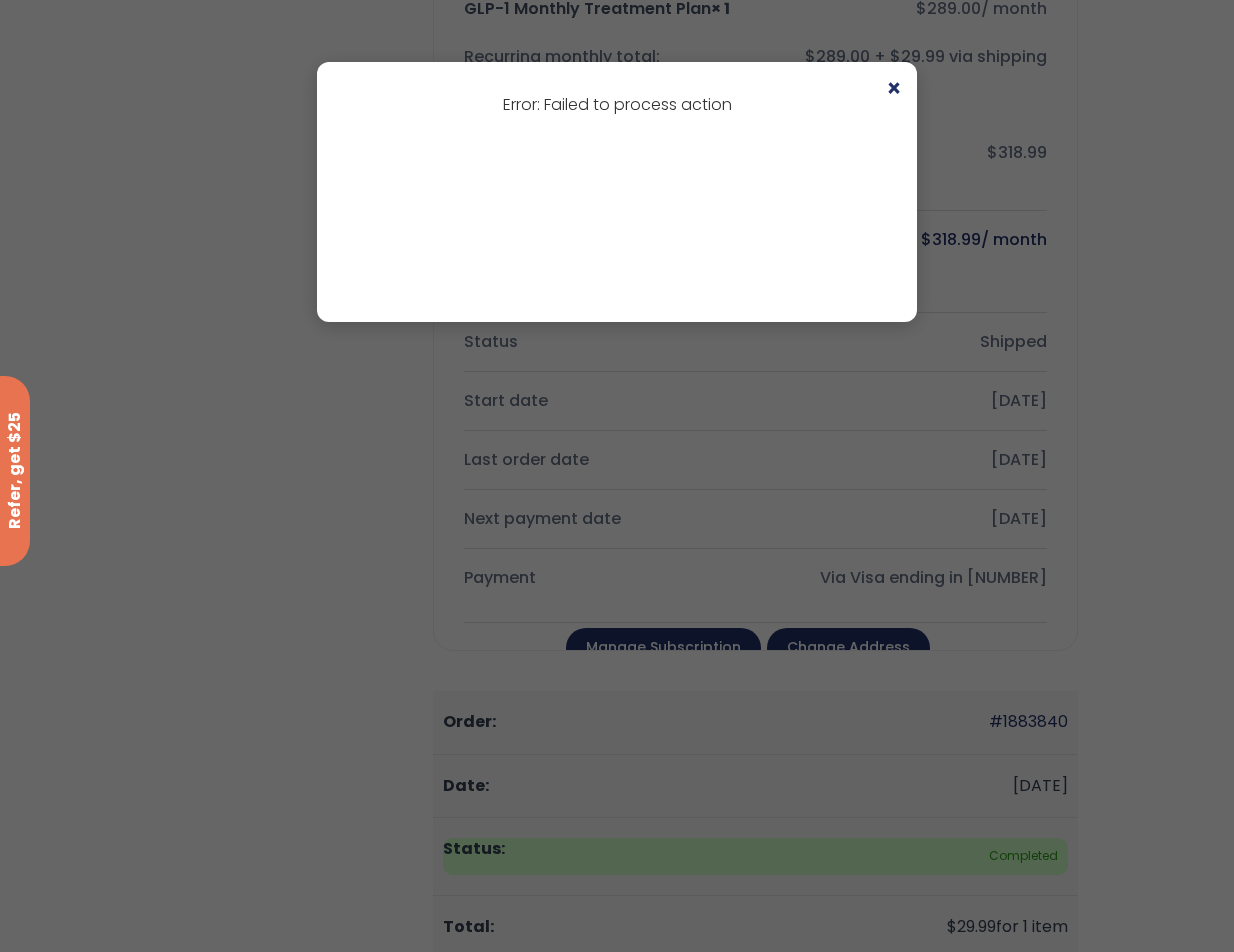 click on "×" 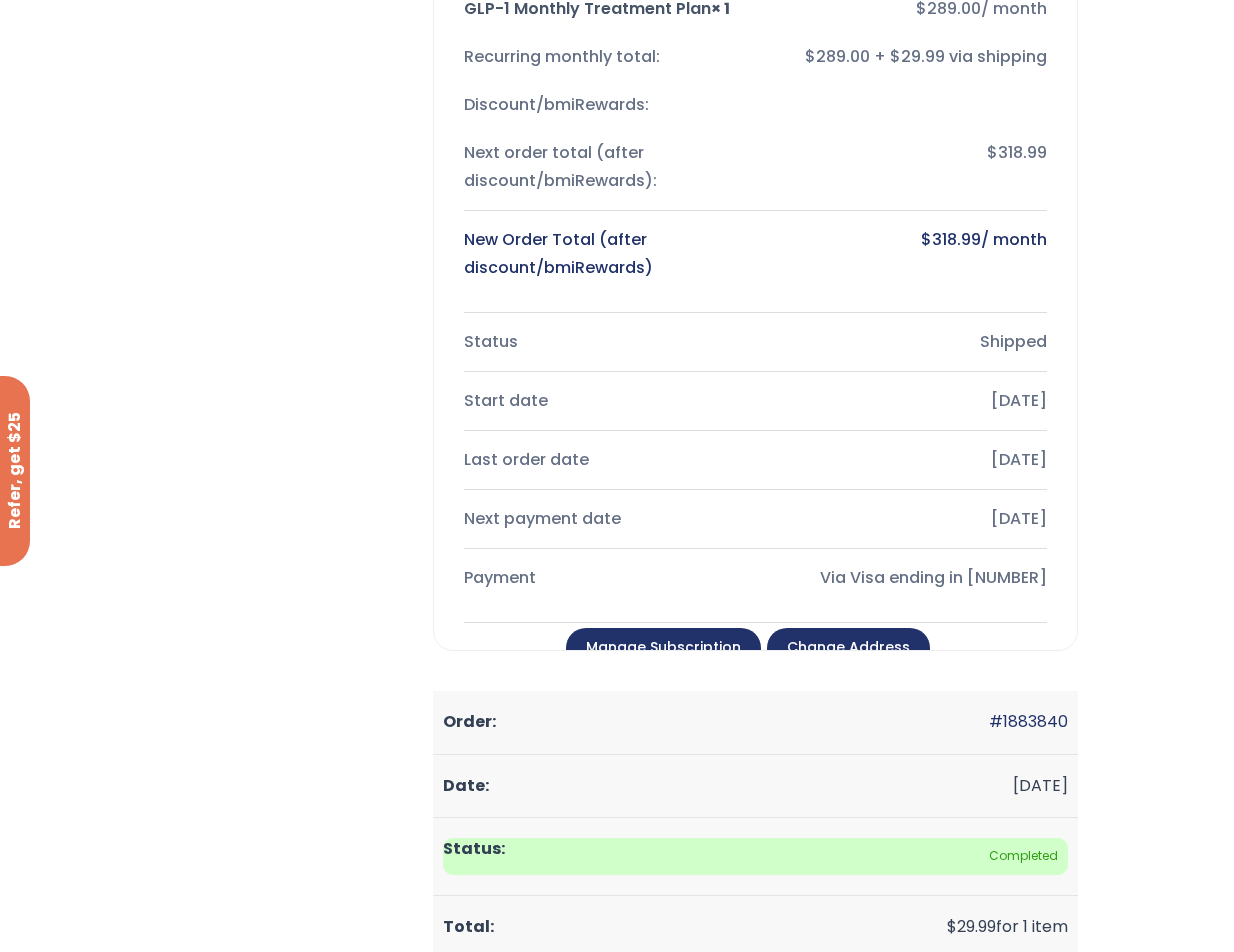 click on "Manage Subscription" at bounding box center (663, 648) 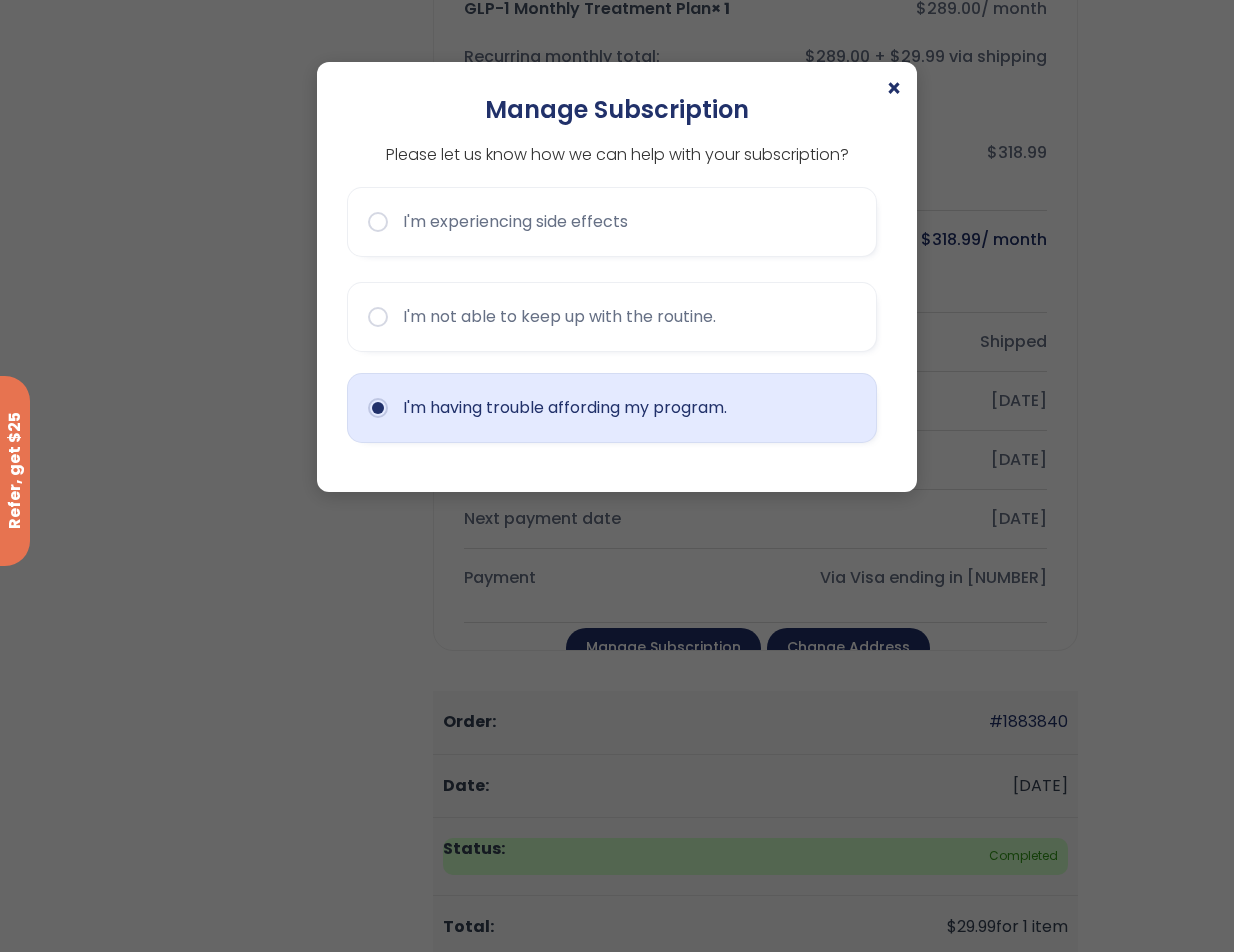 click on "I'm having trouble affording my program." 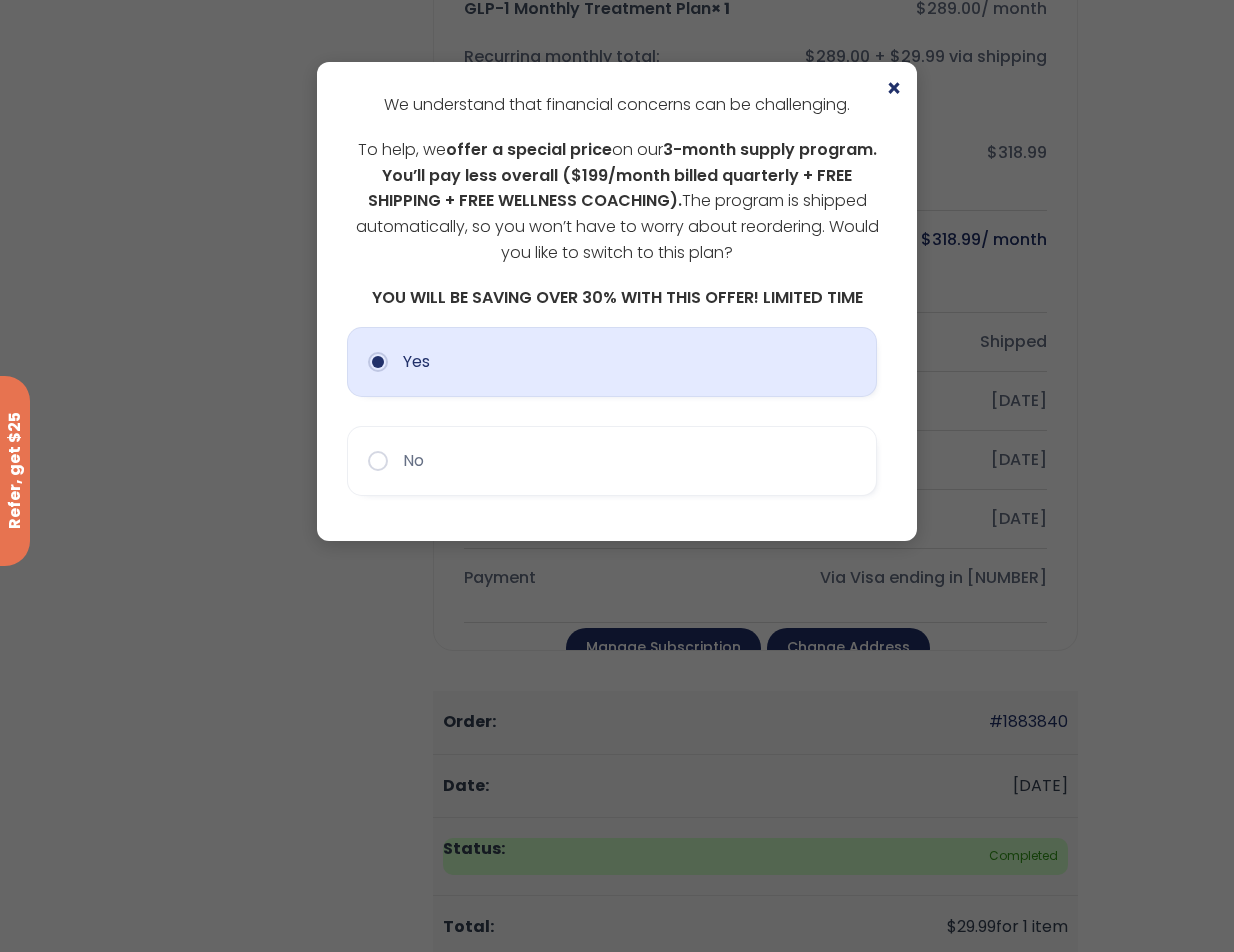 click on "Yes" 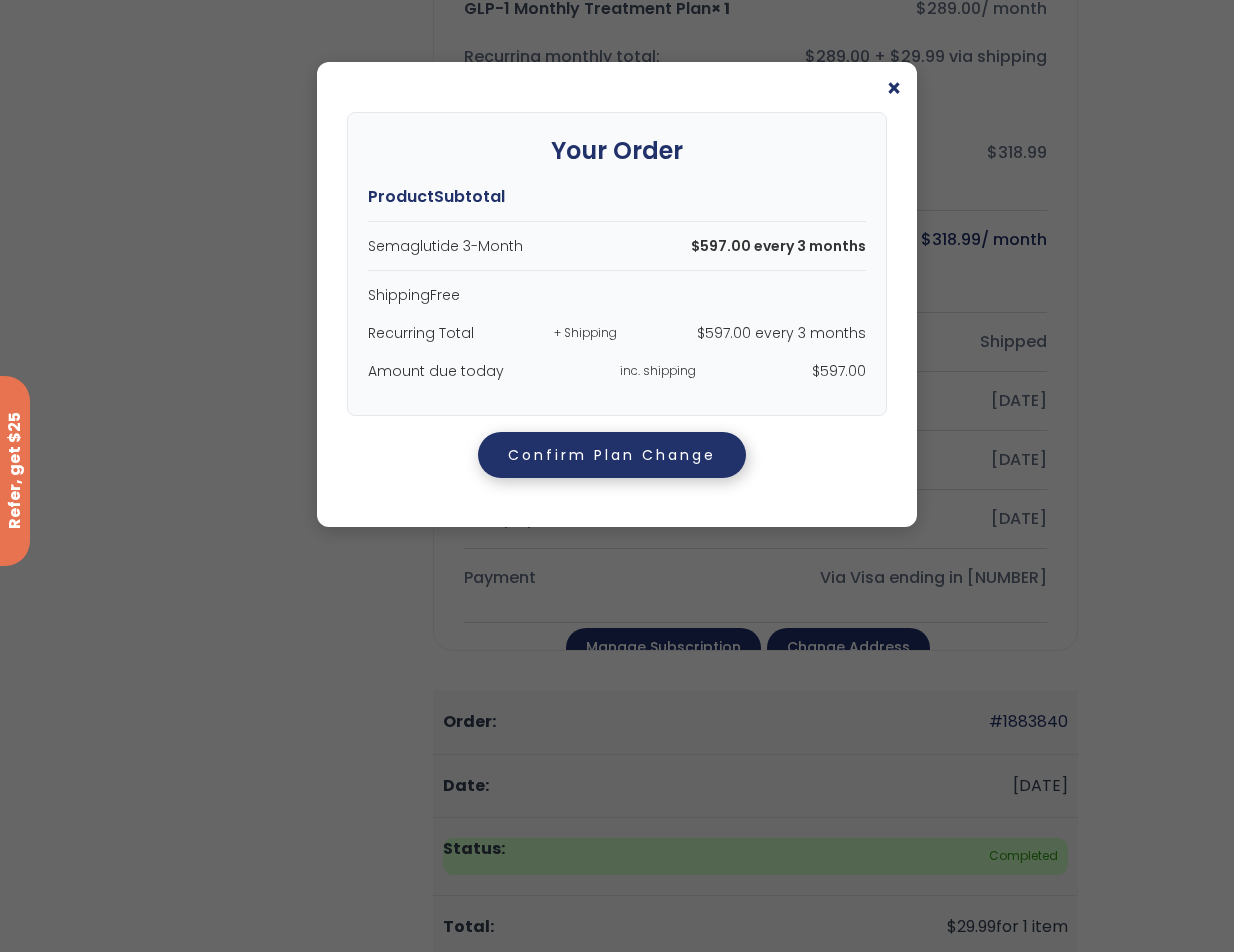 click on "Confirm Plan Change" 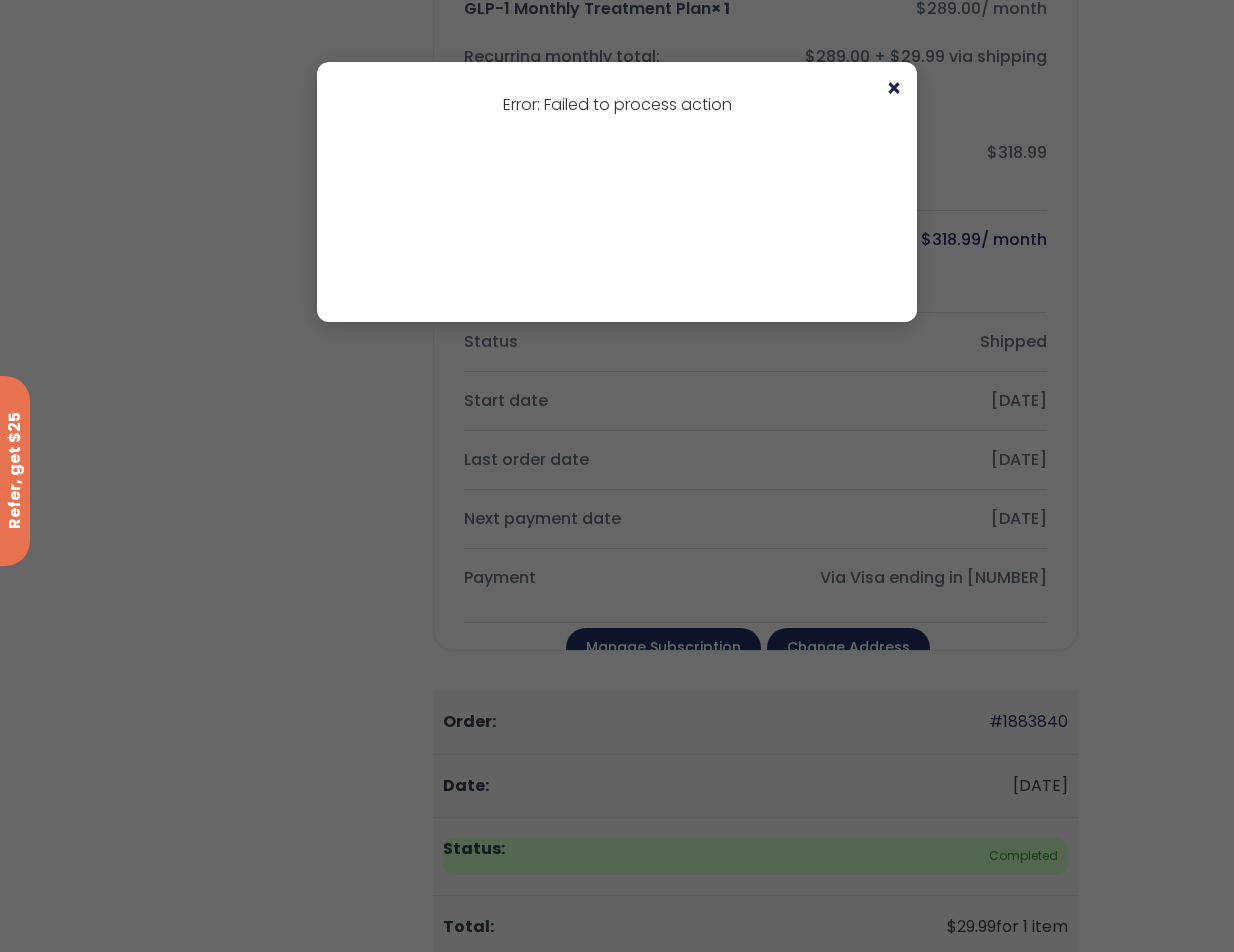 click on "×" 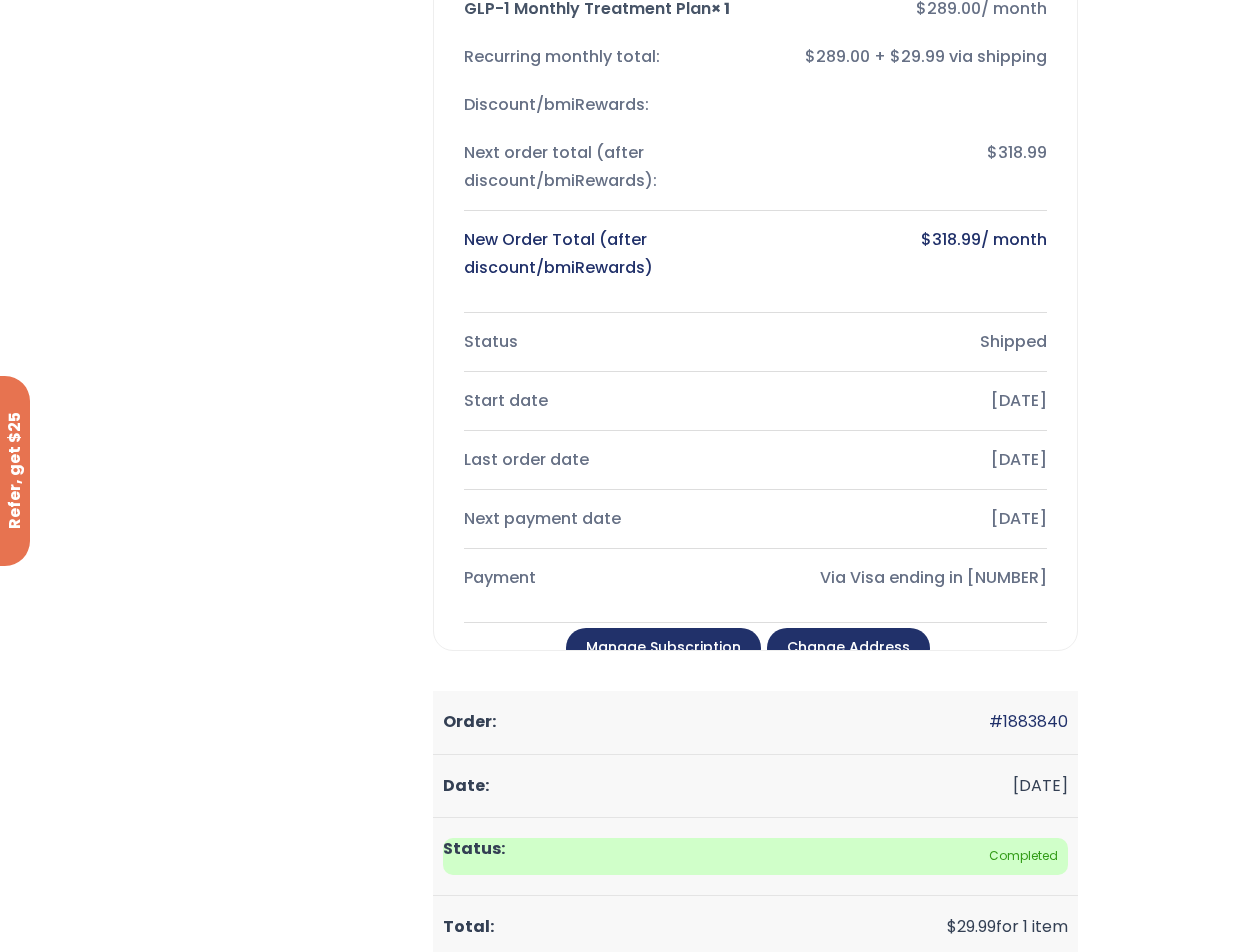 click on "Manage Subscription" at bounding box center [663, 648] 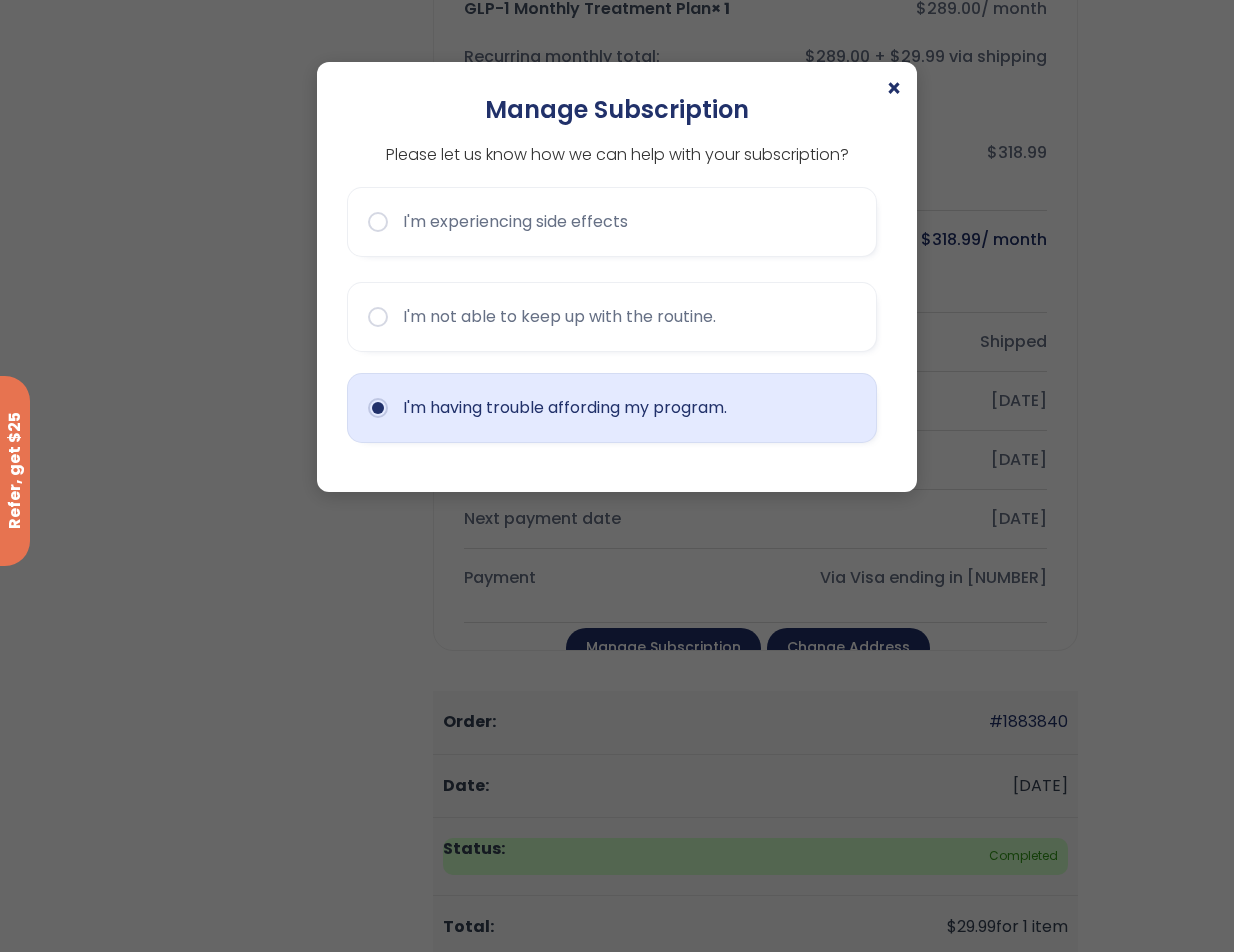 click on "I'm having trouble affording my program." 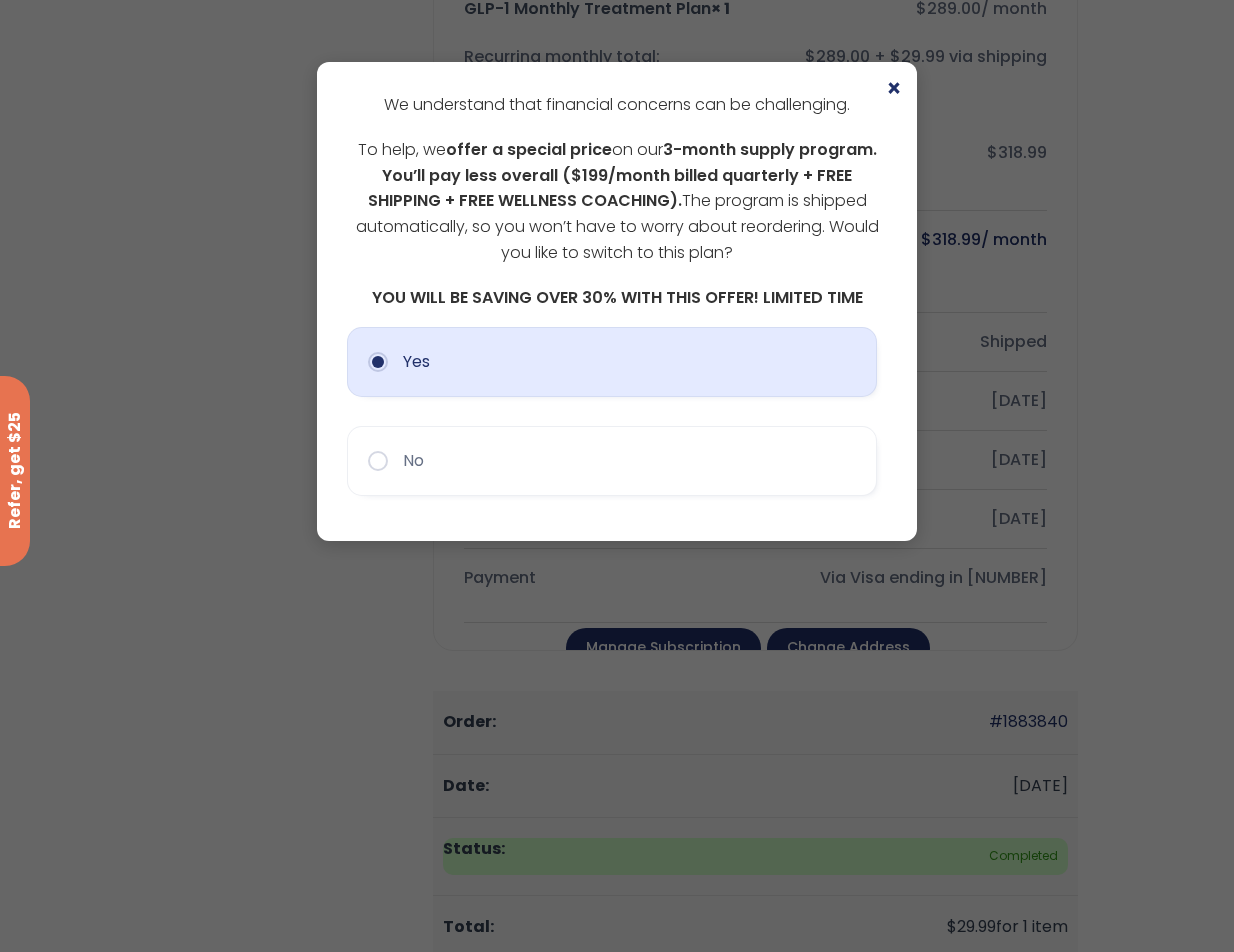 click on "Yes" 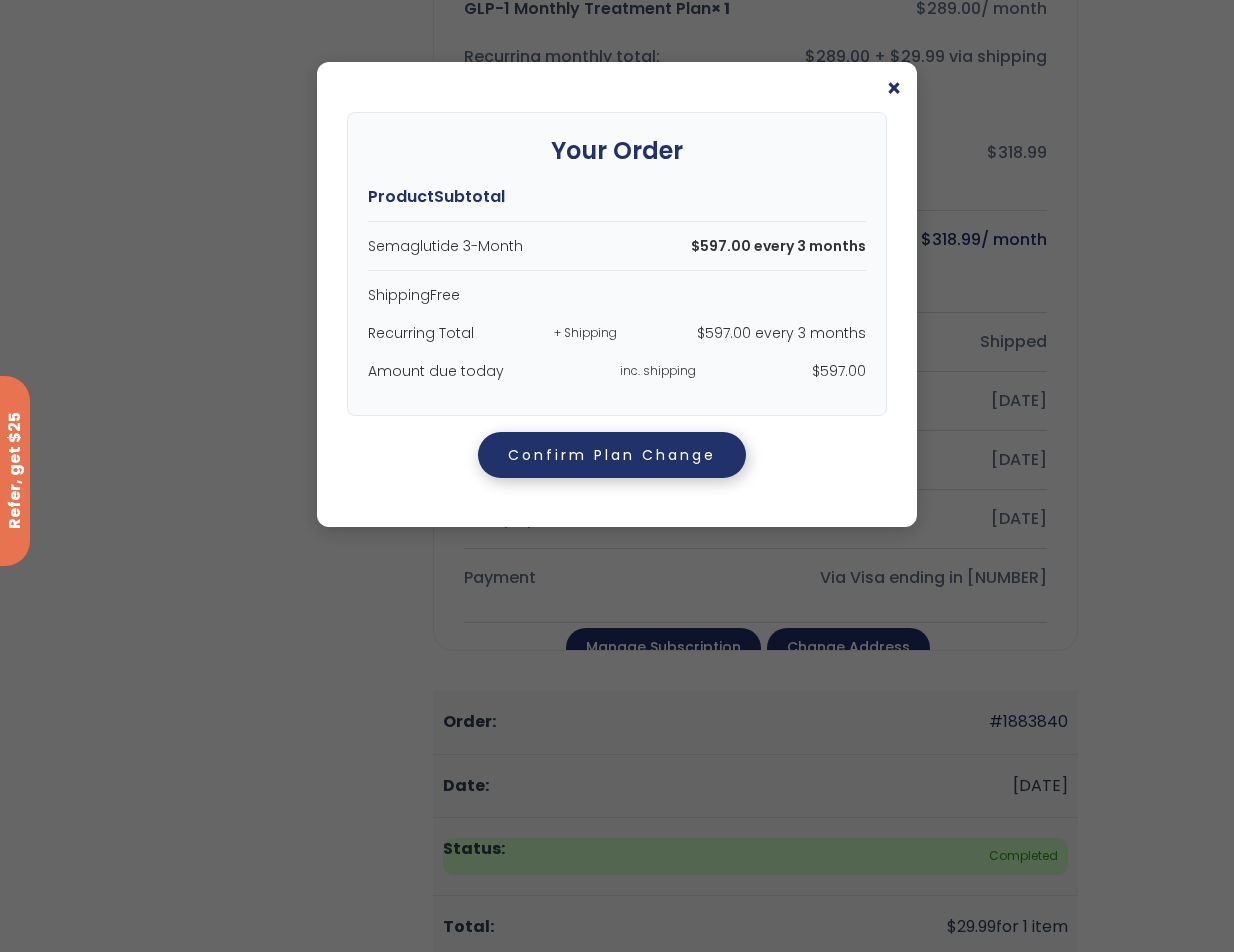 drag, startPoint x: 577, startPoint y: 456, endPoint x: 587, endPoint y: 459, distance: 10.440307 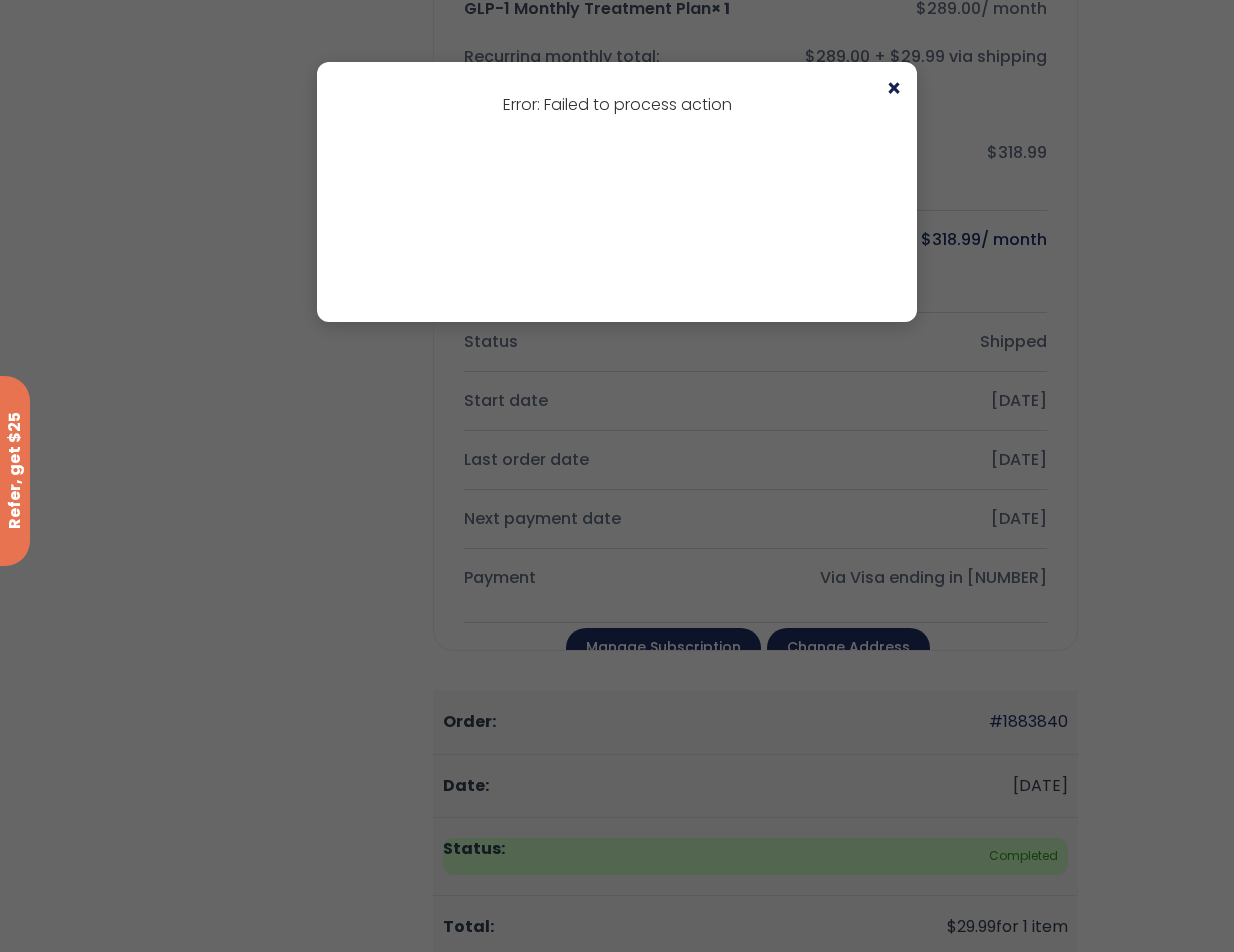 click on "×" 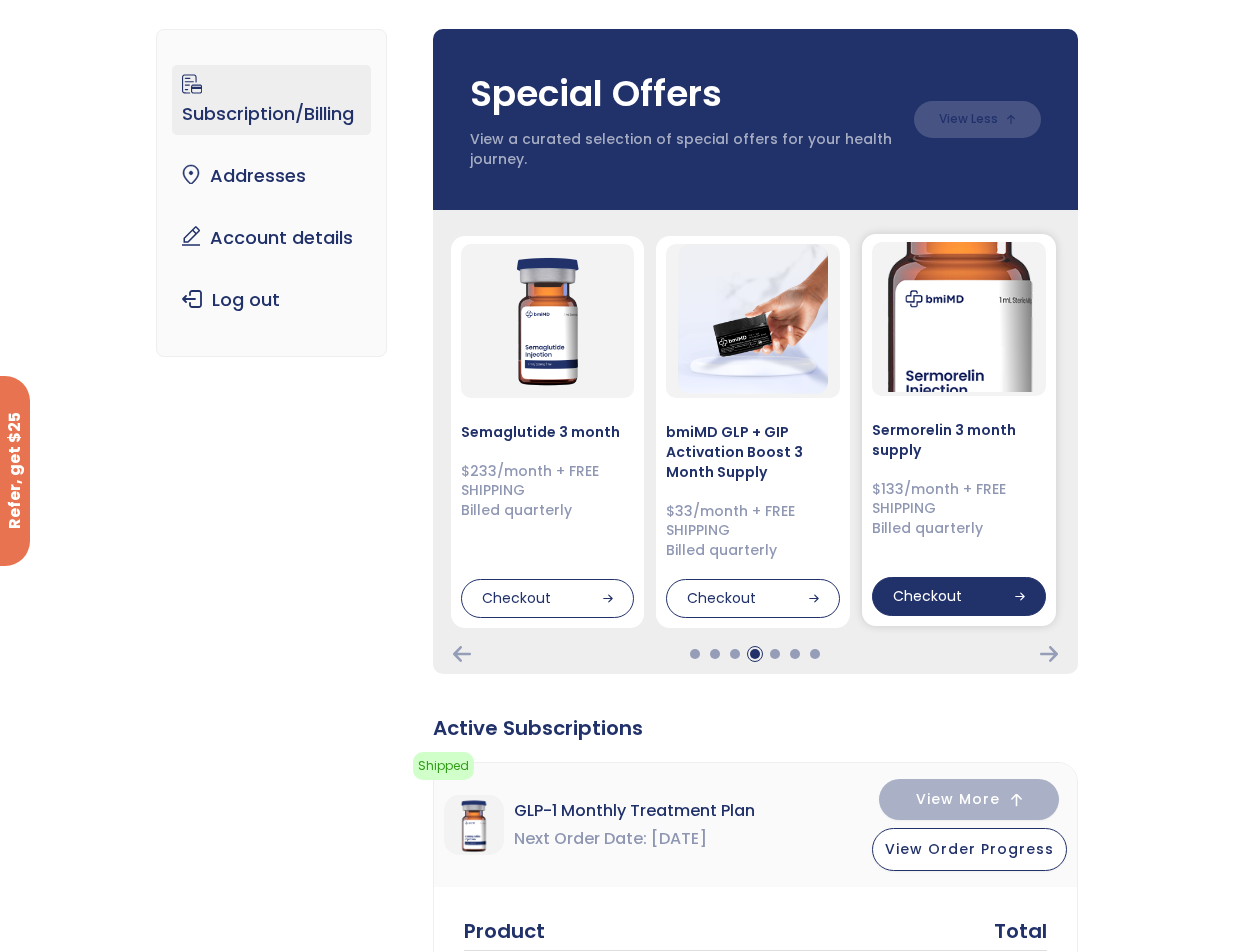 scroll, scrollTop: 100, scrollLeft: 0, axis: vertical 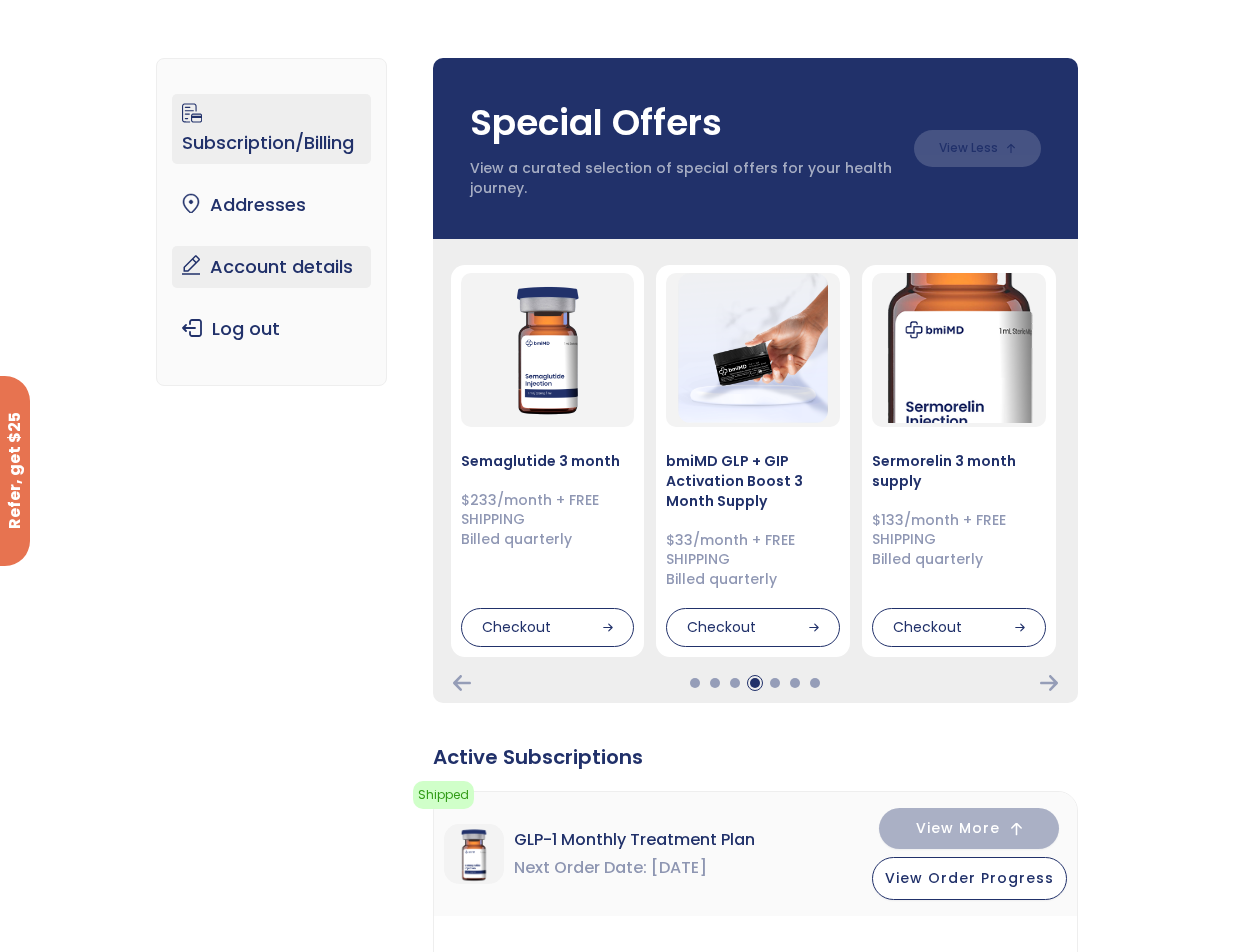click on "Account details" at bounding box center [271, 267] 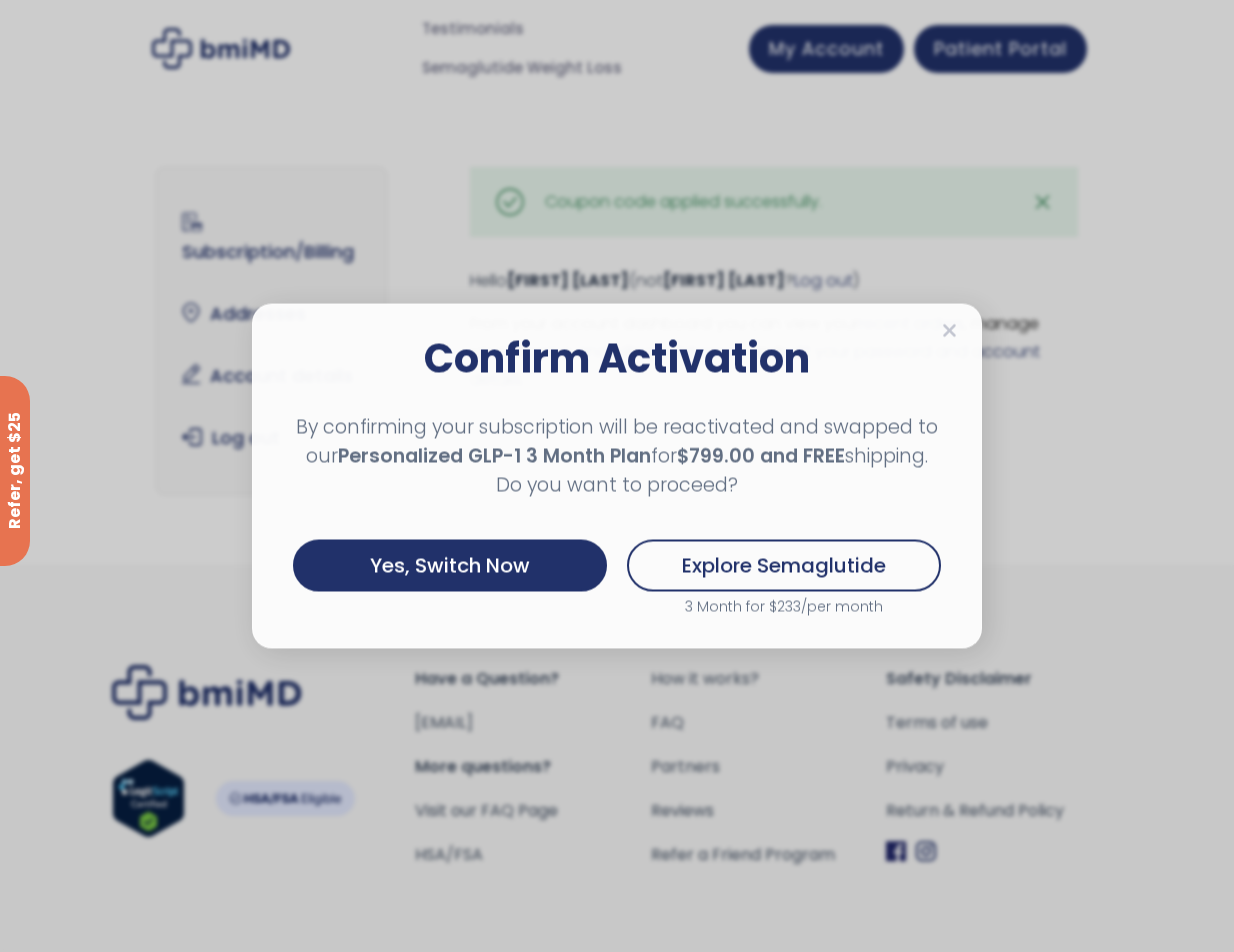 scroll, scrollTop: 0, scrollLeft: 0, axis: both 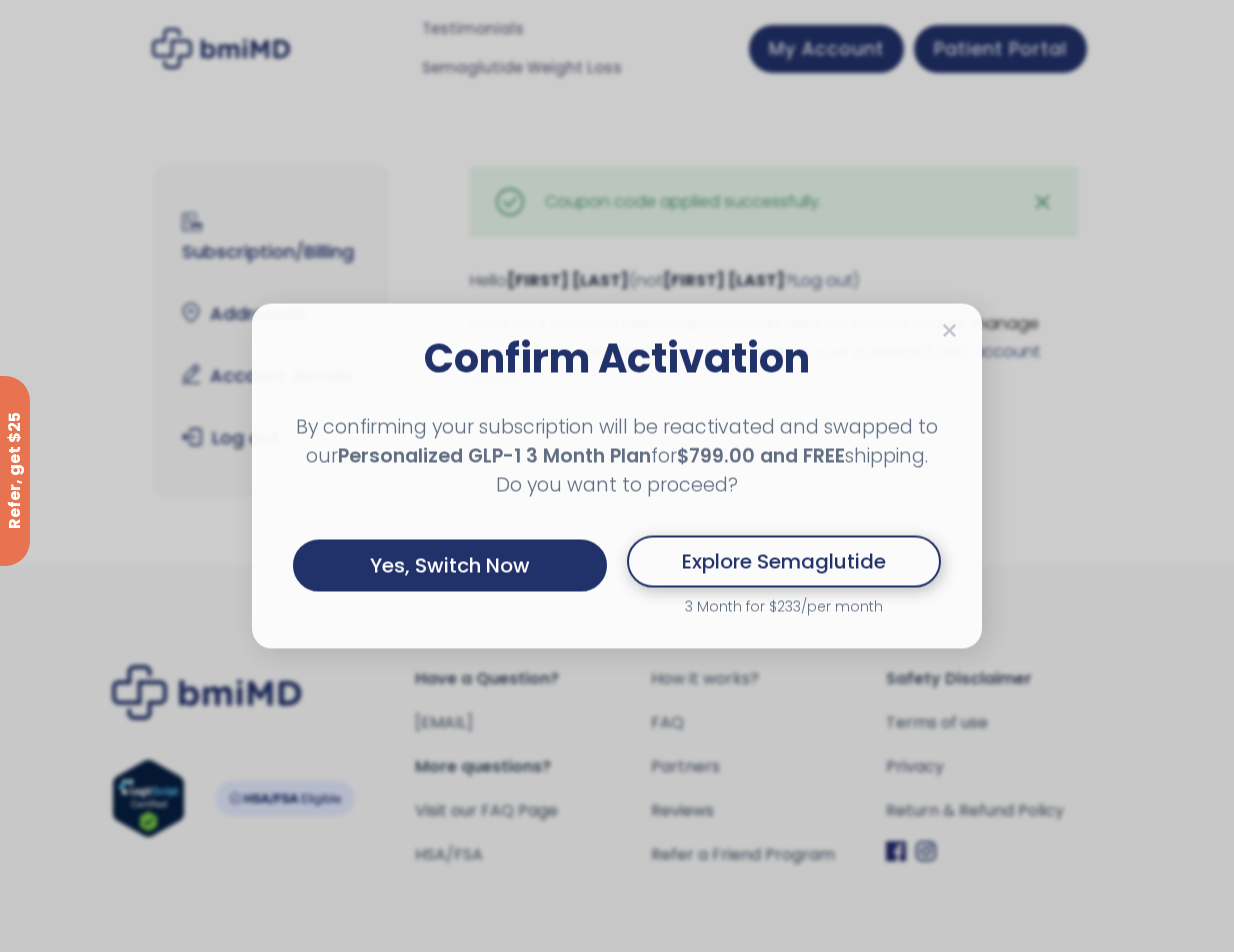 click on "Explore Semaglutide" at bounding box center [784, 562] 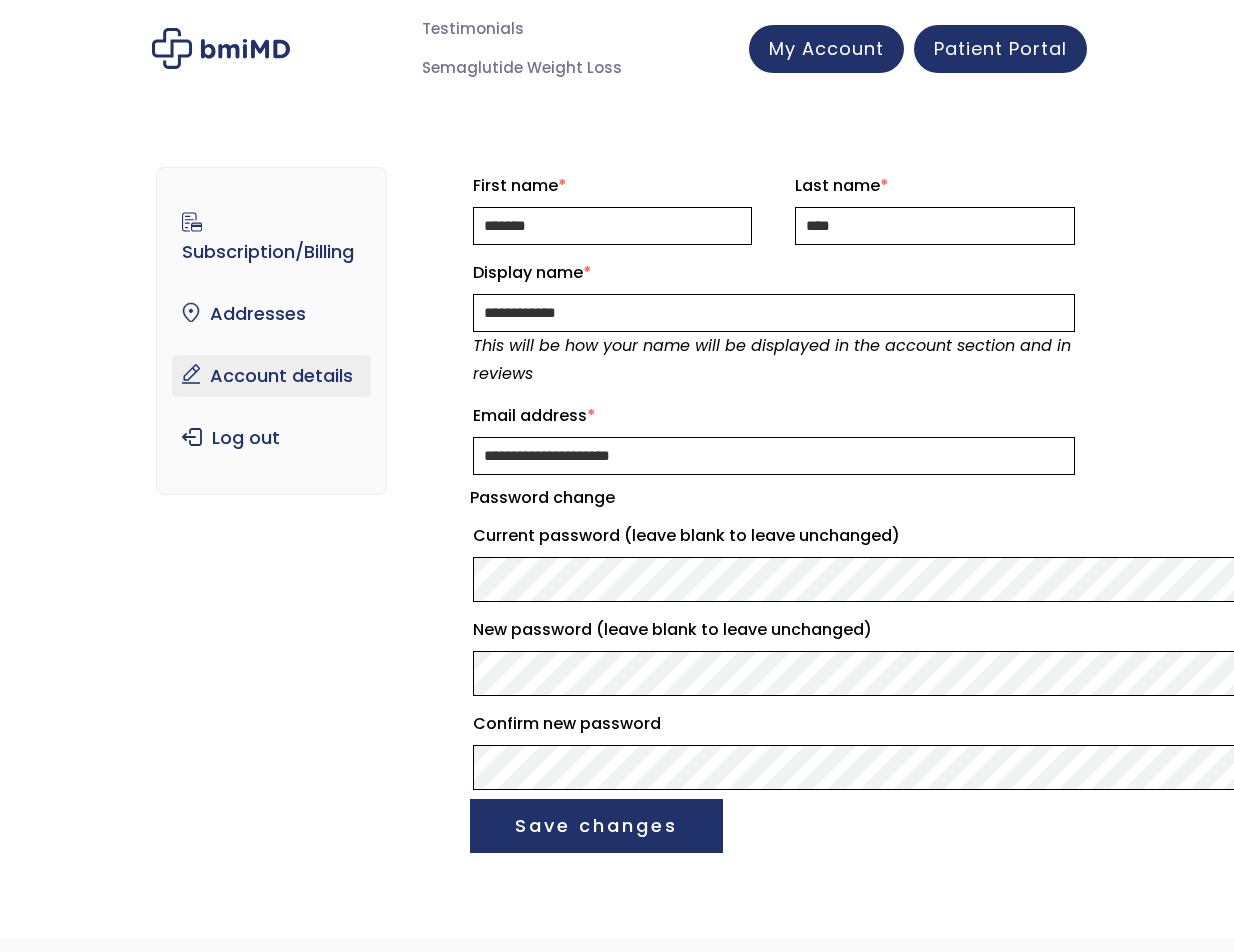 scroll, scrollTop: 0, scrollLeft: 0, axis: both 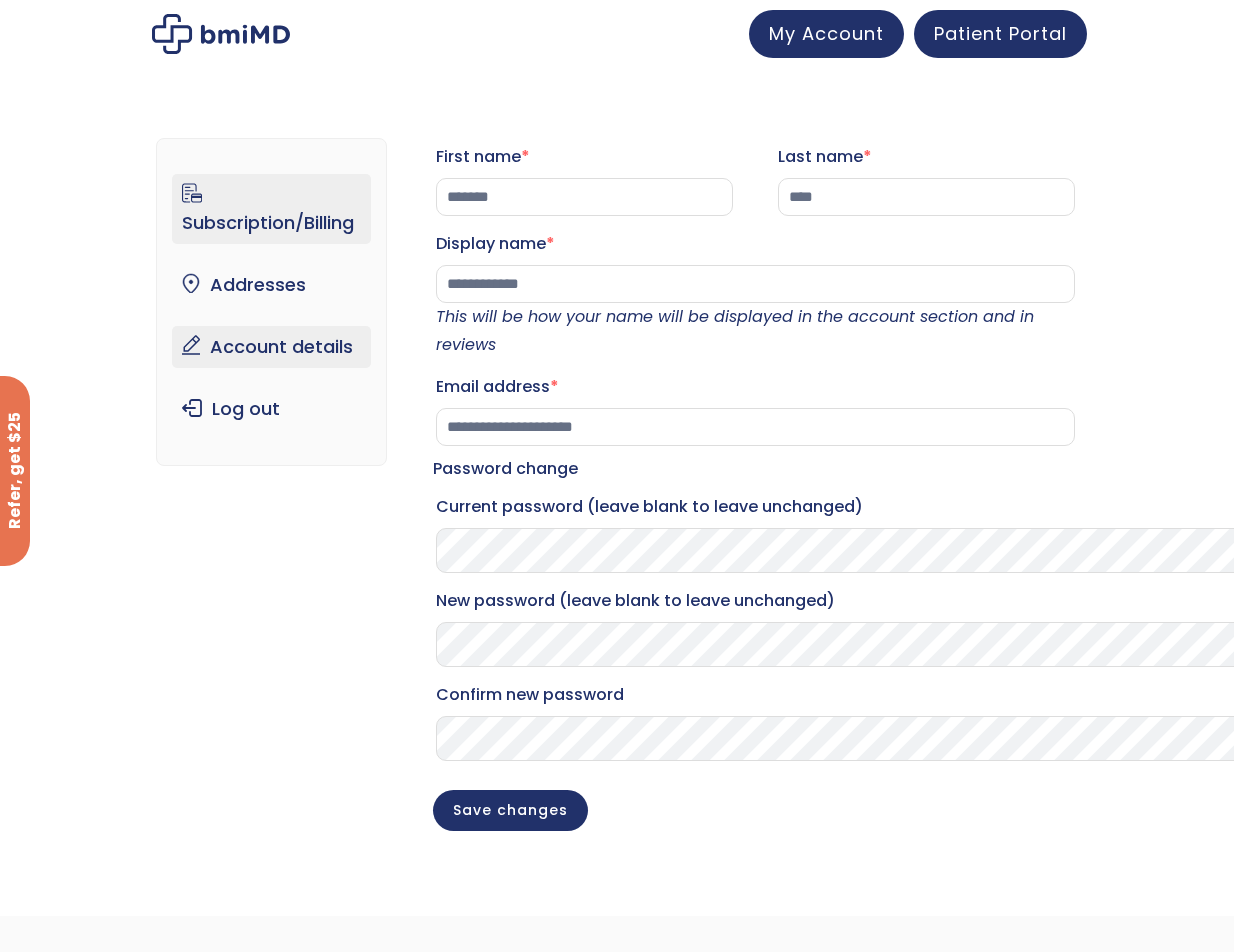 click on "Subscription/Billing" at bounding box center [271, 209] 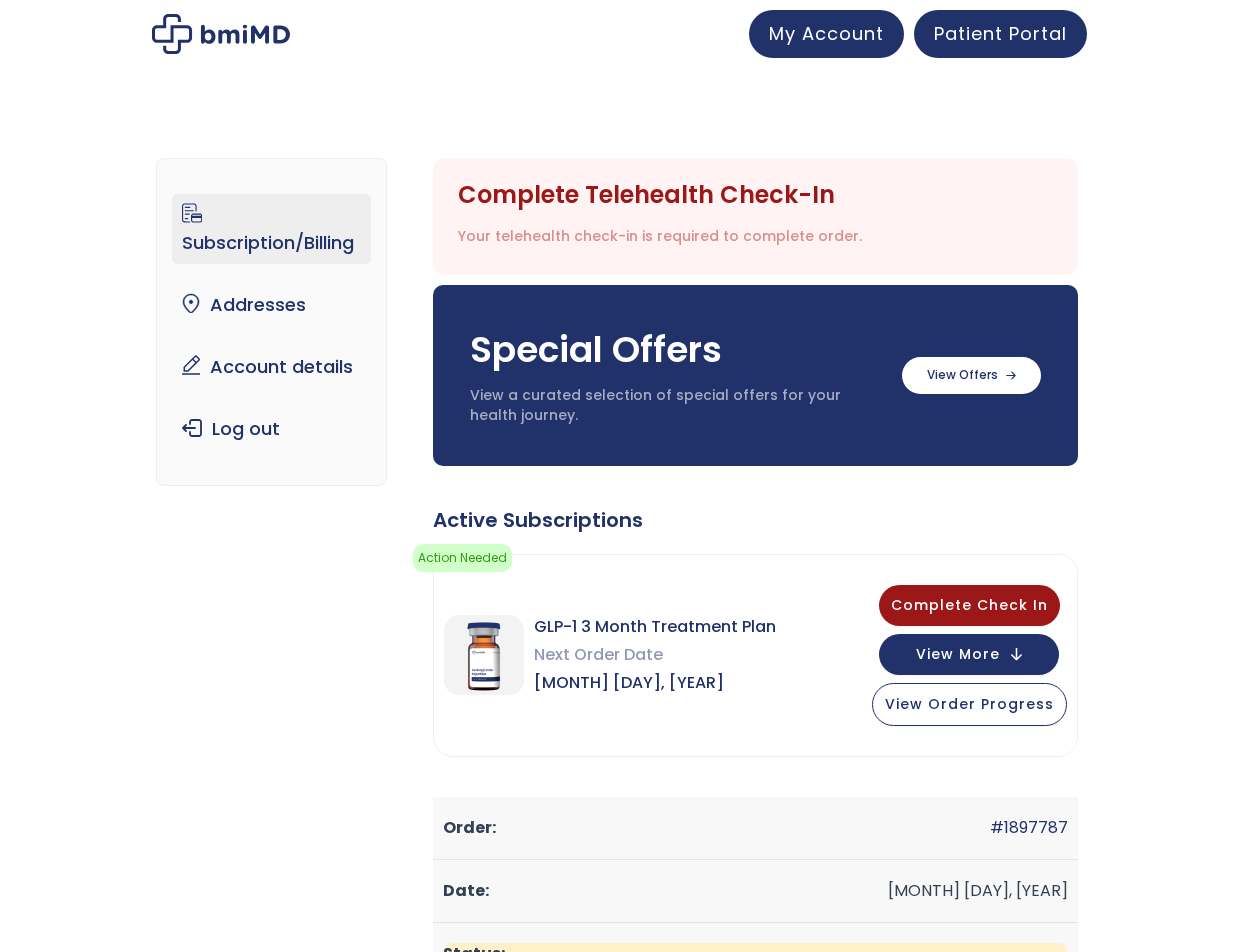 scroll, scrollTop: 0, scrollLeft: 0, axis: both 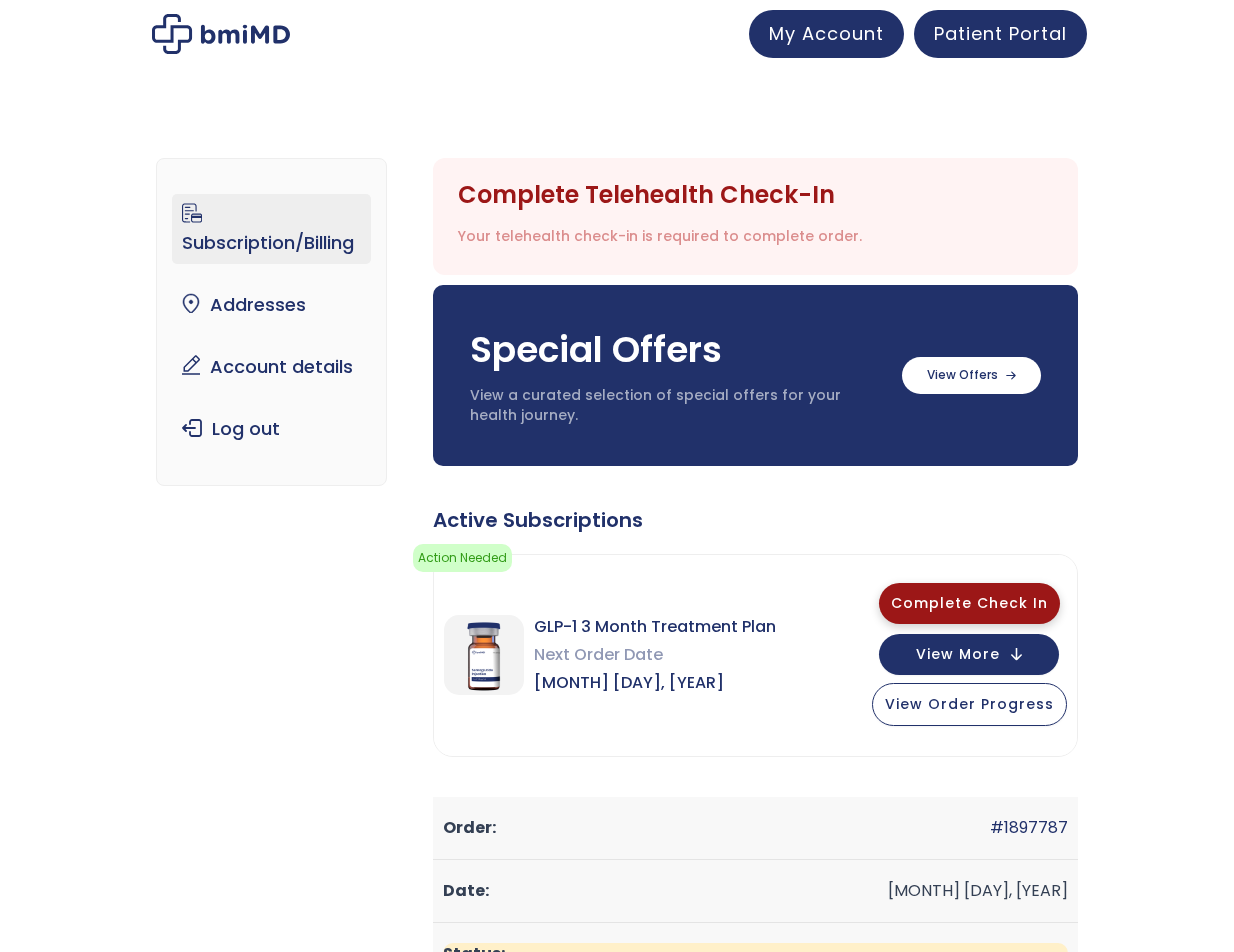 click on "Complete Check In" at bounding box center (969, 603) 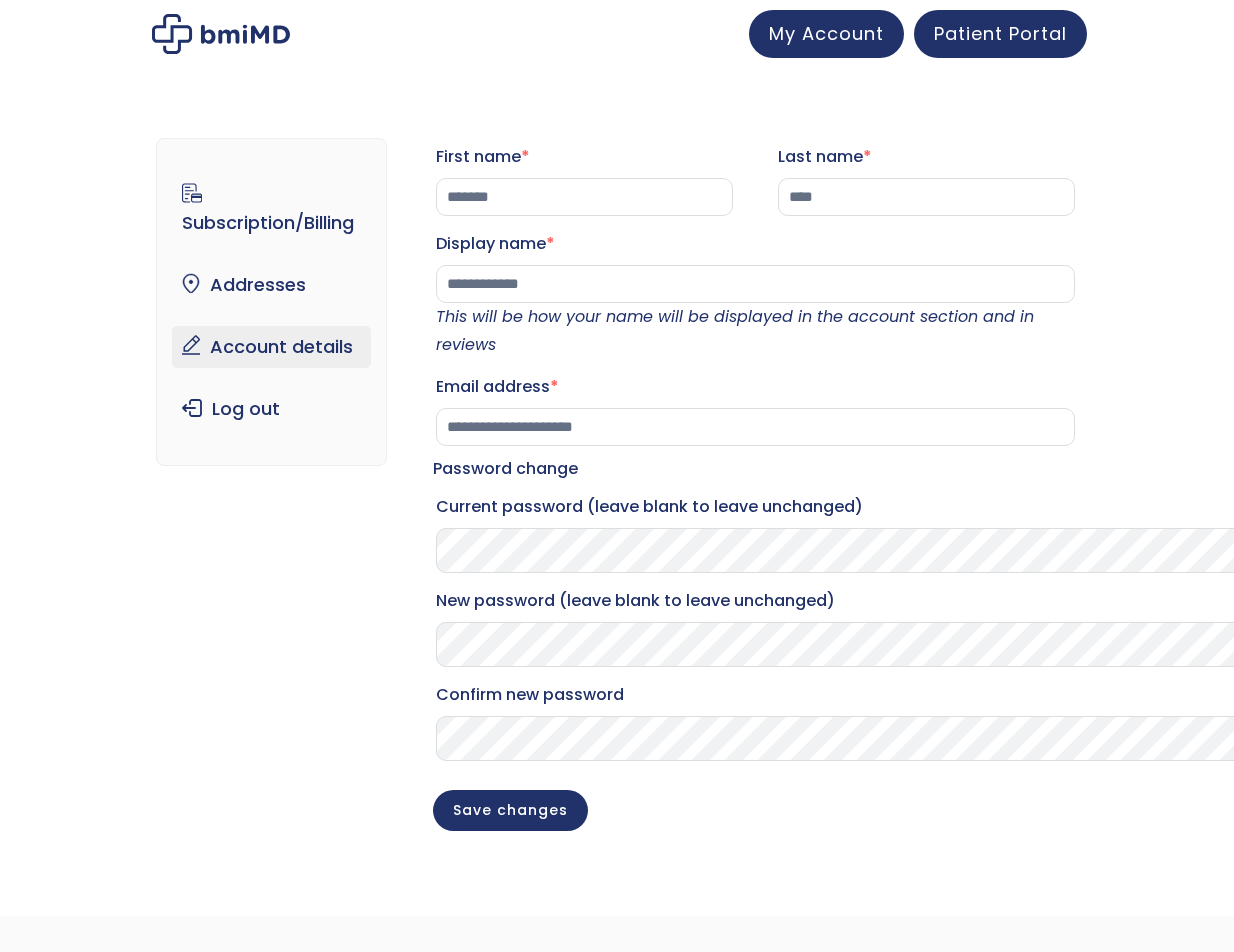 scroll, scrollTop: 0, scrollLeft: 0, axis: both 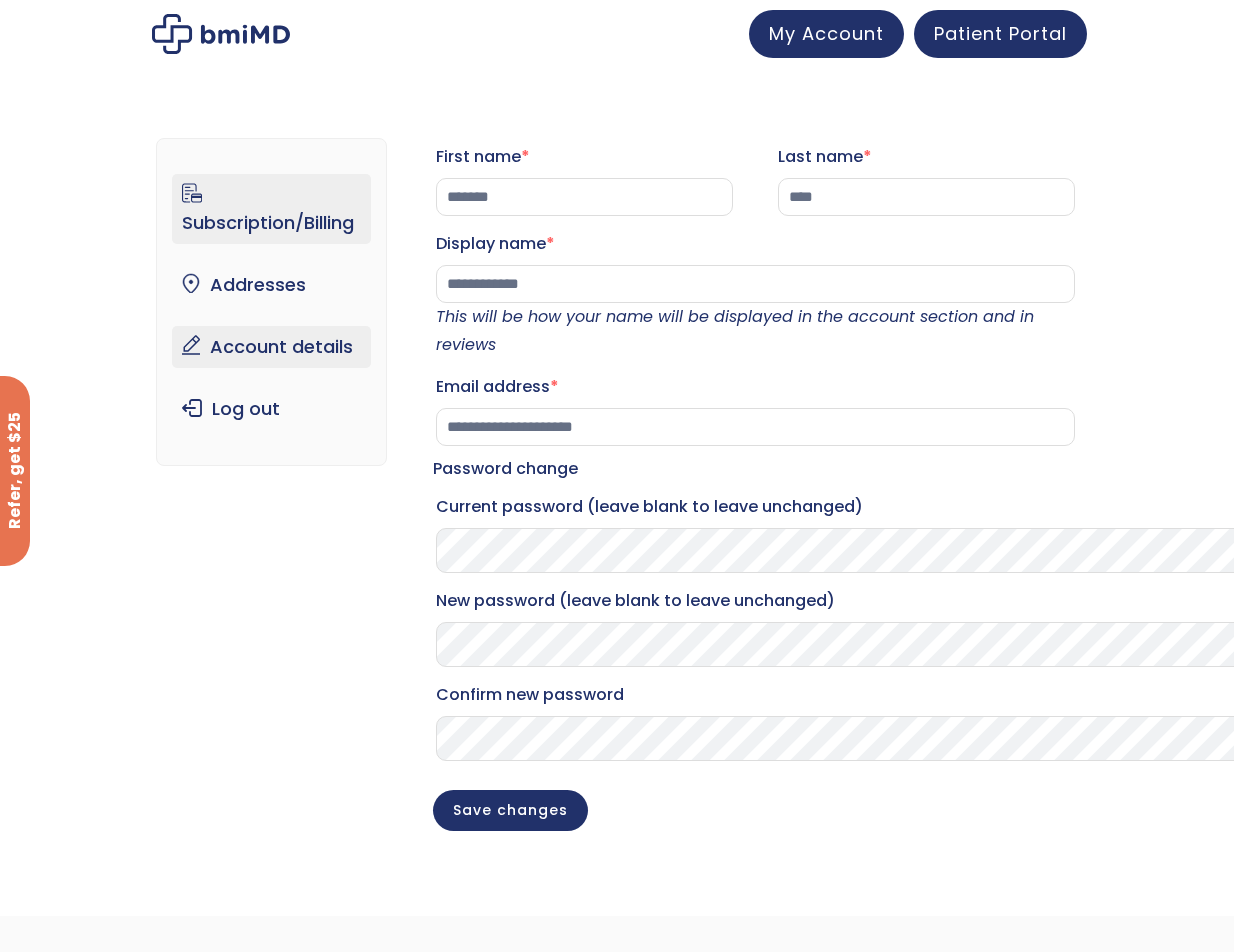 click on "Subscription/Billing" at bounding box center (271, 209) 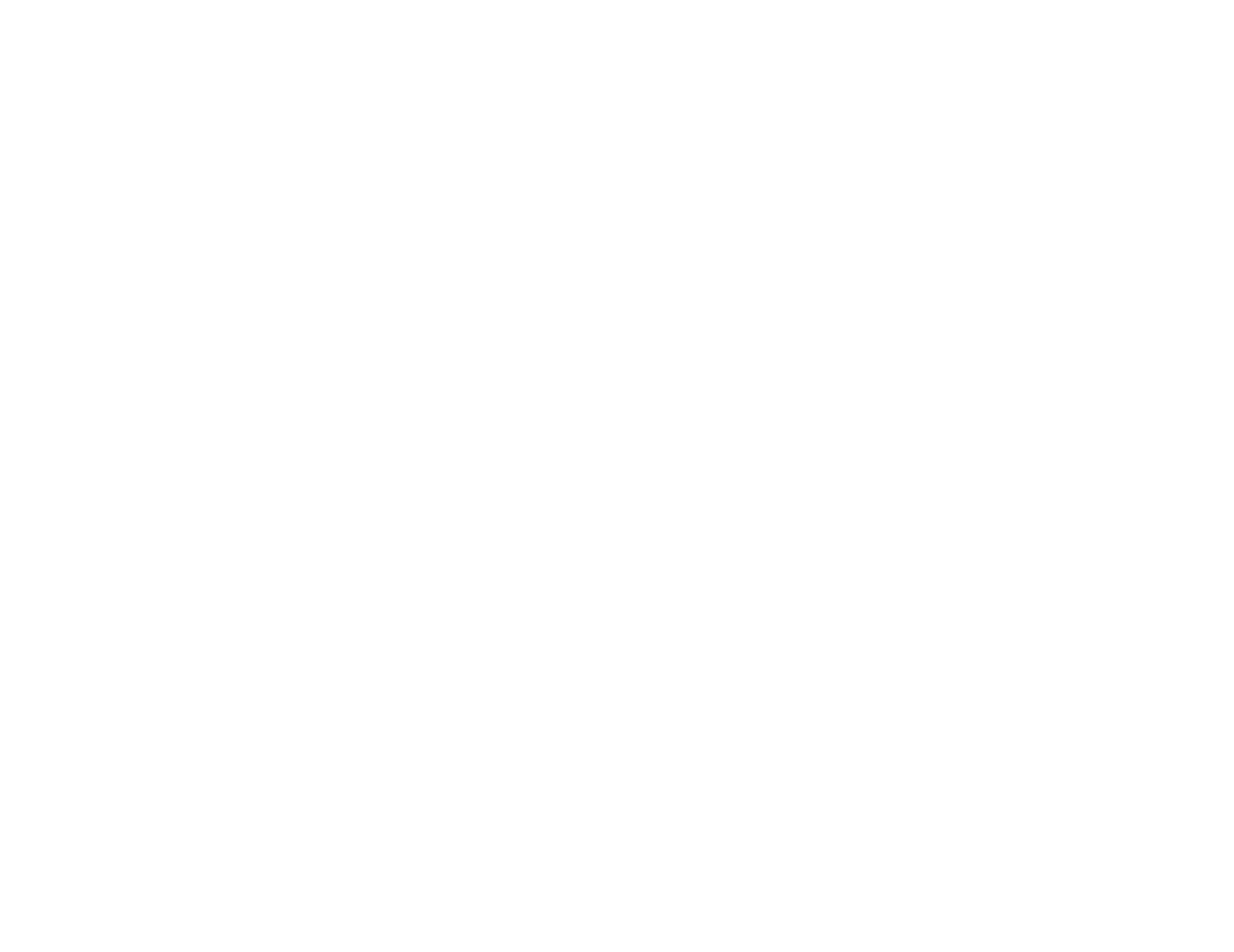 scroll, scrollTop: 0, scrollLeft: 0, axis: both 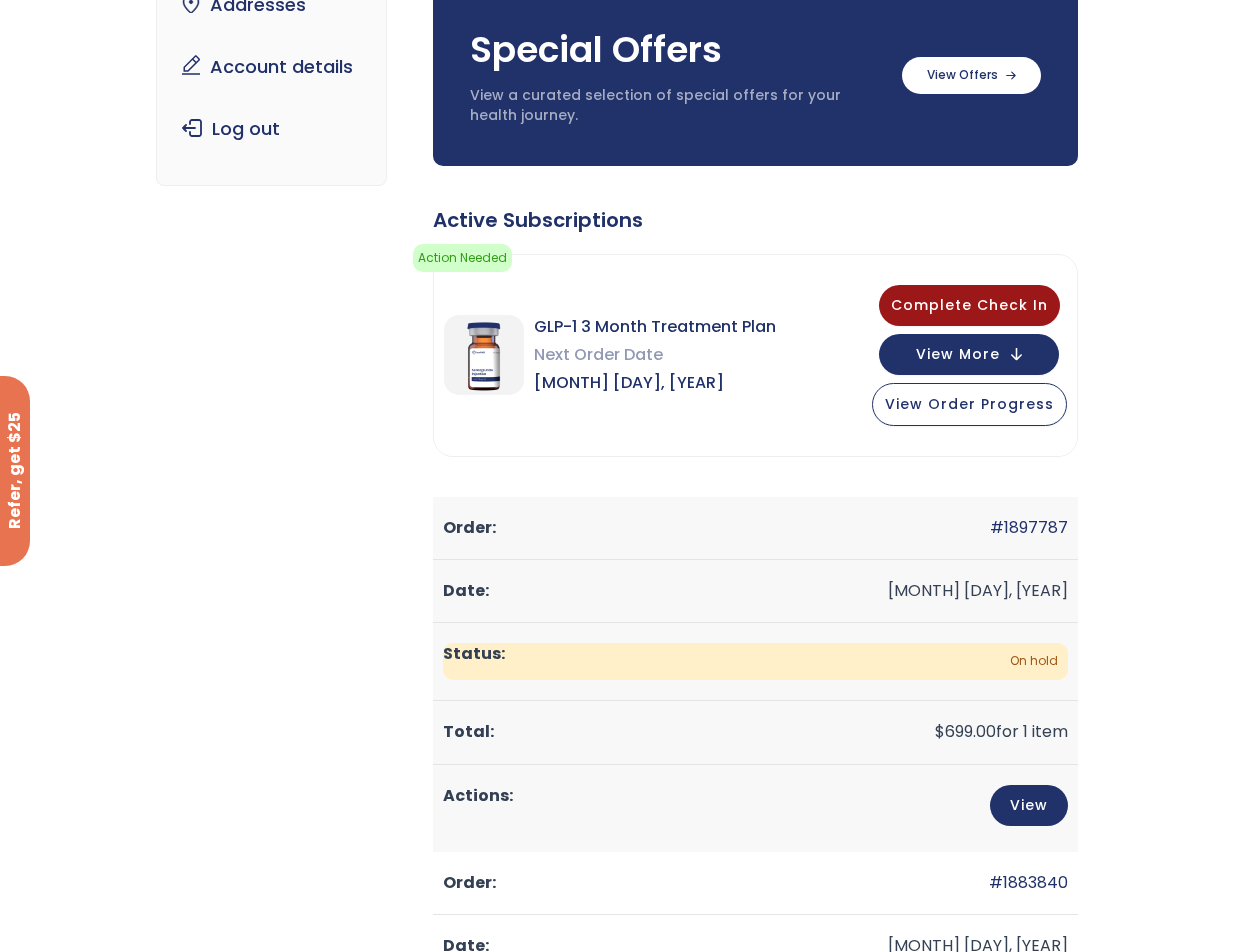 click on "View" 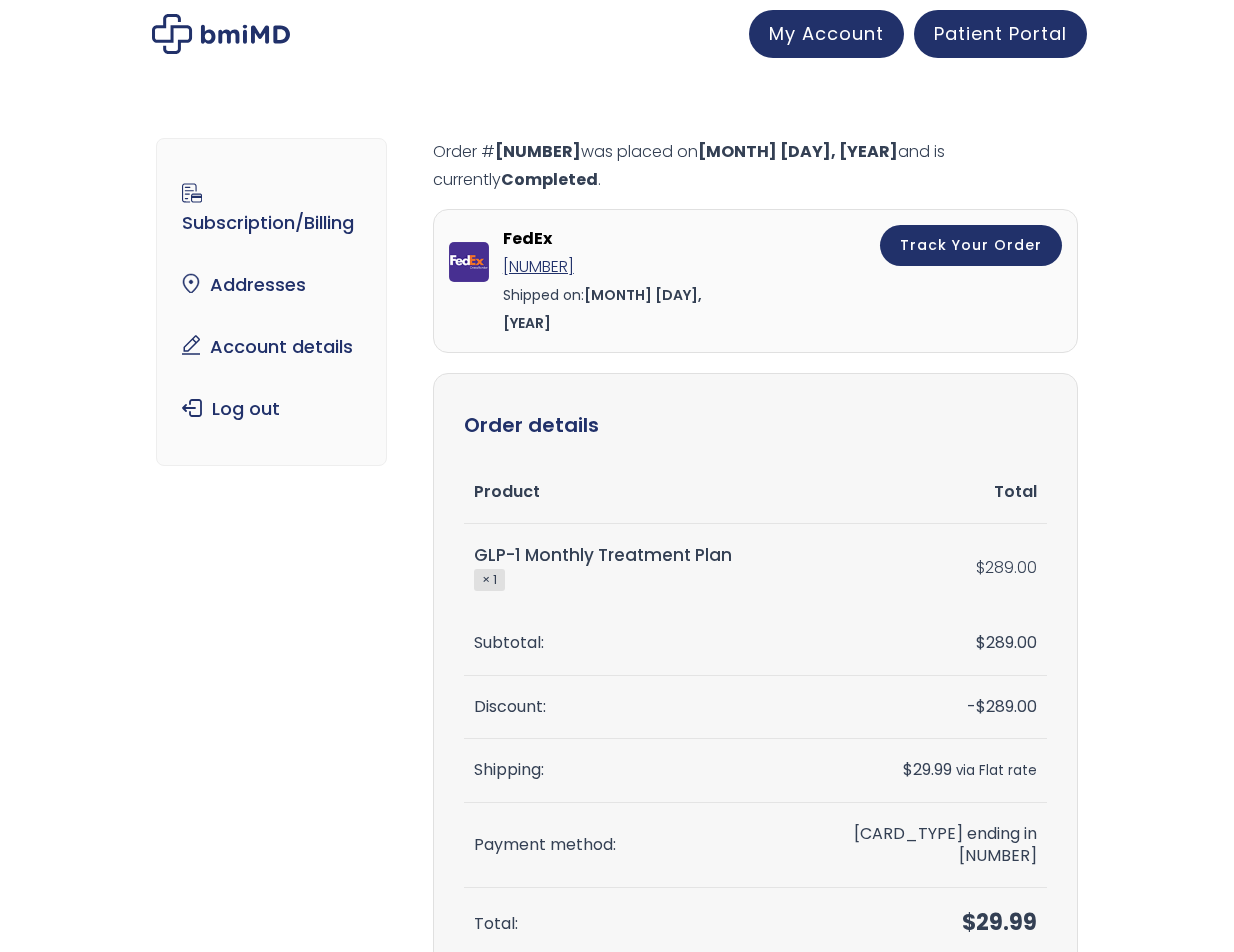 scroll, scrollTop: 0, scrollLeft: 0, axis: both 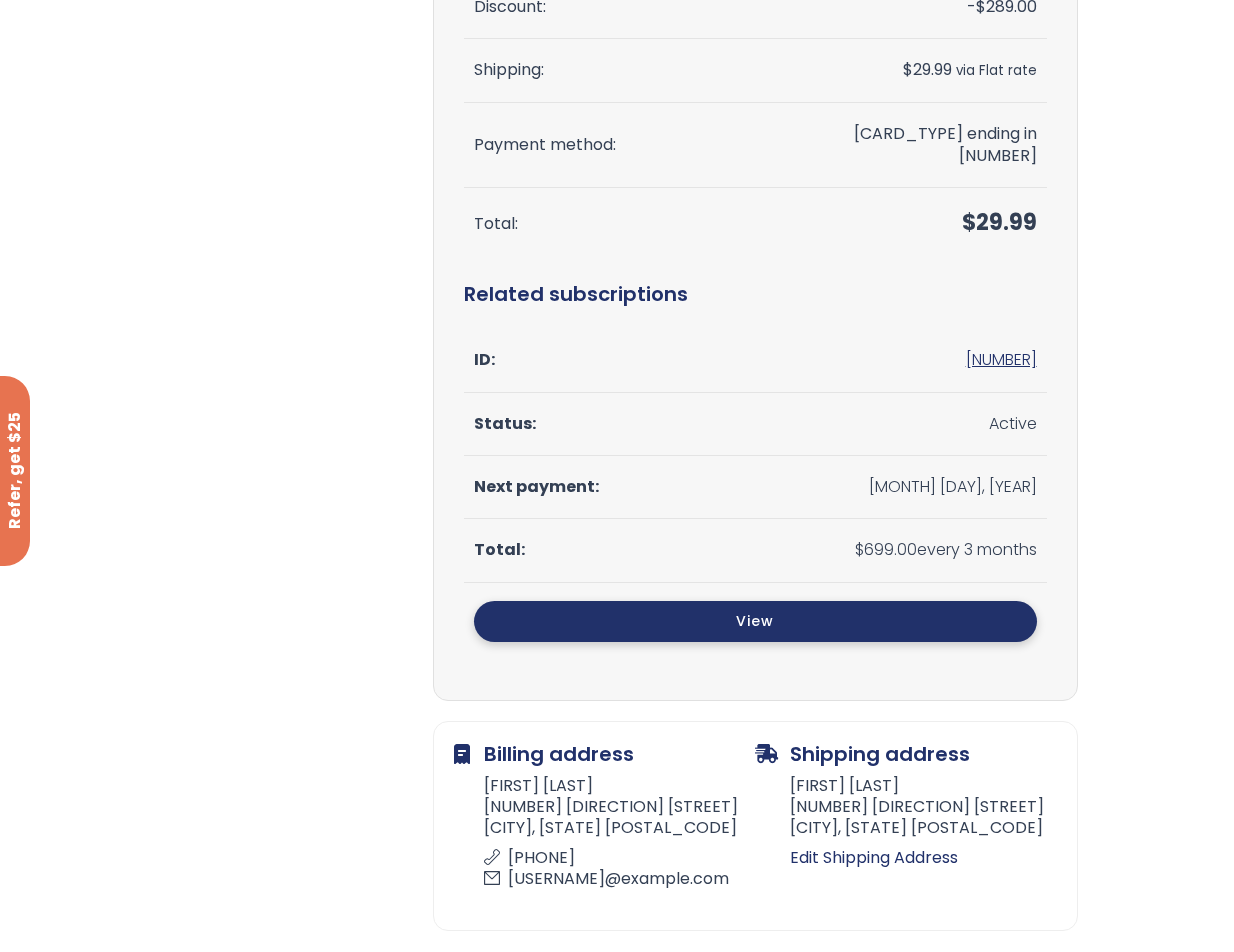 click on "View" at bounding box center (755, 621) 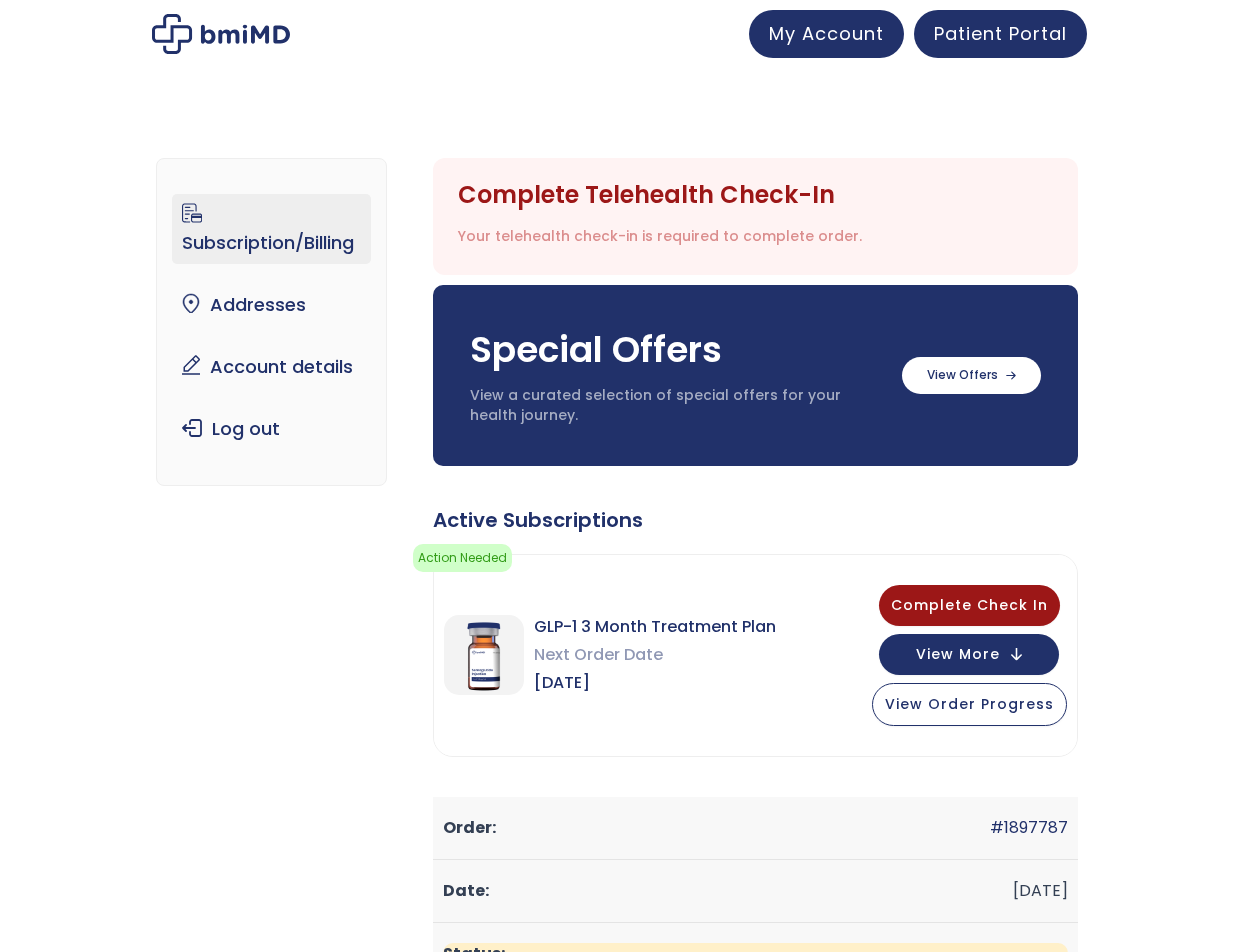 scroll, scrollTop: 0, scrollLeft: 0, axis: both 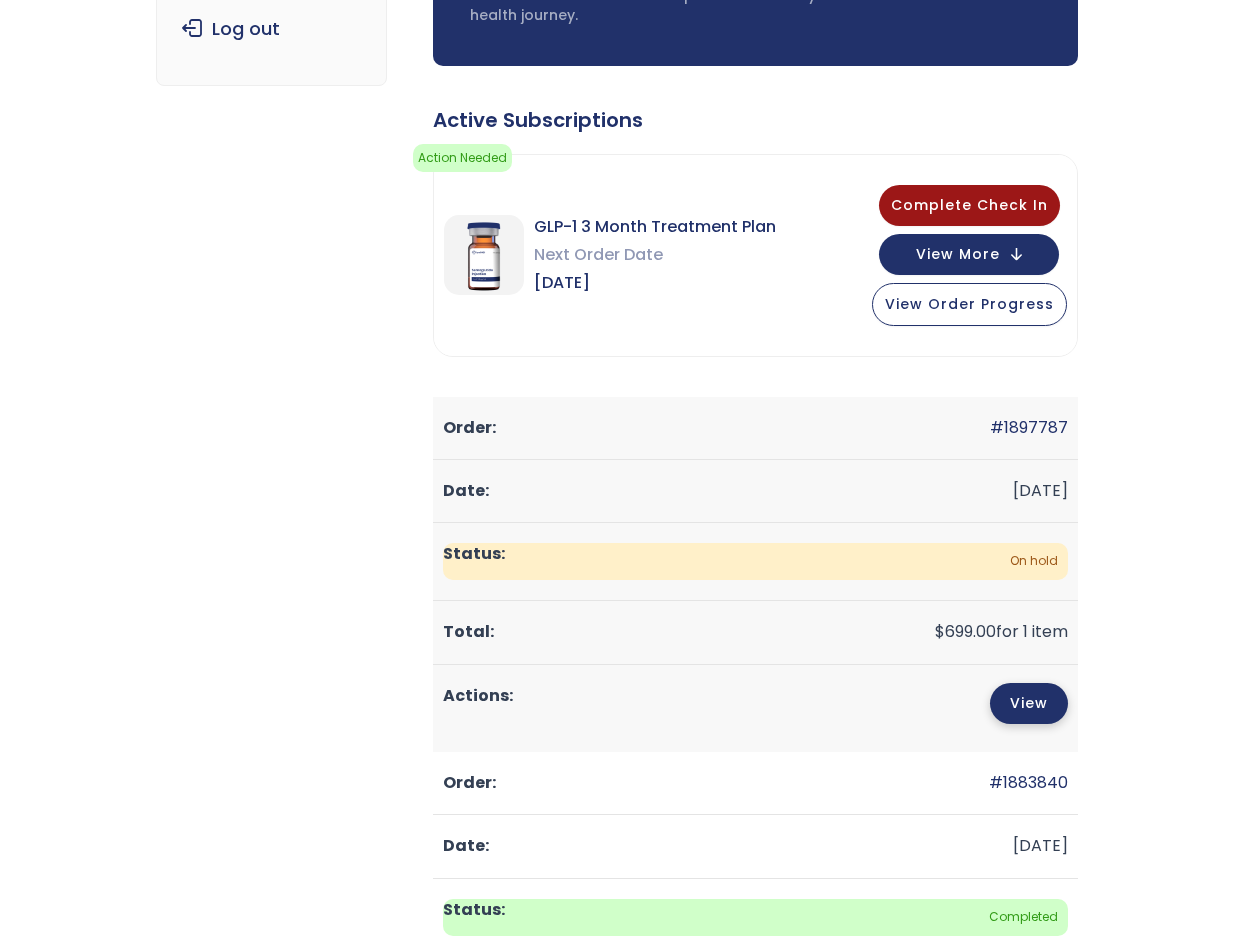 click on "View" 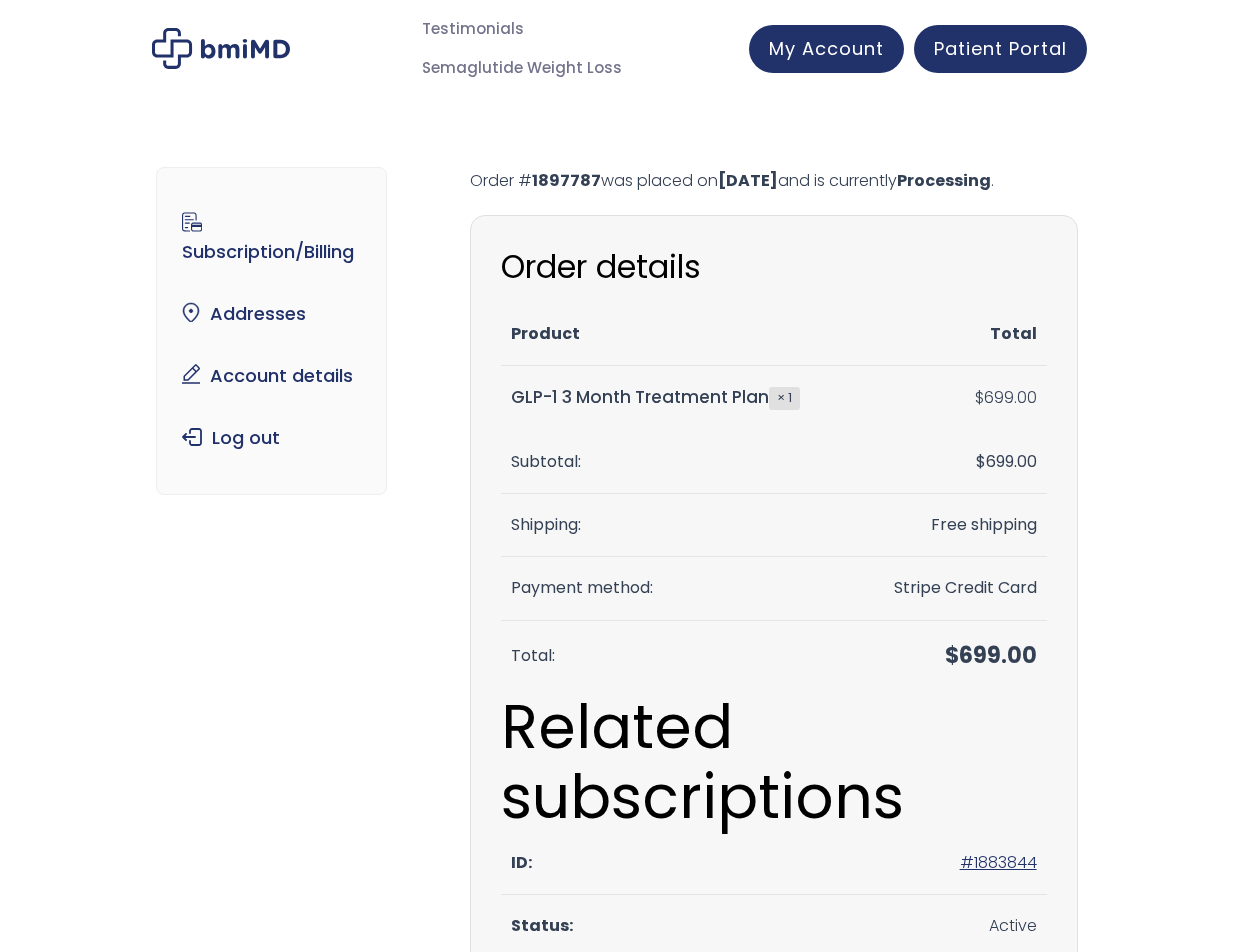 scroll, scrollTop: 0, scrollLeft: 0, axis: both 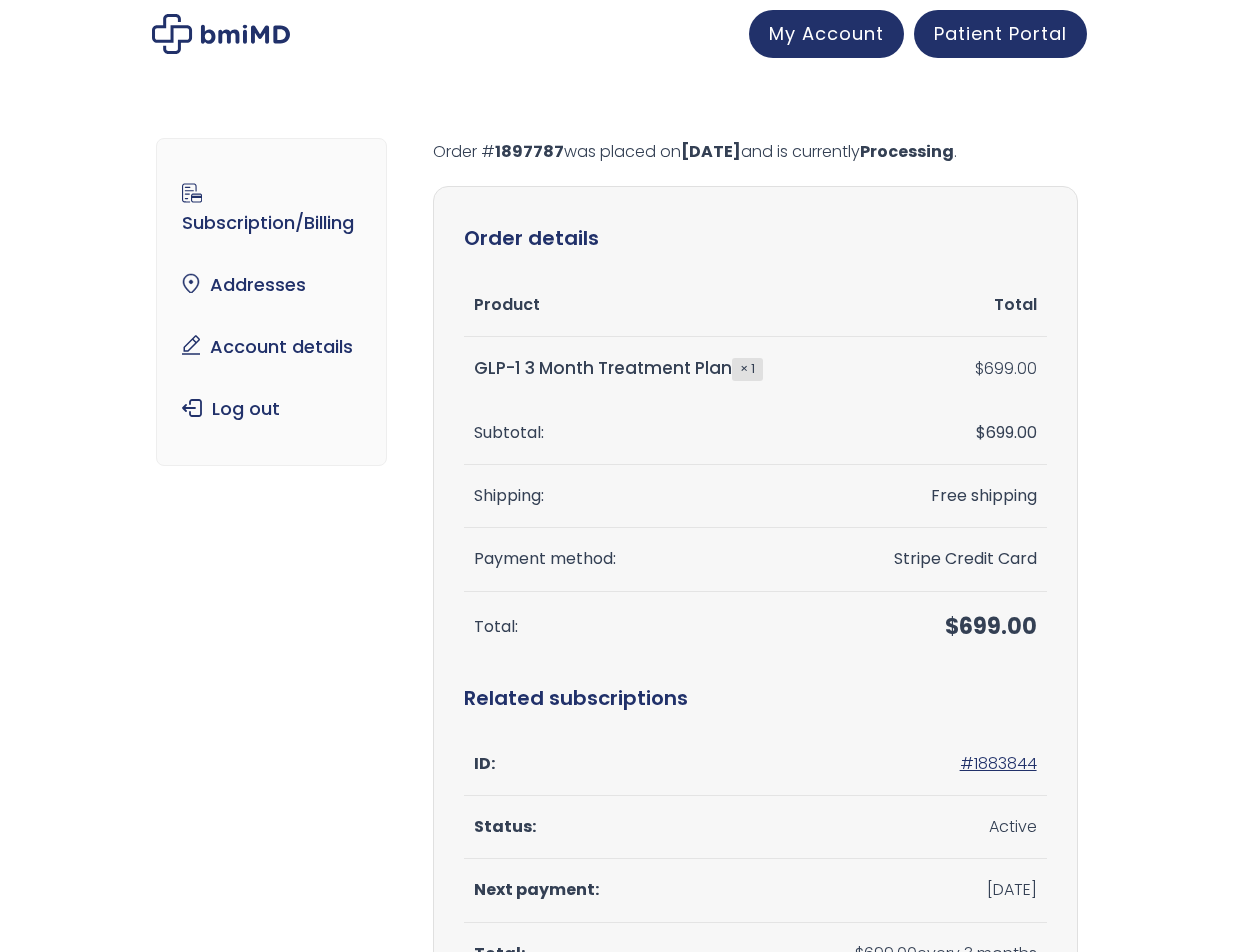 click on "View" at bounding box center (755, 1024) 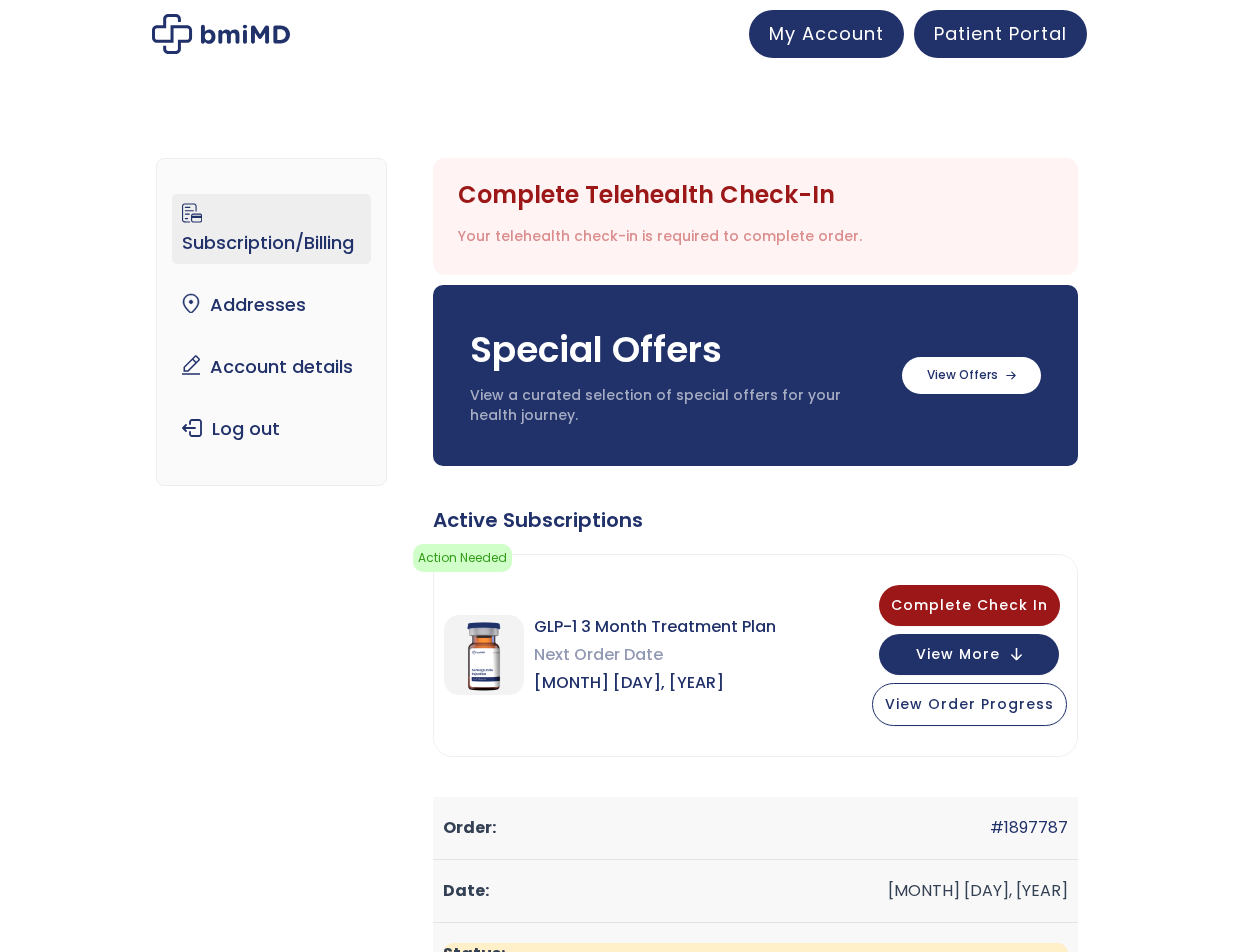scroll, scrollTop: 0, scrollLeft: 0, axis: both 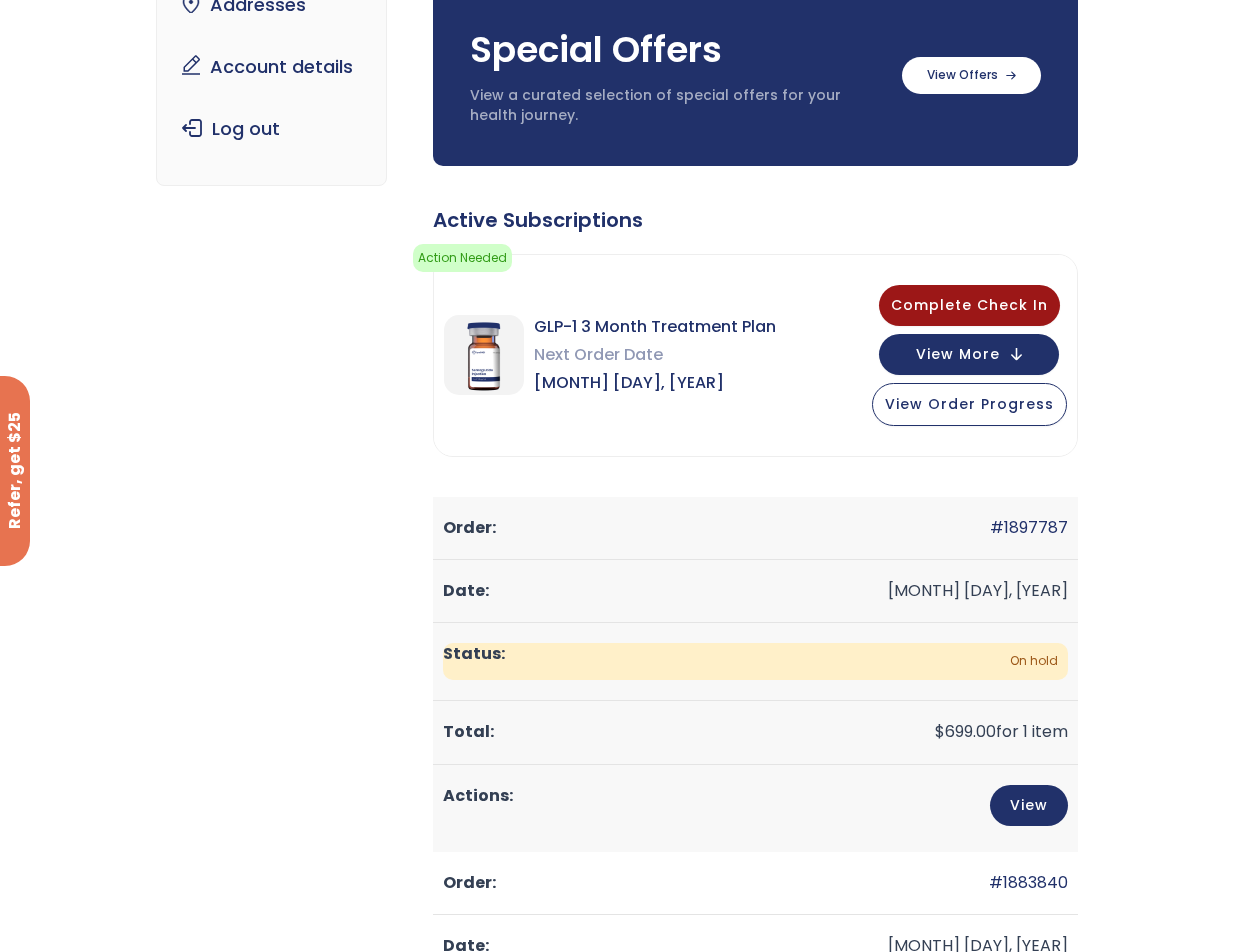 click on "Invoice" 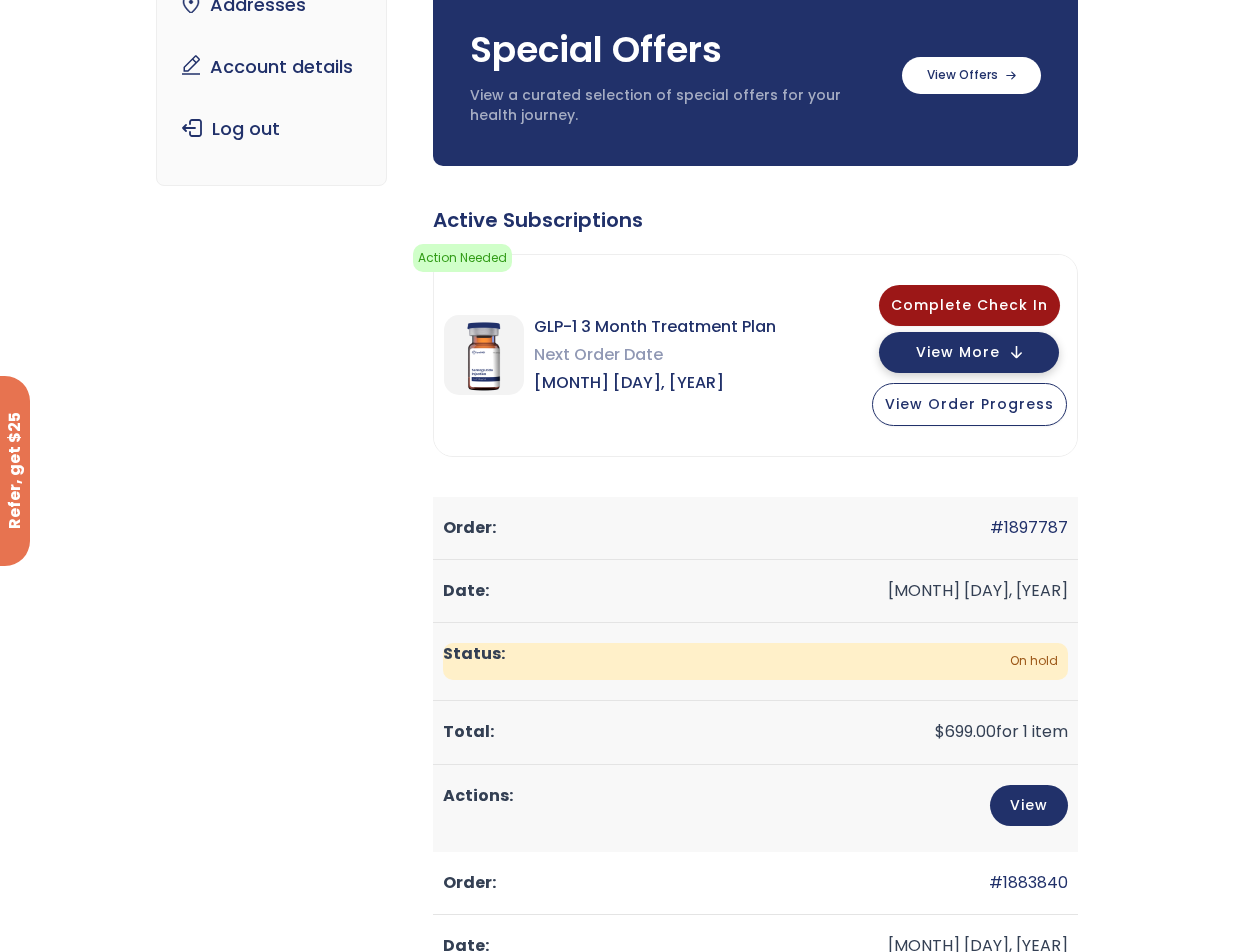 click on "View More" at bounding box center (958, 352) 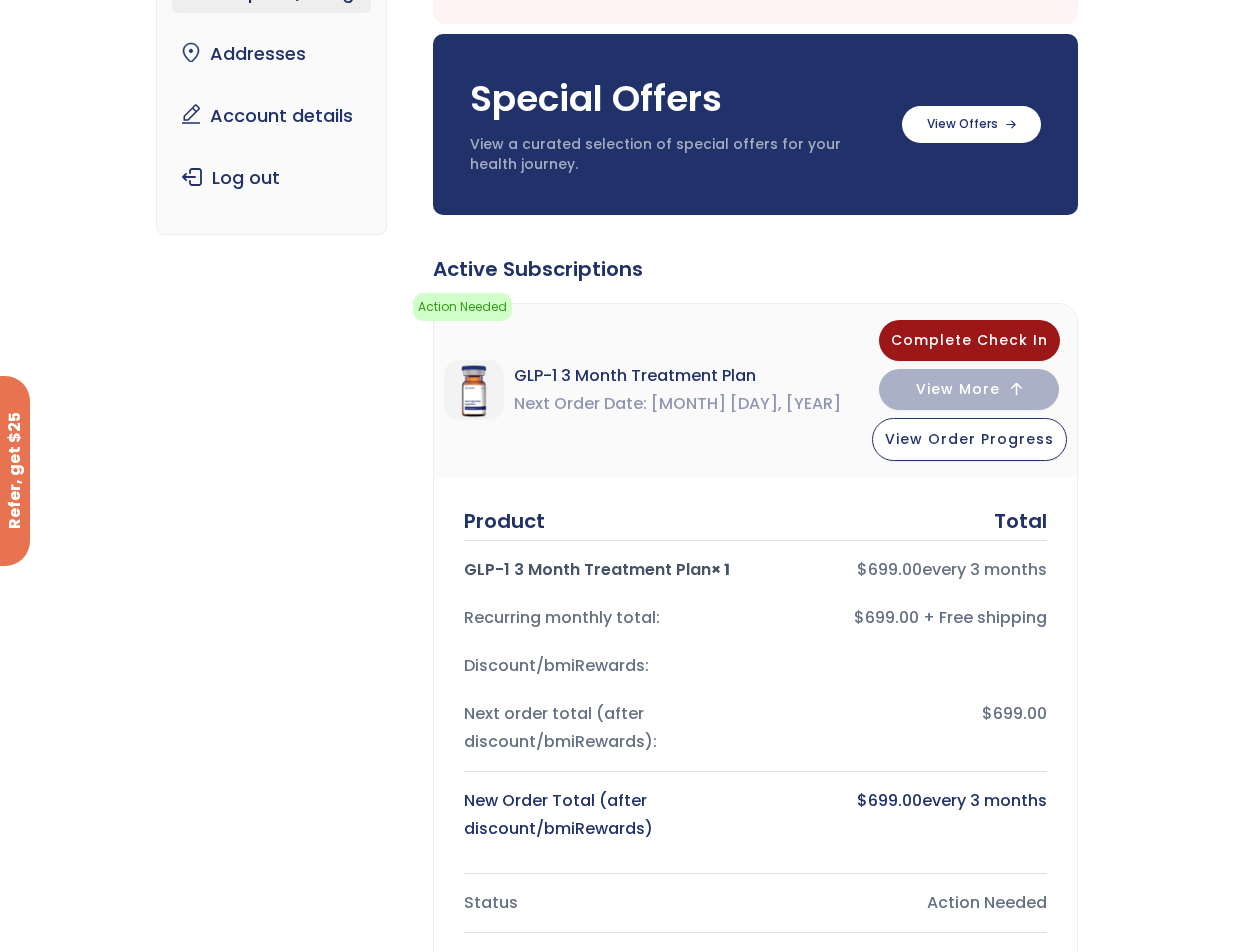 scroll, scrollTop: 200, scrollLeft: 0, axis: vertical 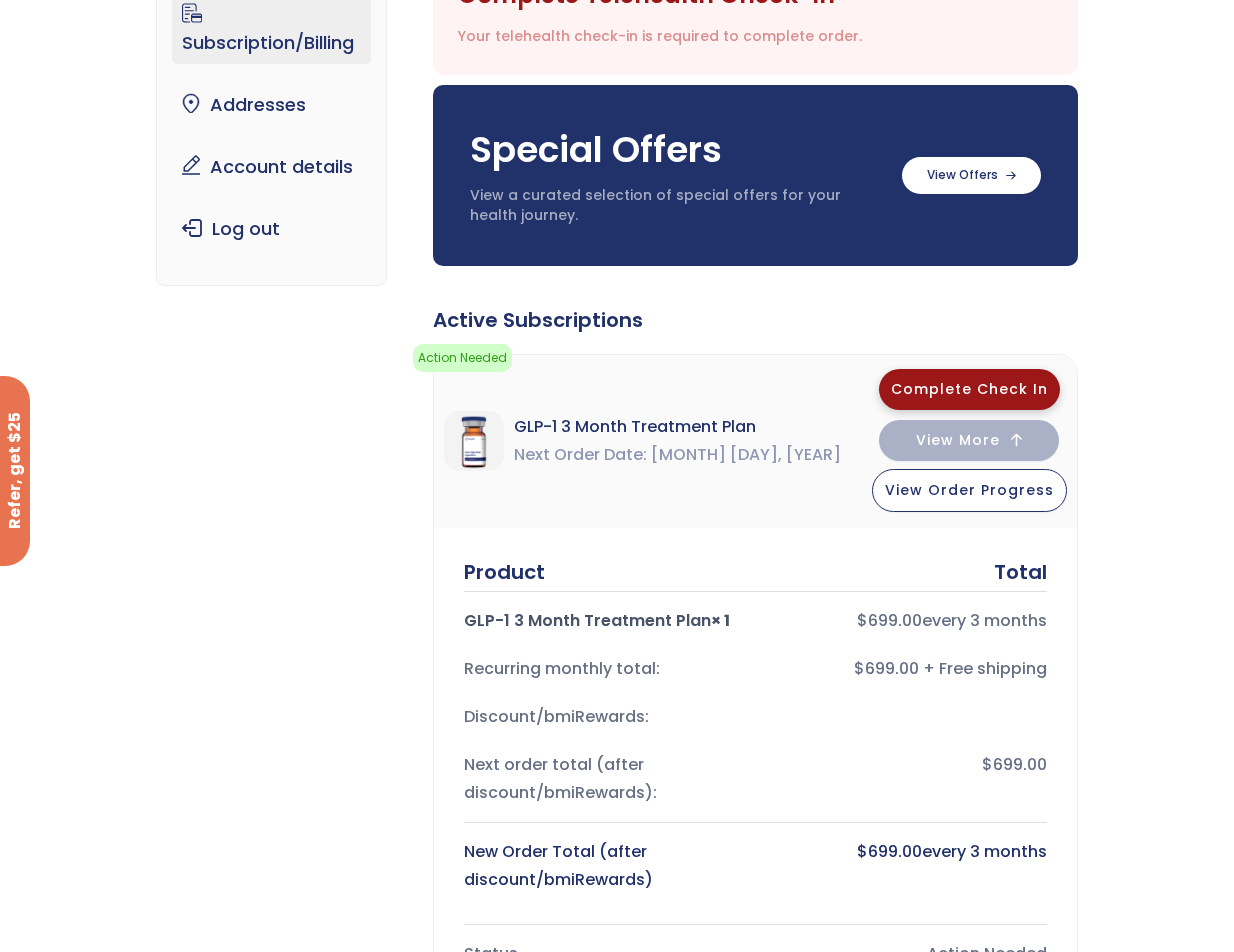 click on "Complete Check In" at bounding box center [969, 389] 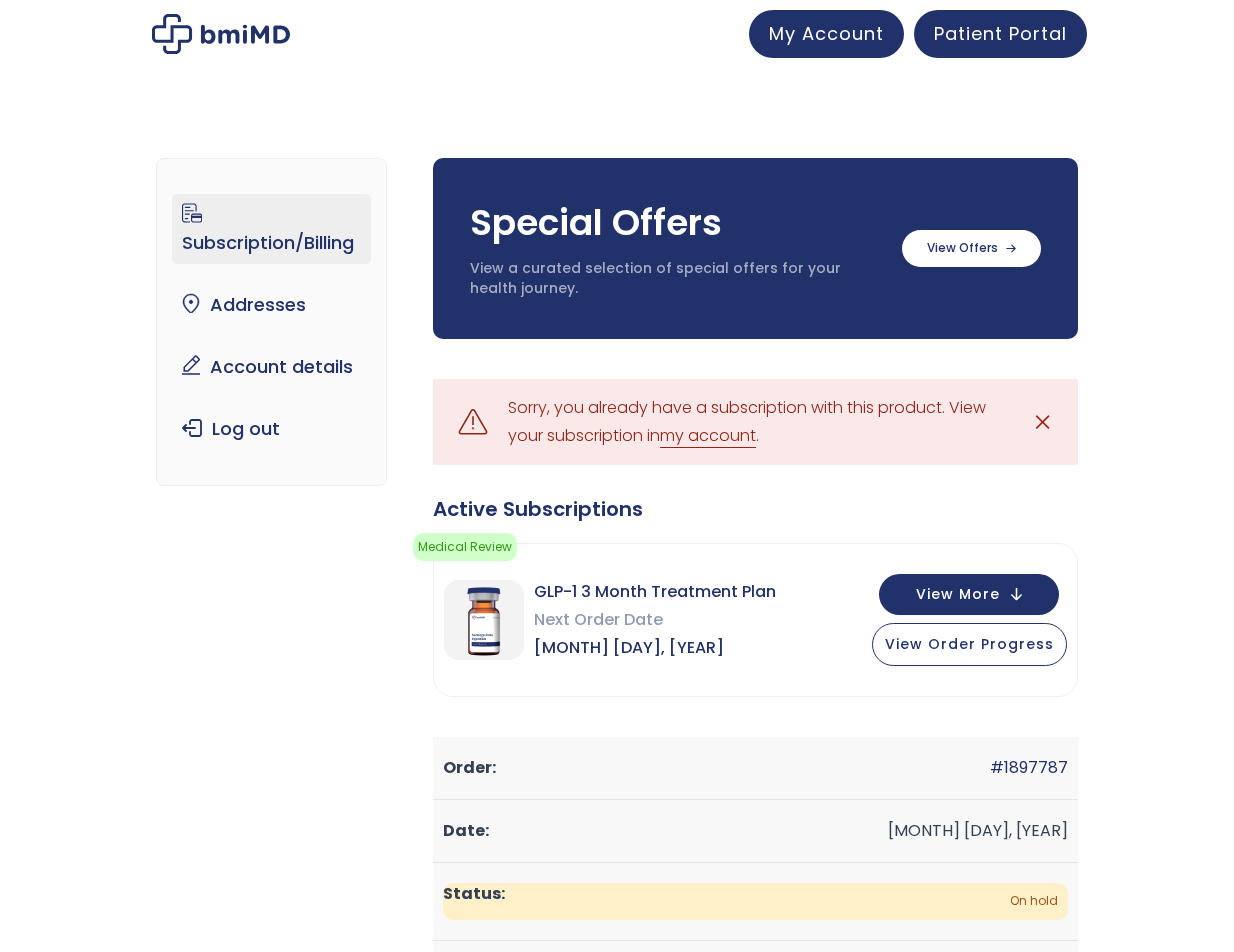 scroll, scrollTop: 0, scrollLeft: 0, axis: both 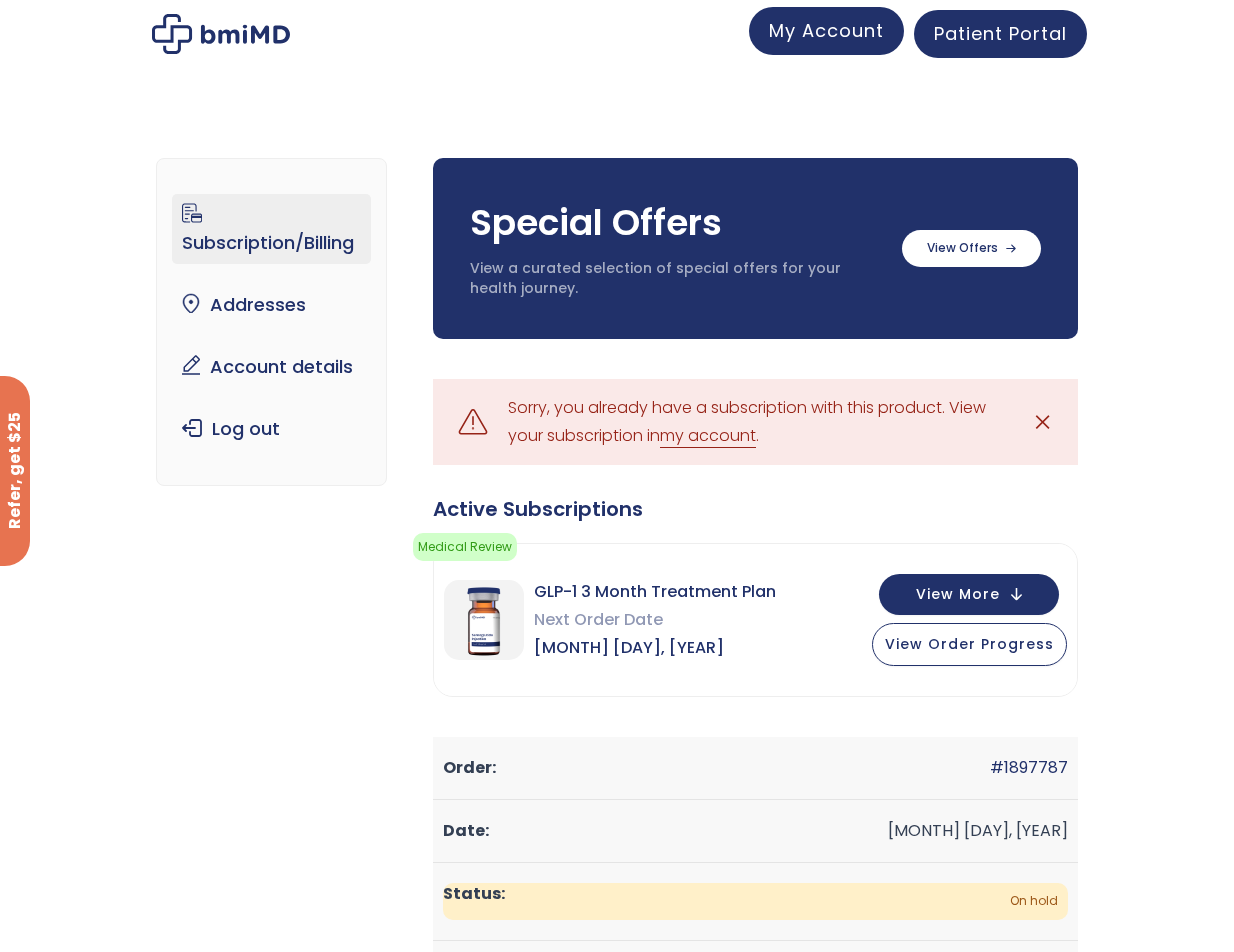 click on "My Account" at bounding box center (826, 30) 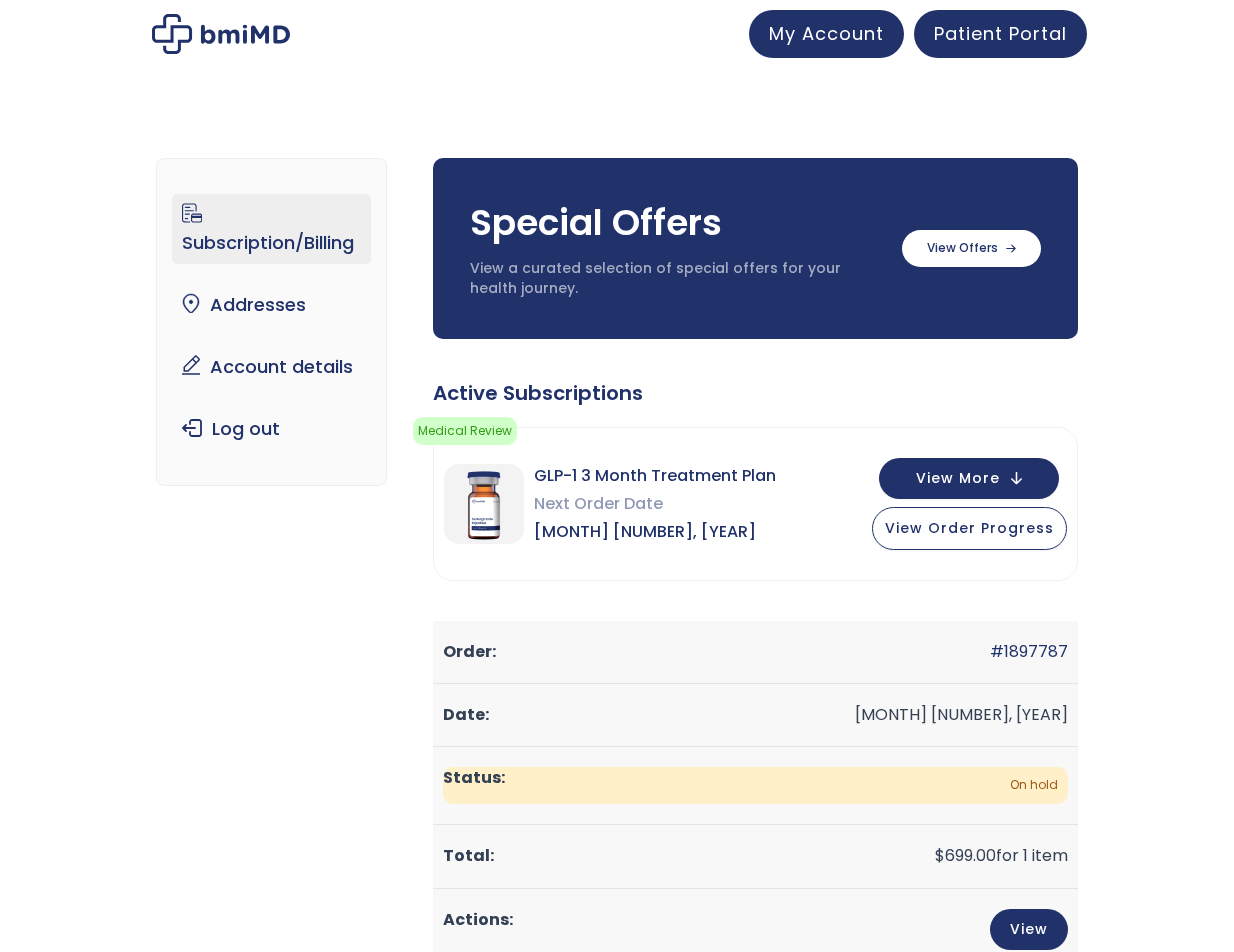 scroll, scrollTop: 0, scrollLeft: 0, axis: both 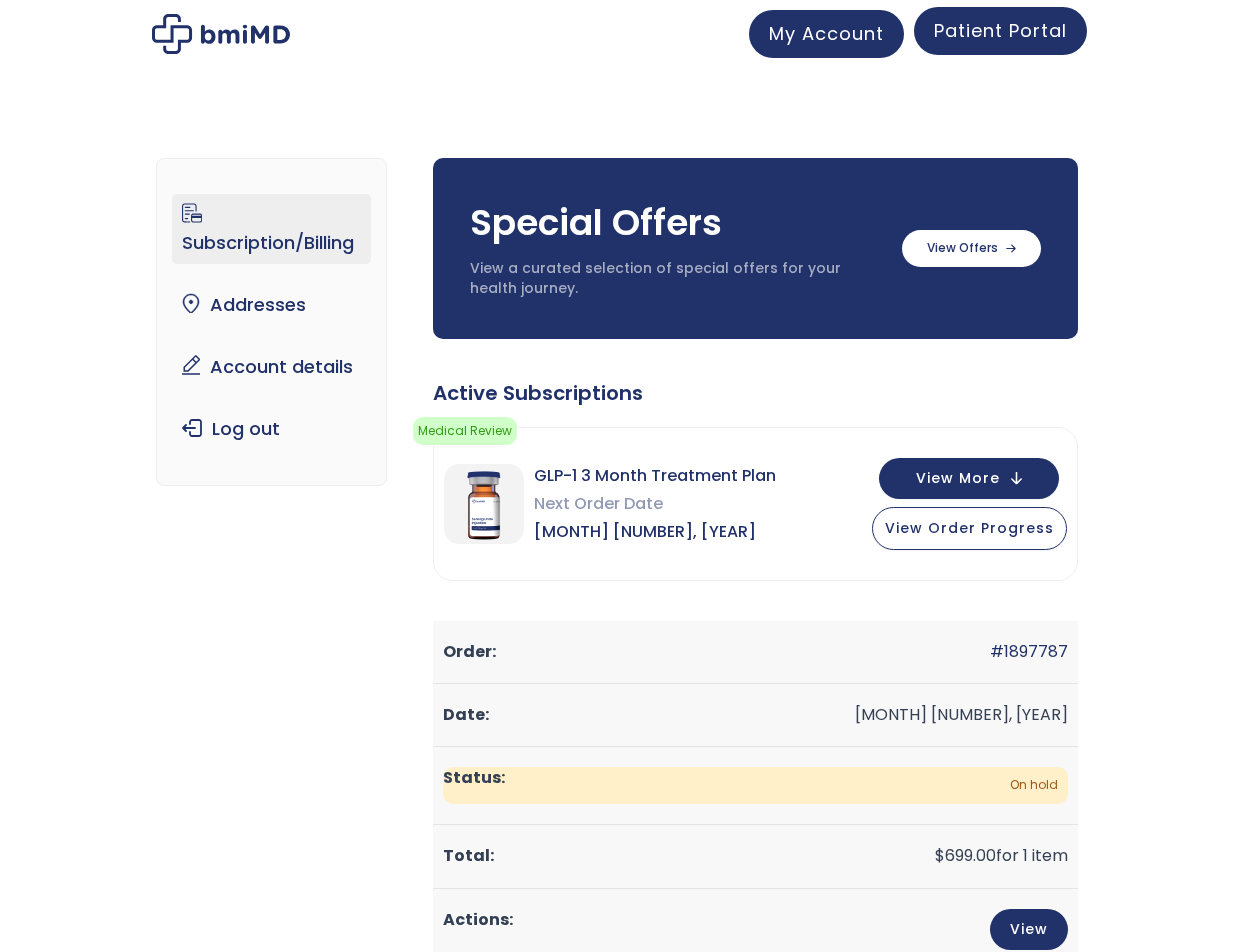 click on "Patient Portal" at bounding box center (1000, 30) 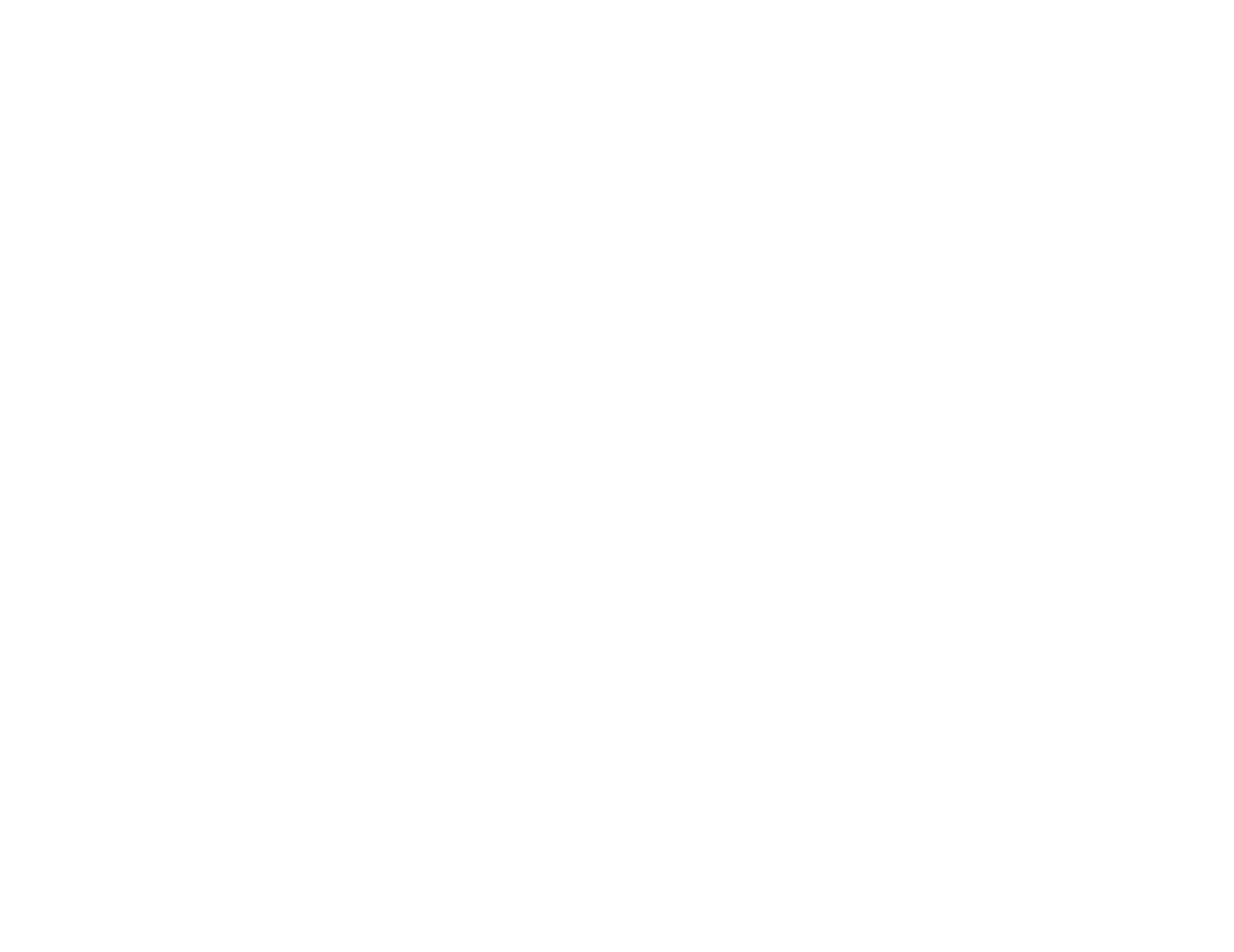 scroll, scrollTop: 0, scrollLeft: 0, axis: both 